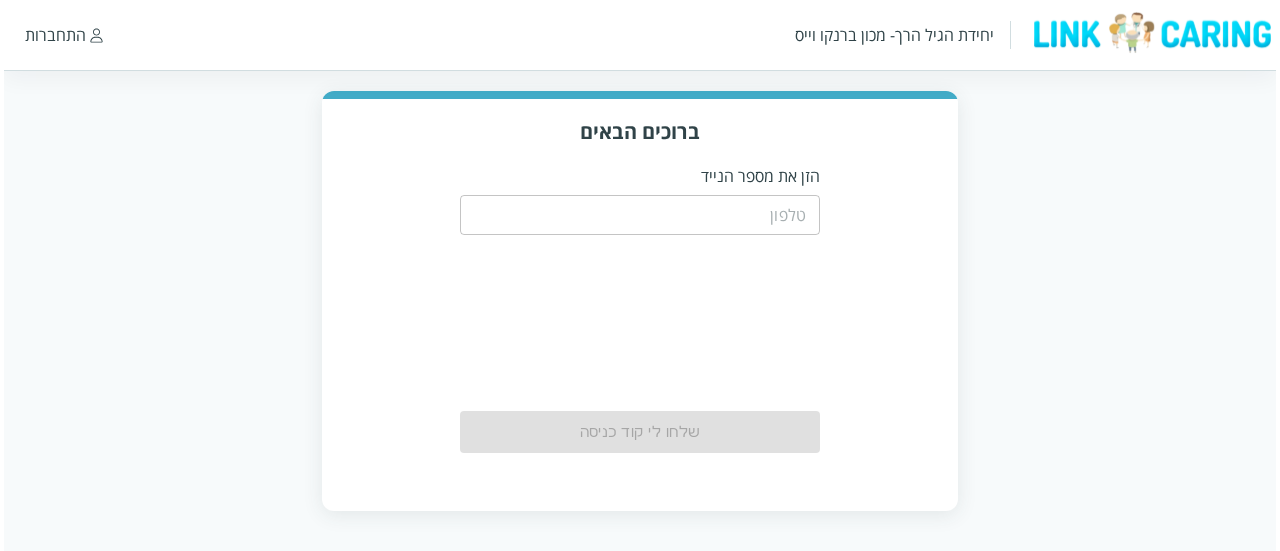 scroll, scrollTop: 102, scrollLeft: 0, axis: vertical 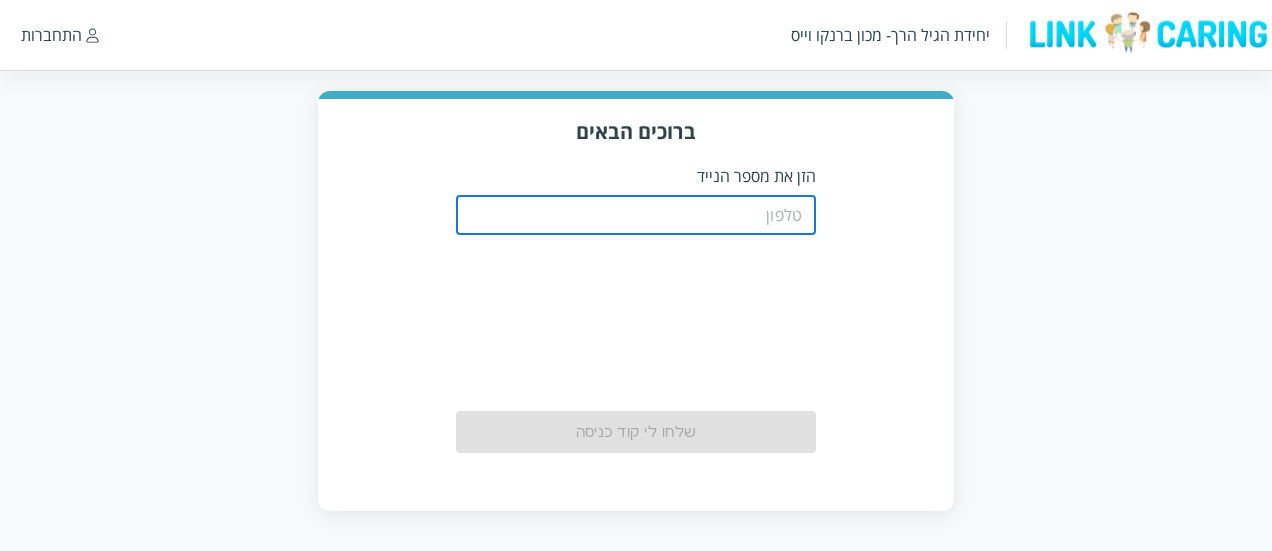 click at bounding box center [636, 215] 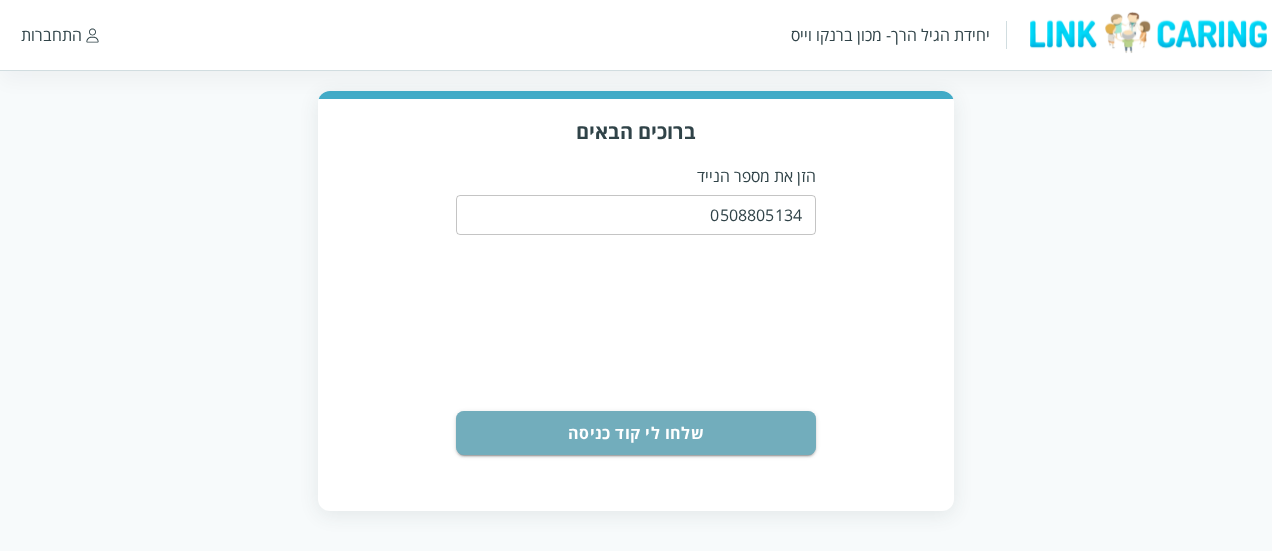 click on "שלחו לי קוד כניסה" at bounding box center [636, 433] 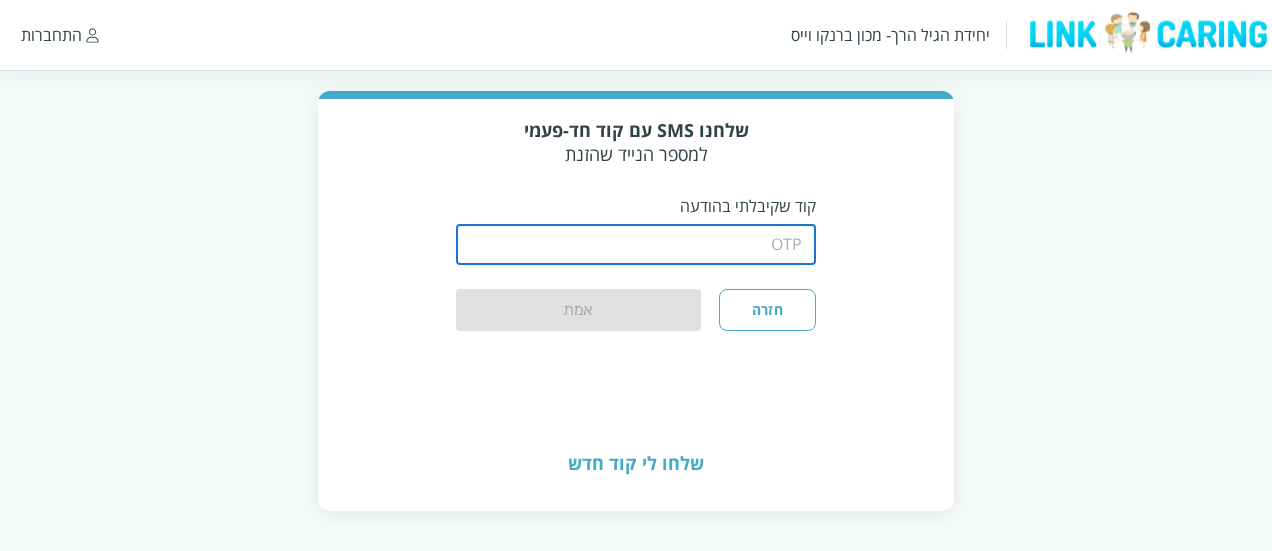click at bounding box center (636, 245) 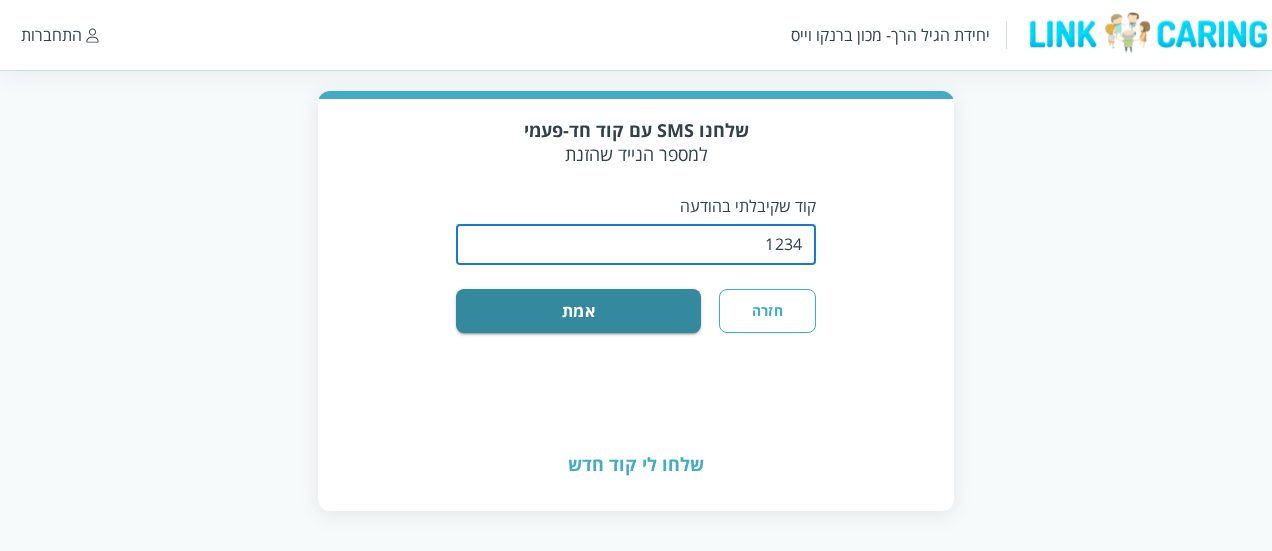 type on "1234" 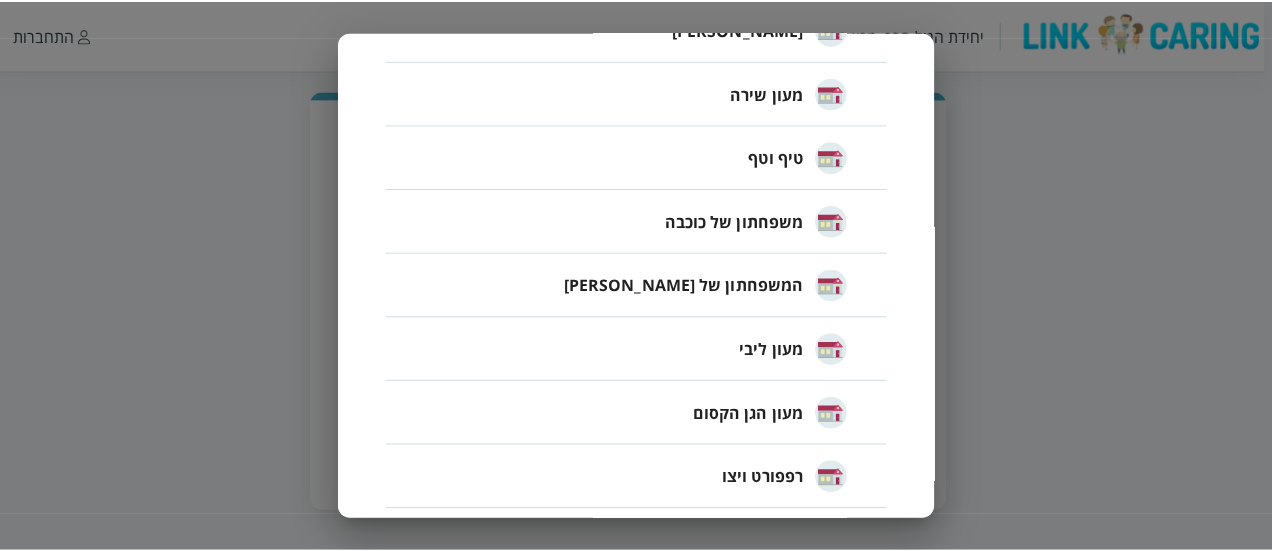 scroll, scrollTop: 322, scrollLeft: 0, axis: vertical 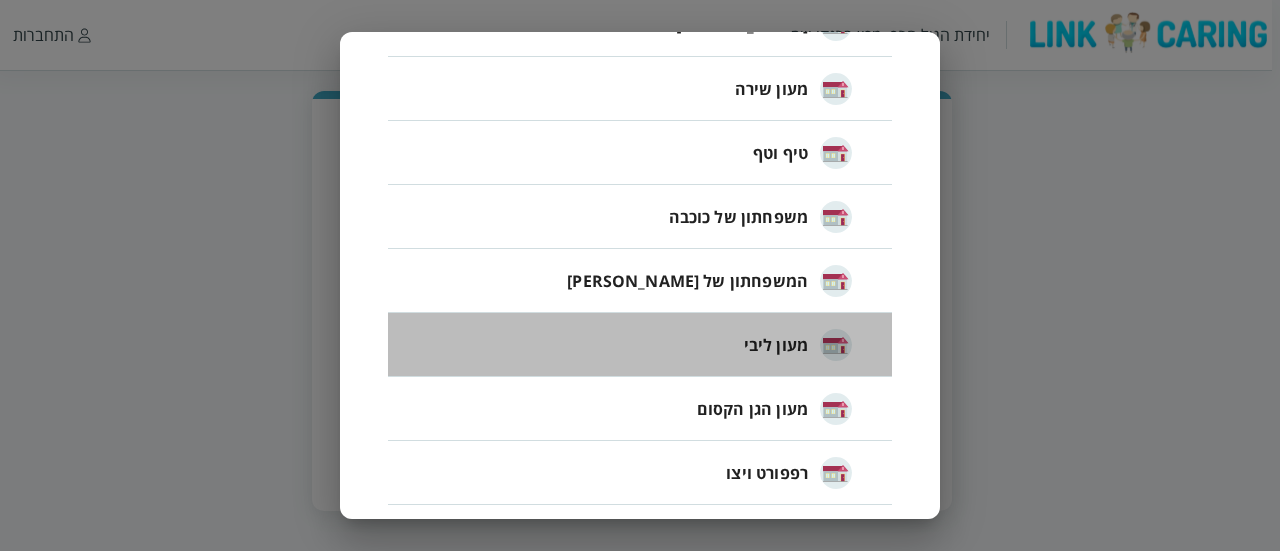 click on "מעון ליבי" at bounding box center (776, 345) 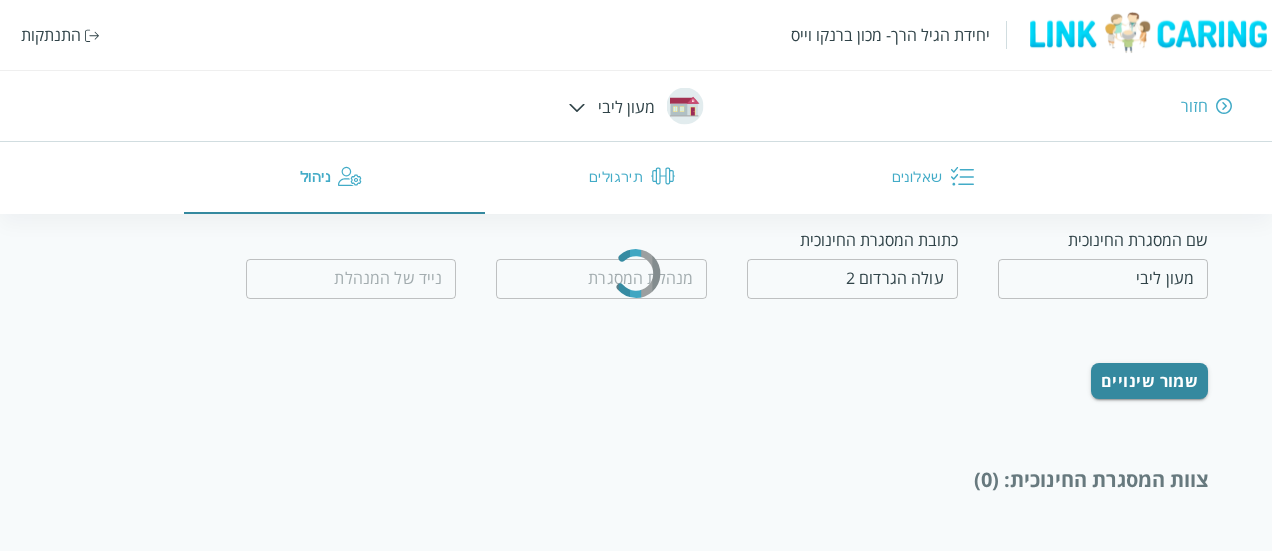 type on "[PERSON_NAME]" 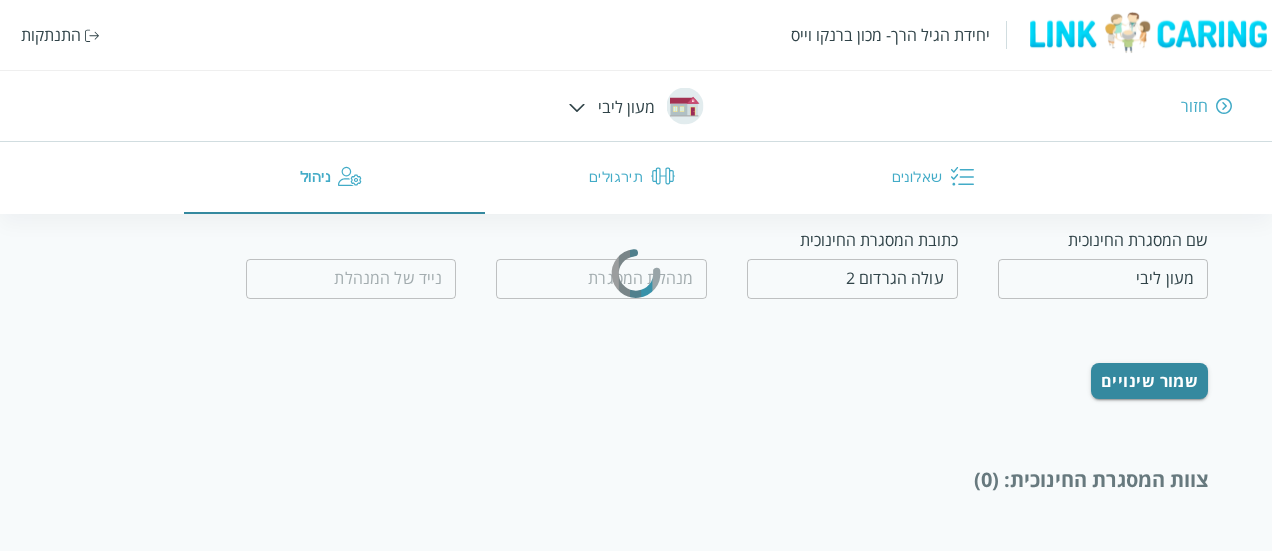 type on "0547636669" 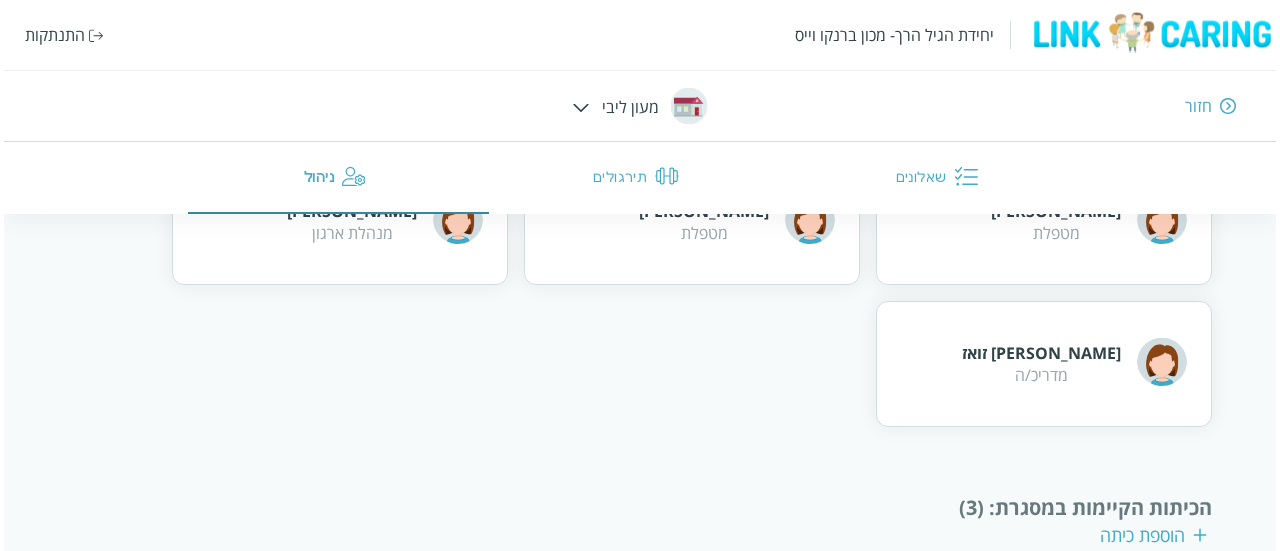 scroll, scrollTop: 1095, scrollLeft: 0, axis: vertical 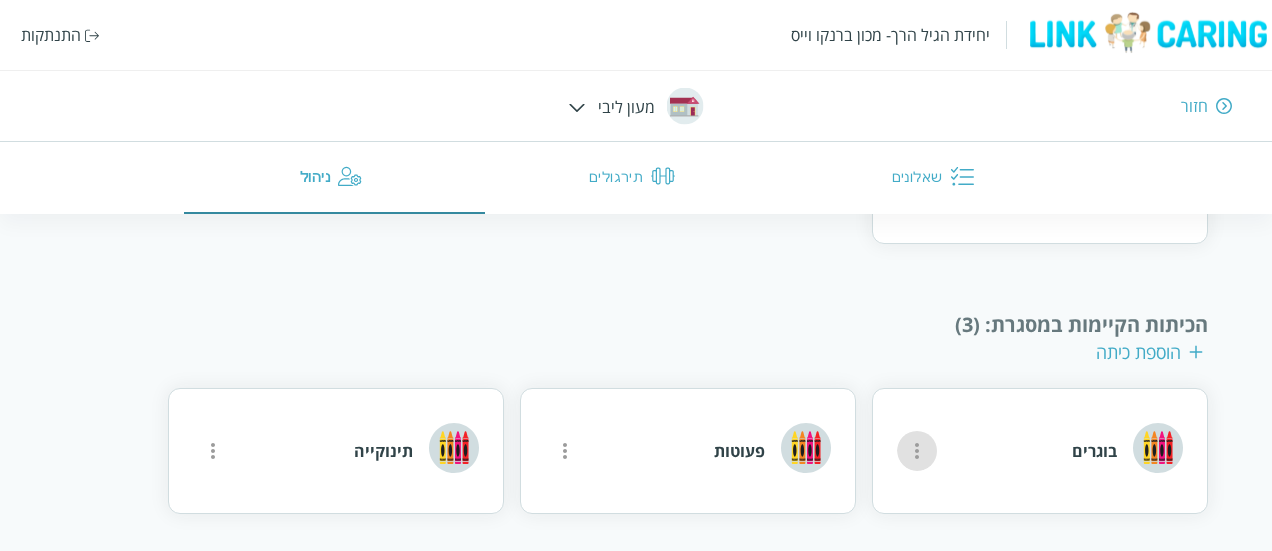 click 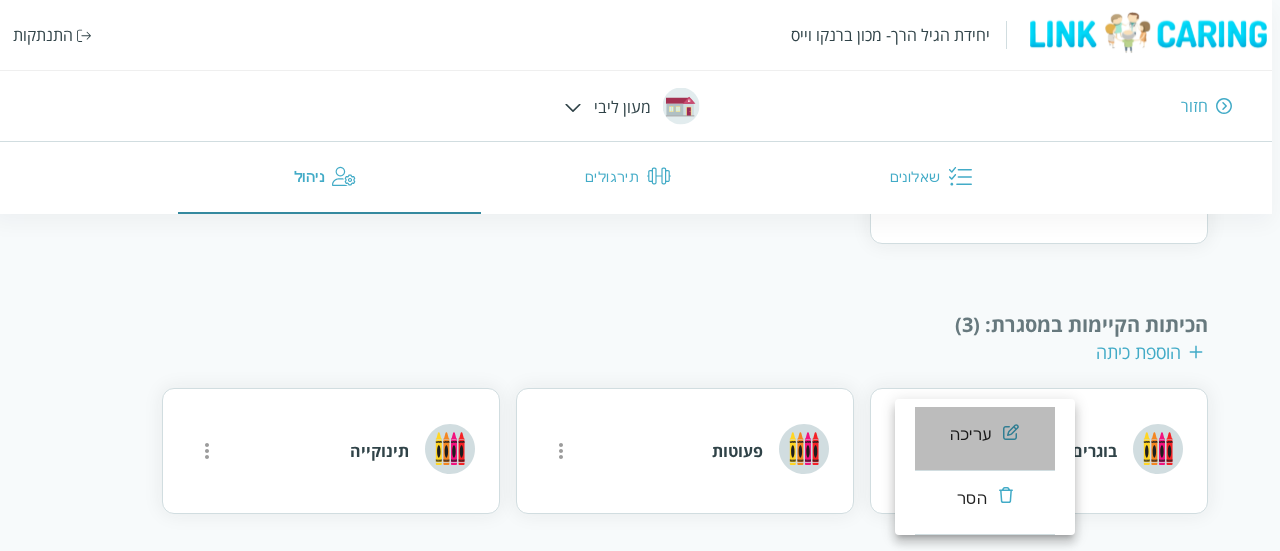 click on "עריכה" at bounding box center [985, 439] 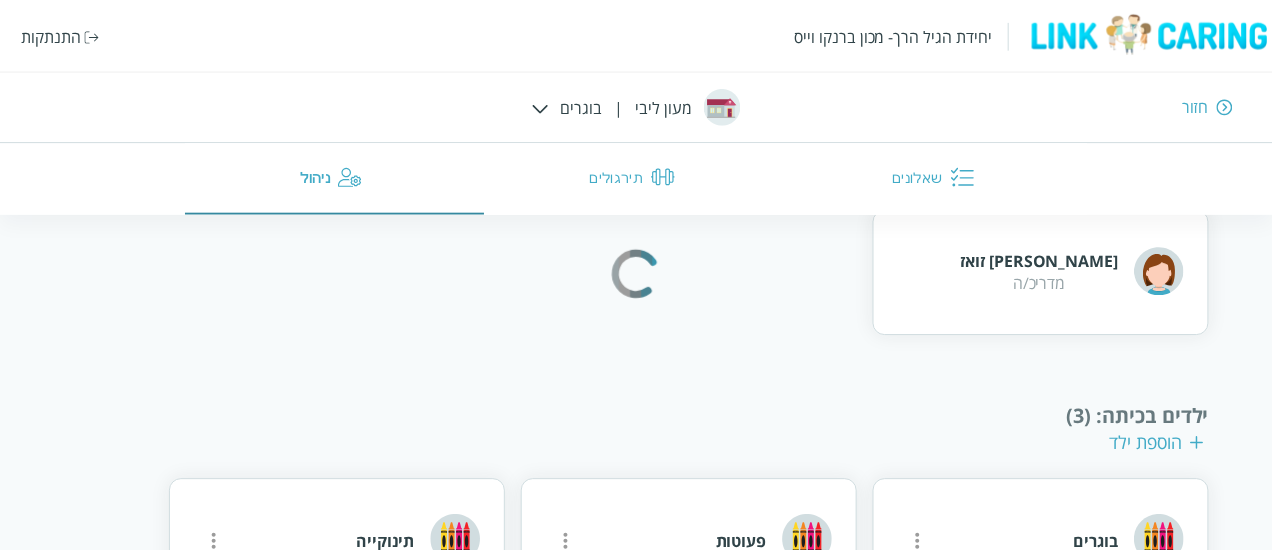 scroll, scrollTop: 1186, scrollLeft: 0, axis: vertical 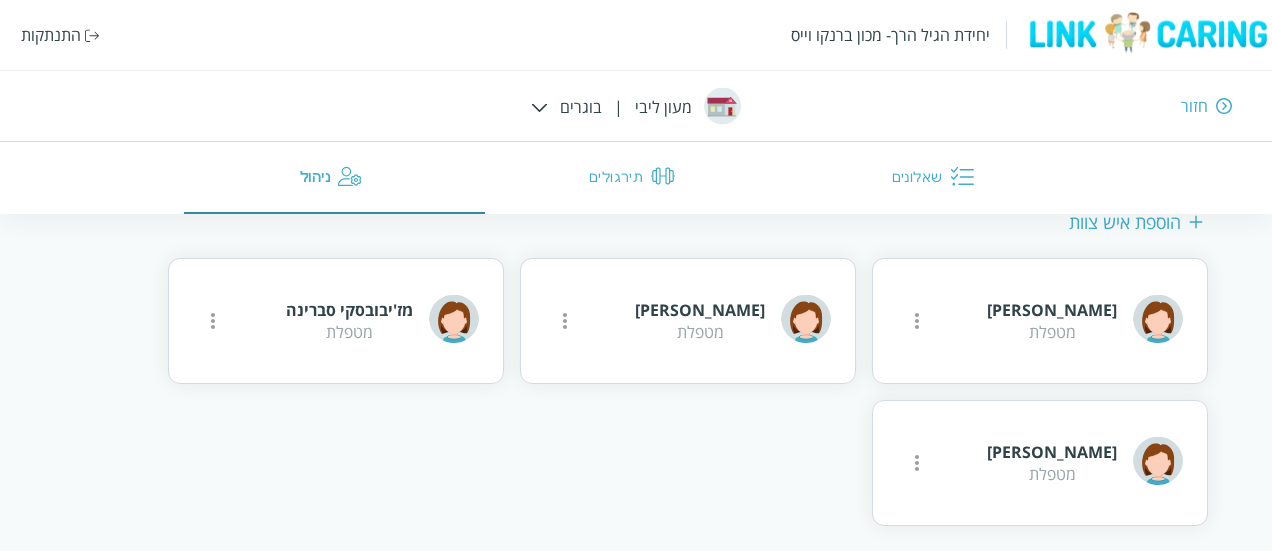 click at bounding box center [539, 107] 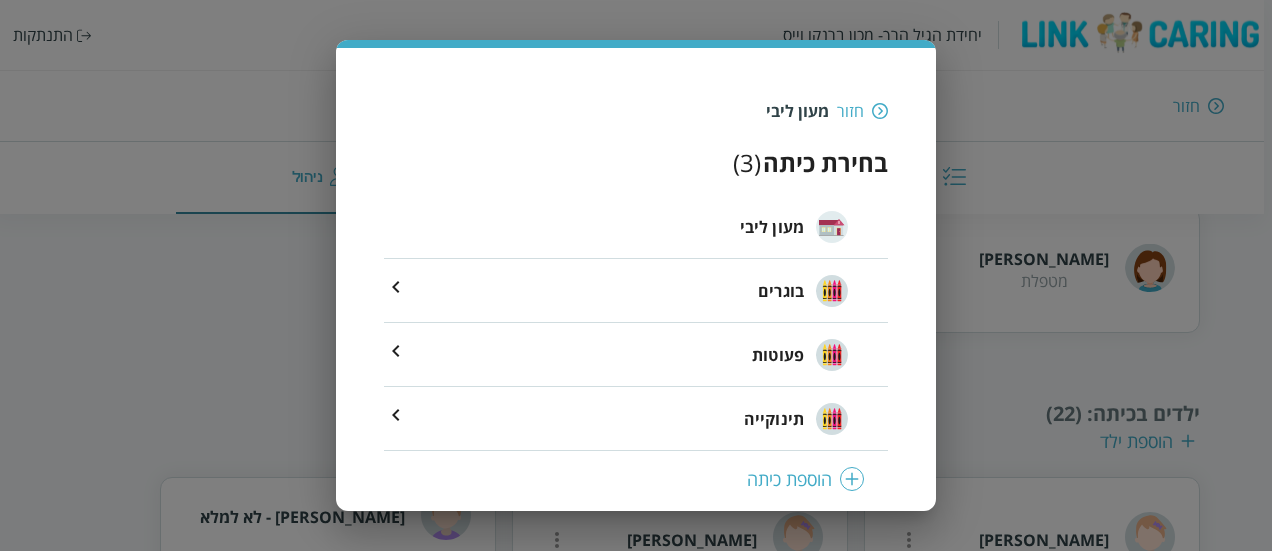 scroll, scrollTop: 284, scrollLeft: 0, axis: vertical 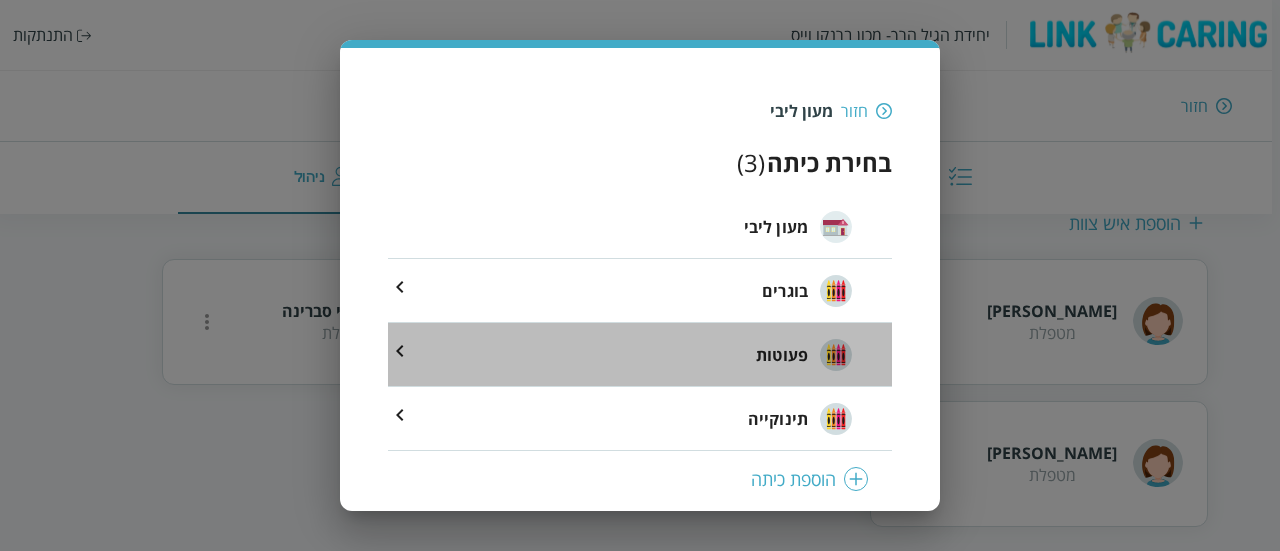 click on "פעוטות" at bounding box center [640, 355] 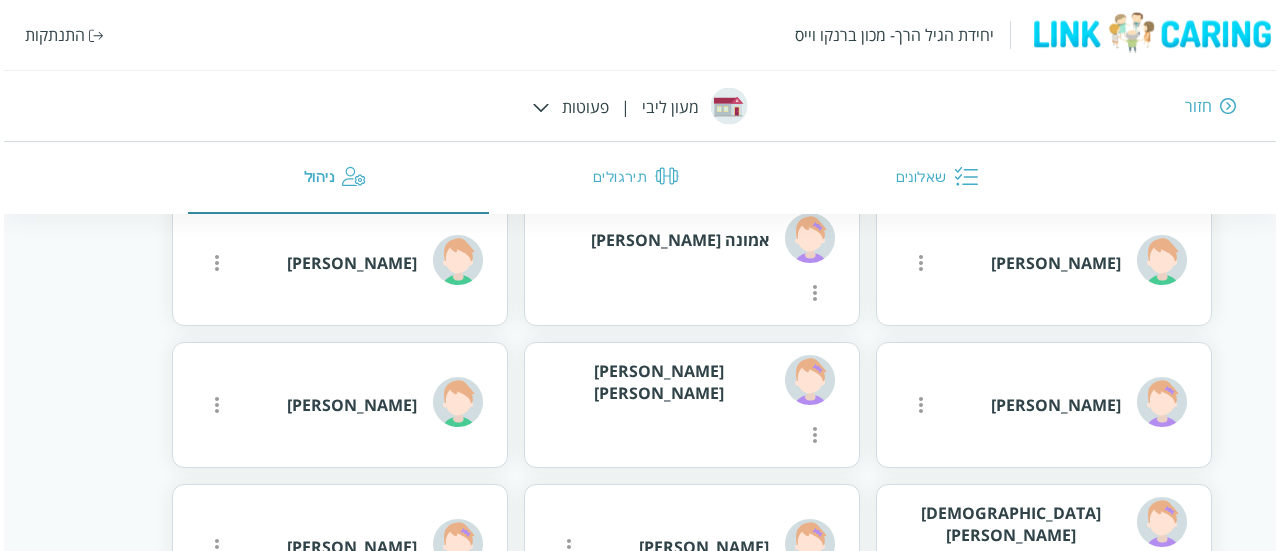 scroll, scrollTop: 946, scrollLeft: 0, axis: vertical 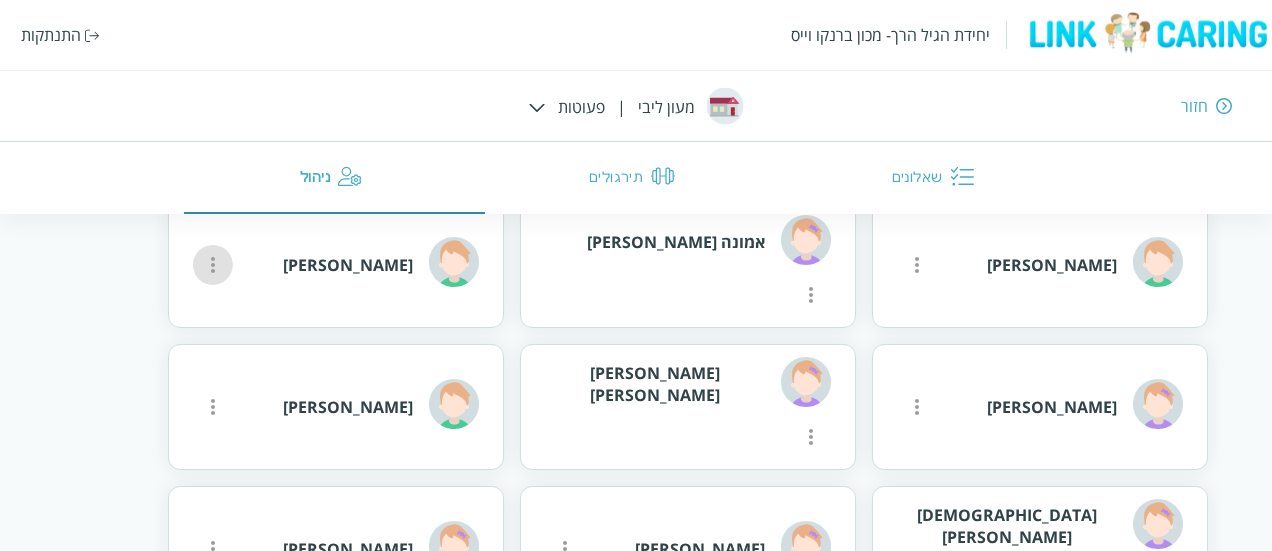 click 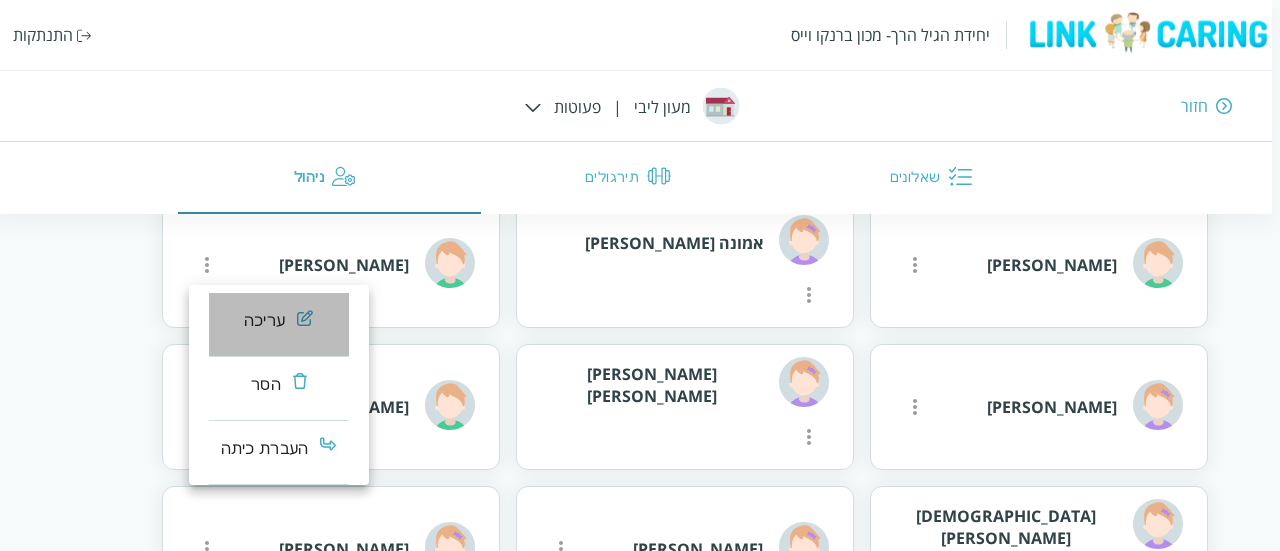 click on "עריכה" at bounding box center [264, 321] 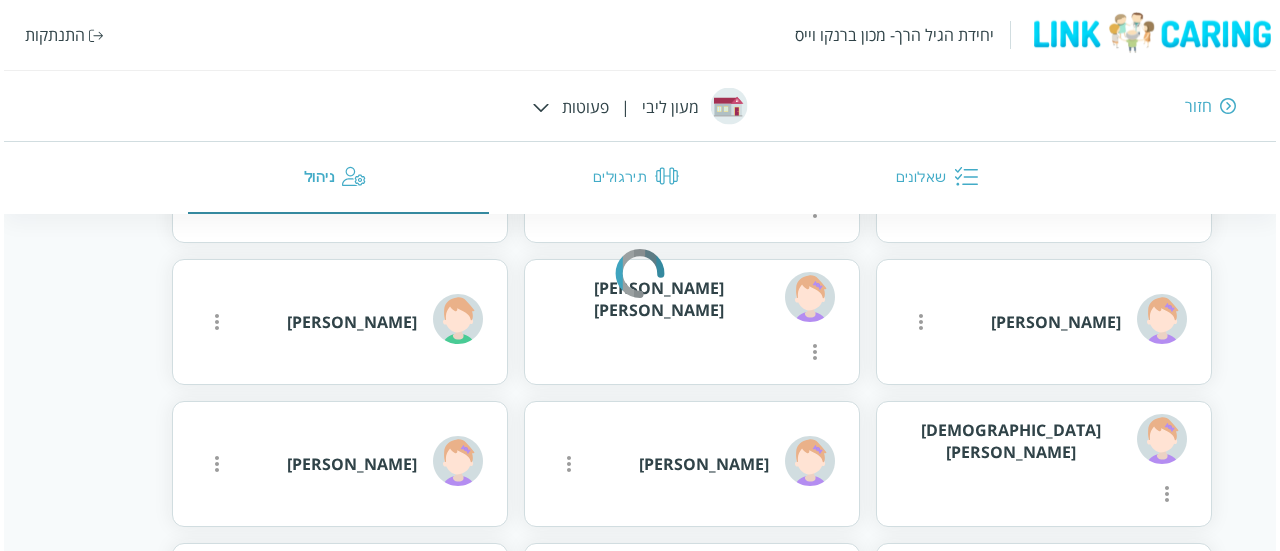scroll, scrollTop: 748, scrollLeft: 0, axis: vertical 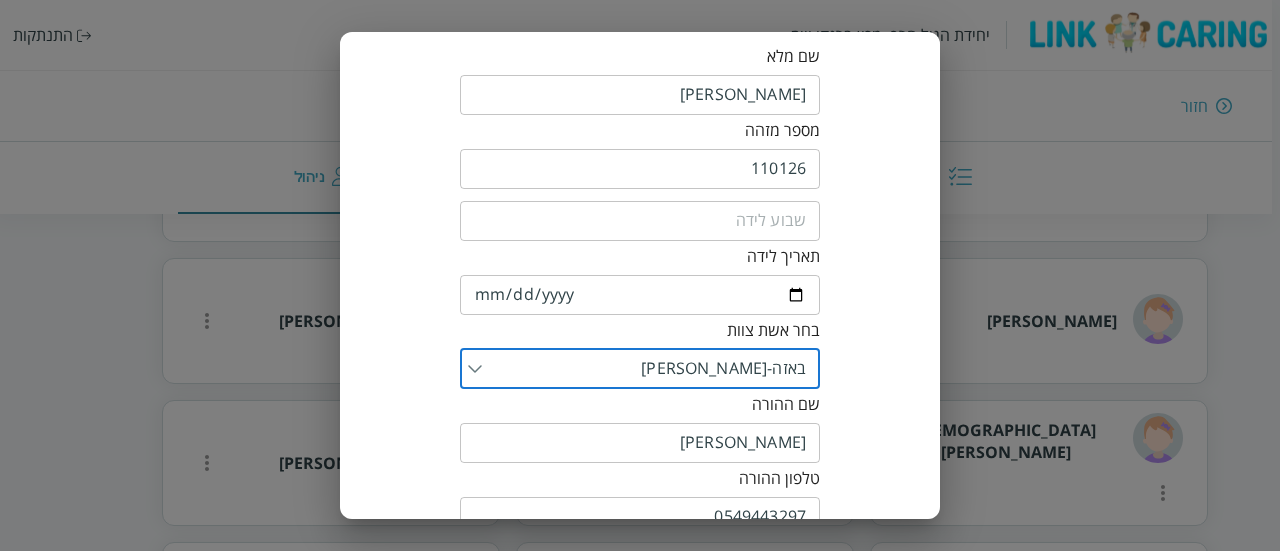 click at bounding box center (644, 369) 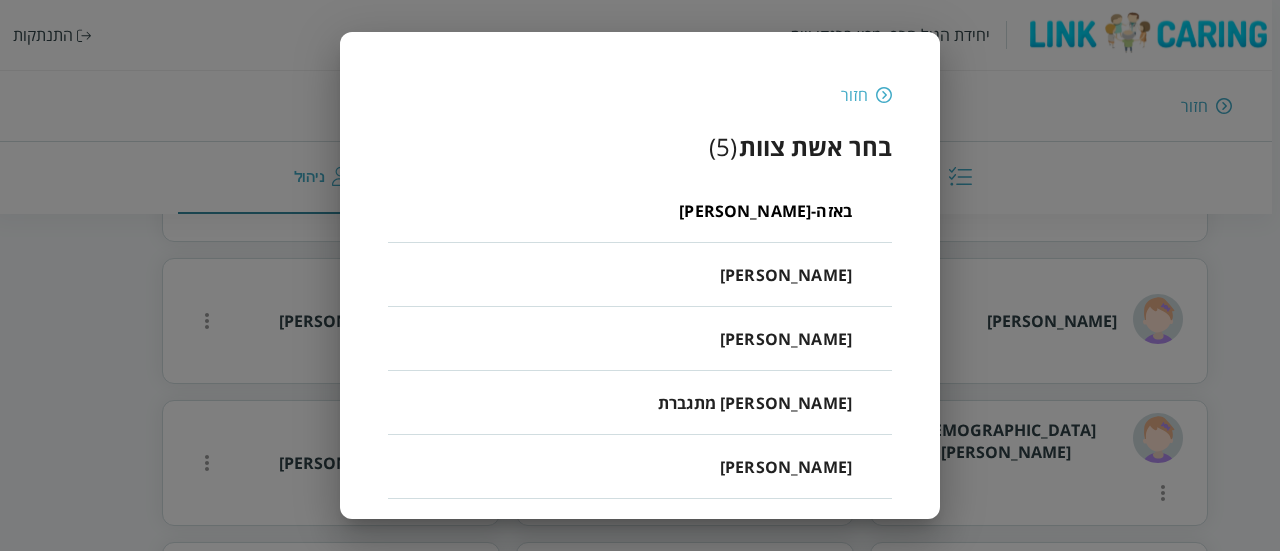 scroll, scrollTop: 0, scrollLeft: 0, axis: both 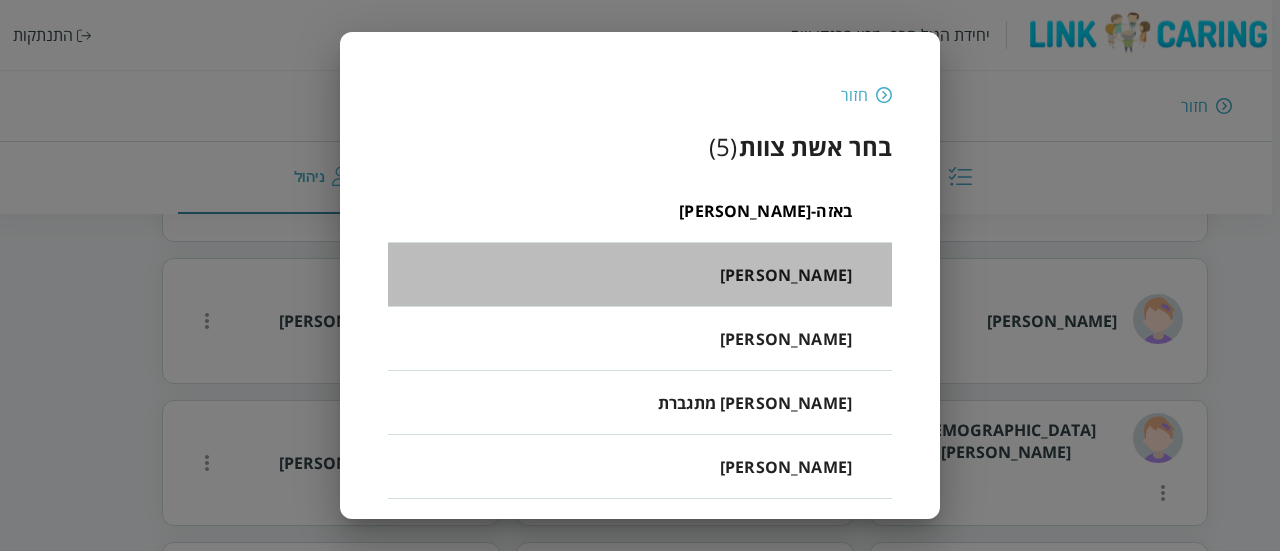 click on "[PERSON_NAME]" at bounding box center (786, 275) 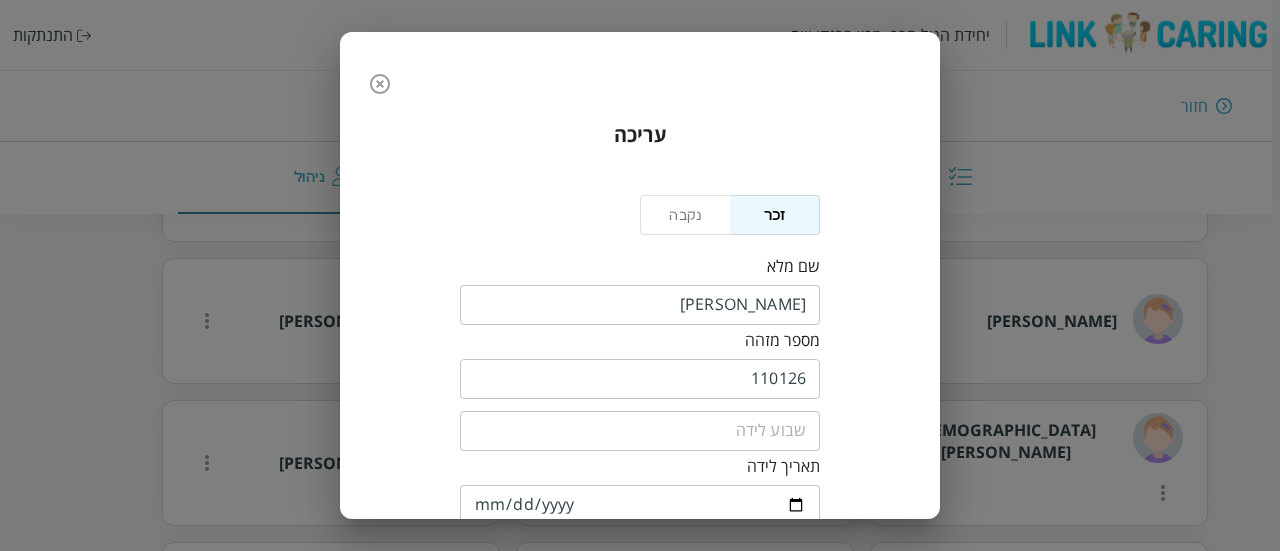 scroll, scrollTop: 430, scrollLeft: 0, axis: vertical 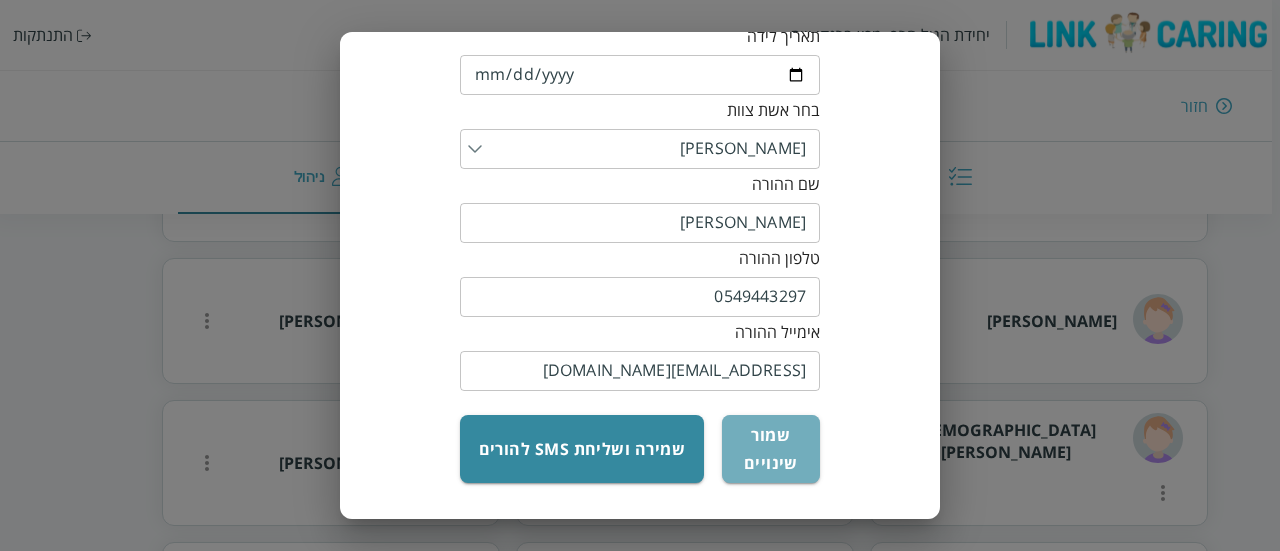click on "שמור שינויים" at bounding box center [771, 449] 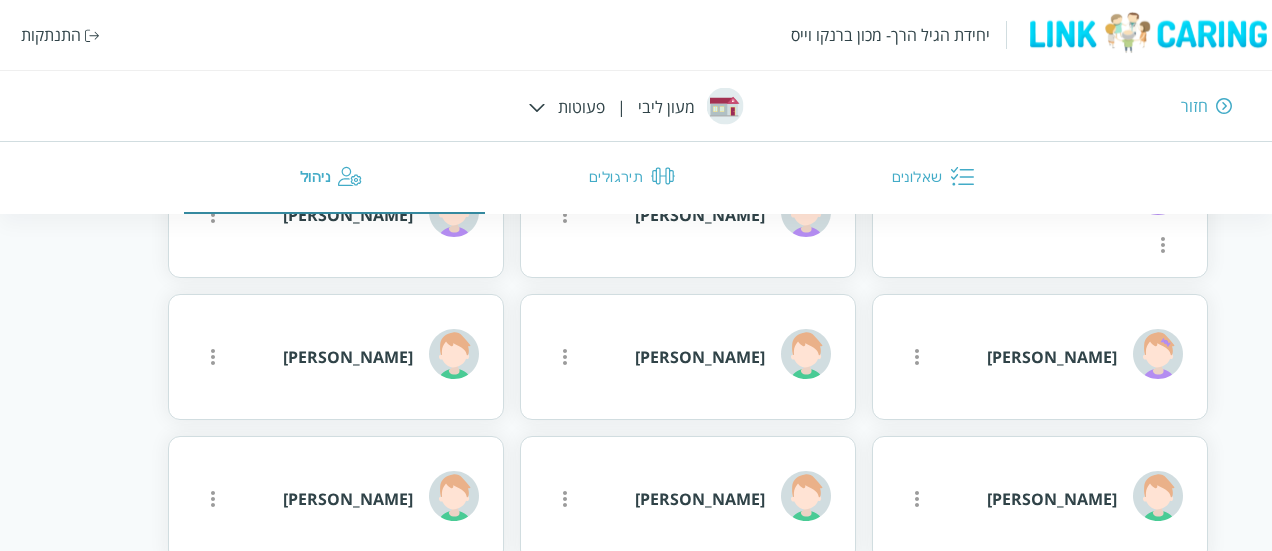 scroll, scrollTop: 1280, scrollLeft: 0, axis: vertical 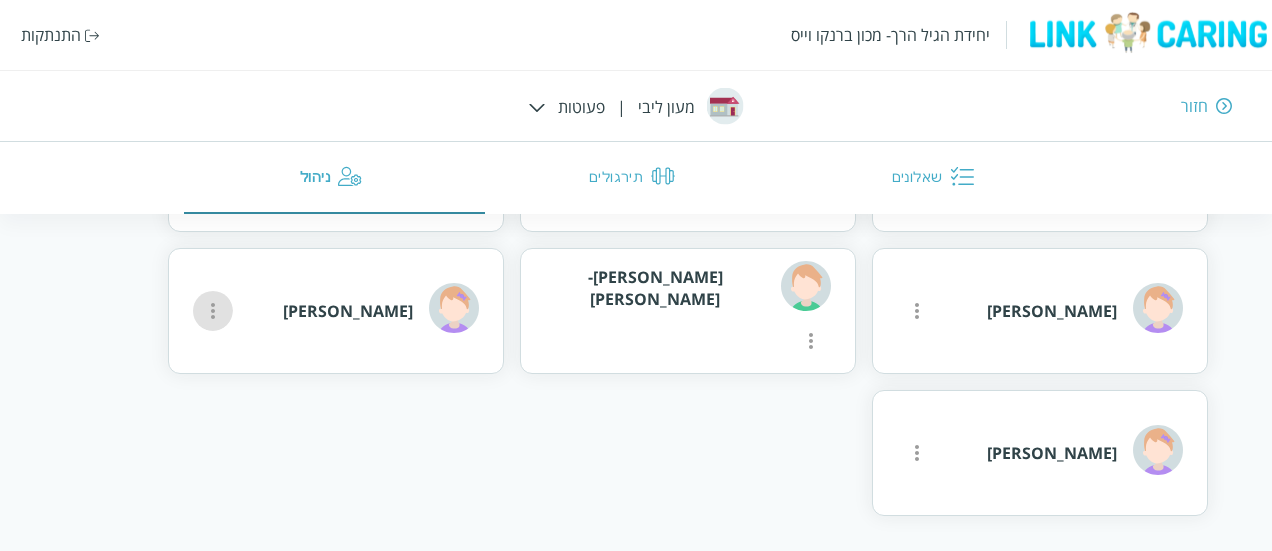click 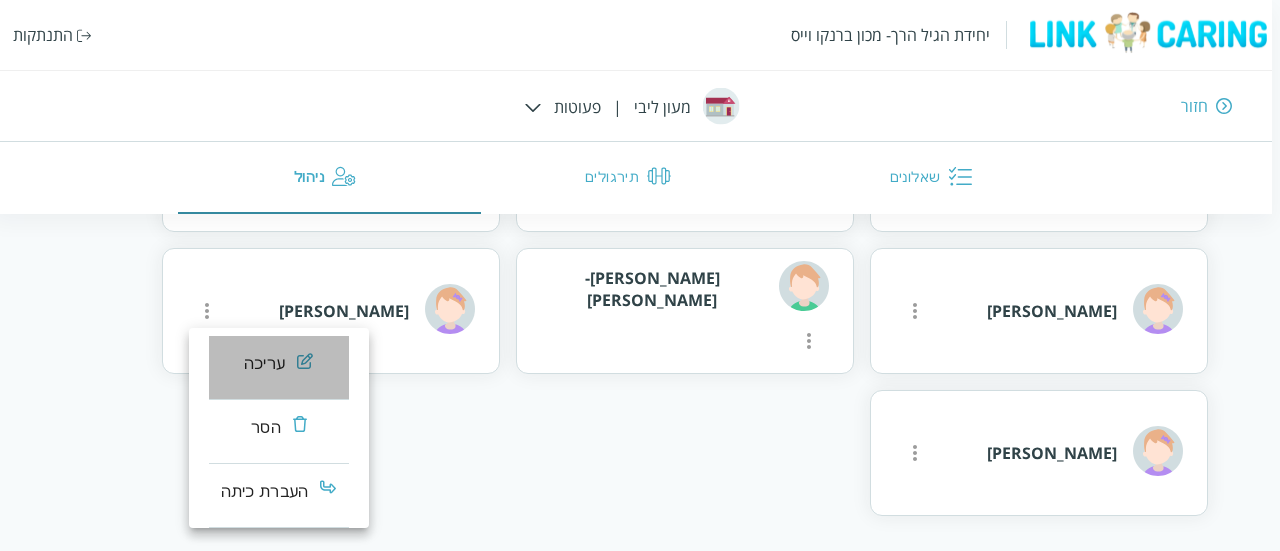 click at bounding box center [305, 360] 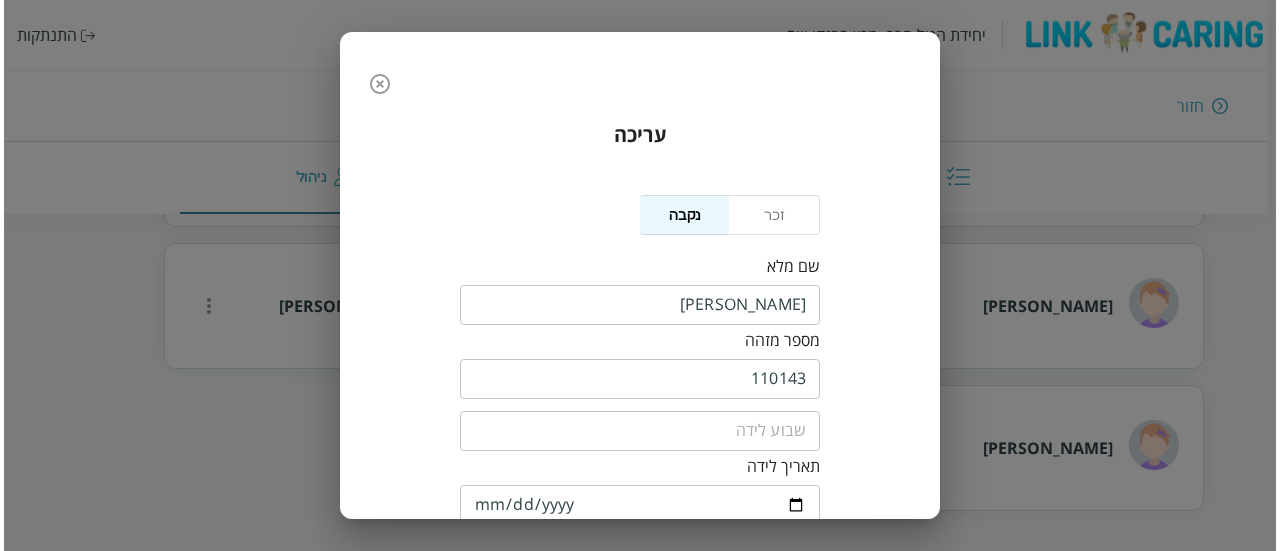 scroll, scrollTop: 1412, scrollLeft: 0, axis: vertical 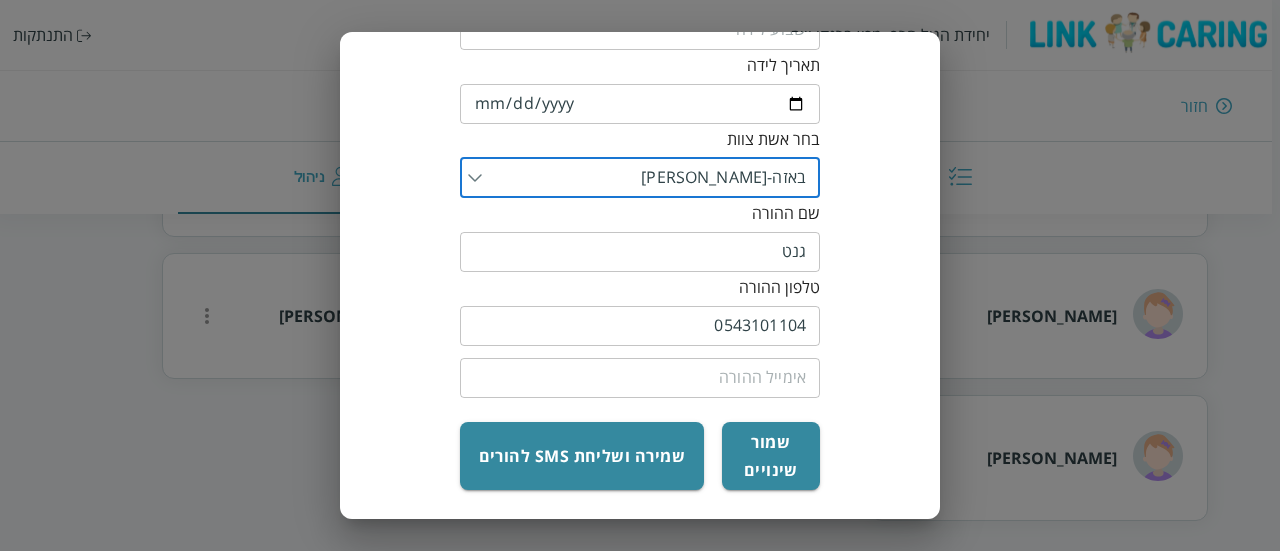click at bounding box center (644, 178) 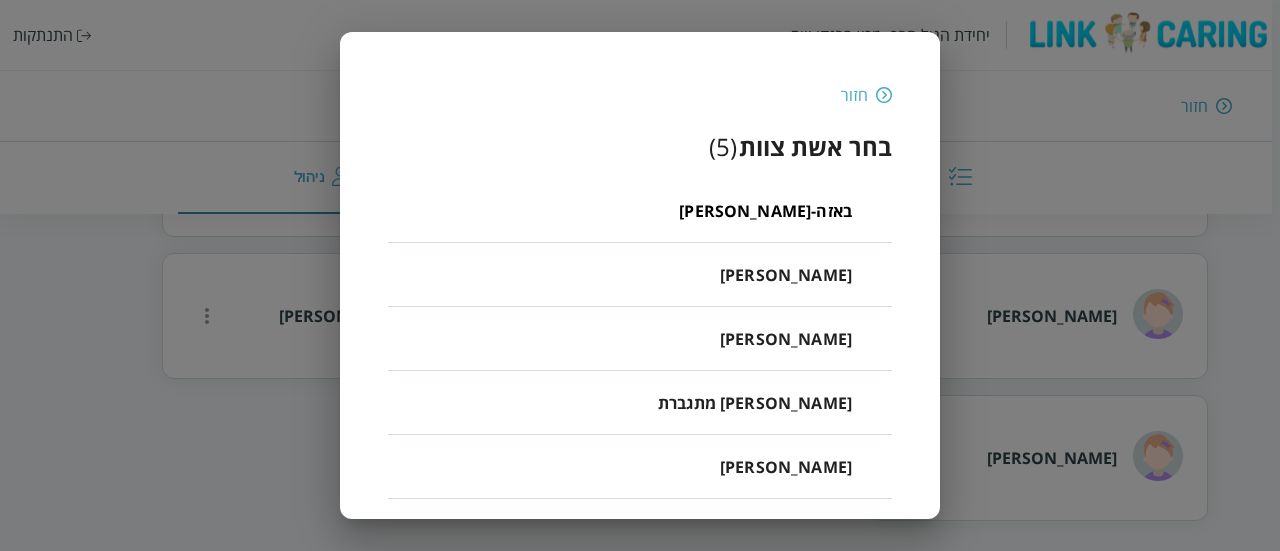 scroll, scrollTop: 0, scrollLeft: 0, axis: both 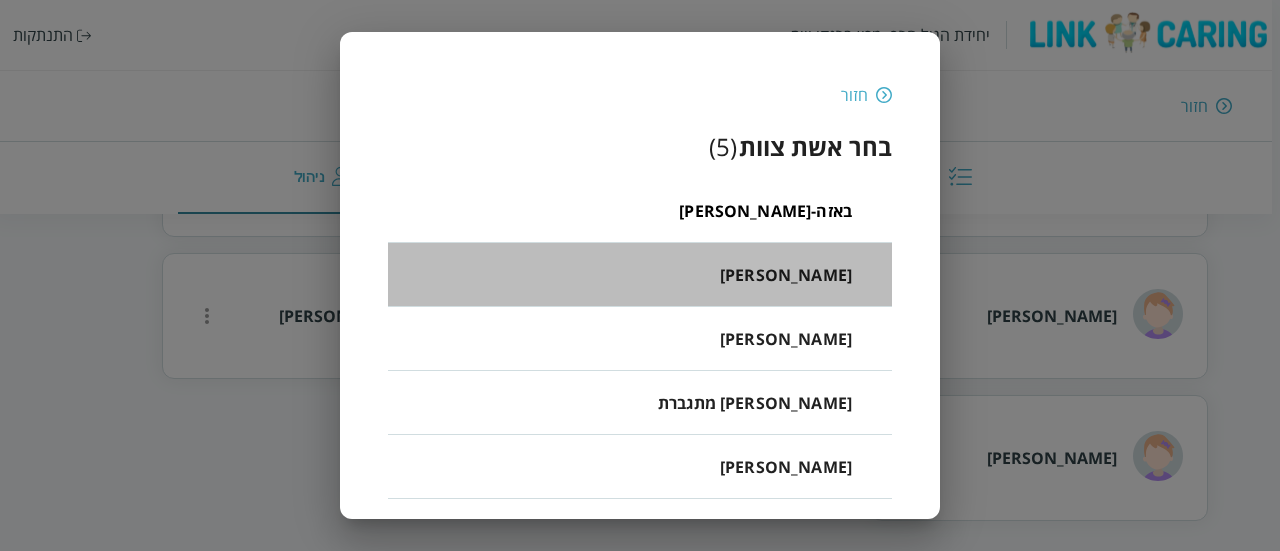click on "[PERSON_NAME]" at bounding box center (786, 275) 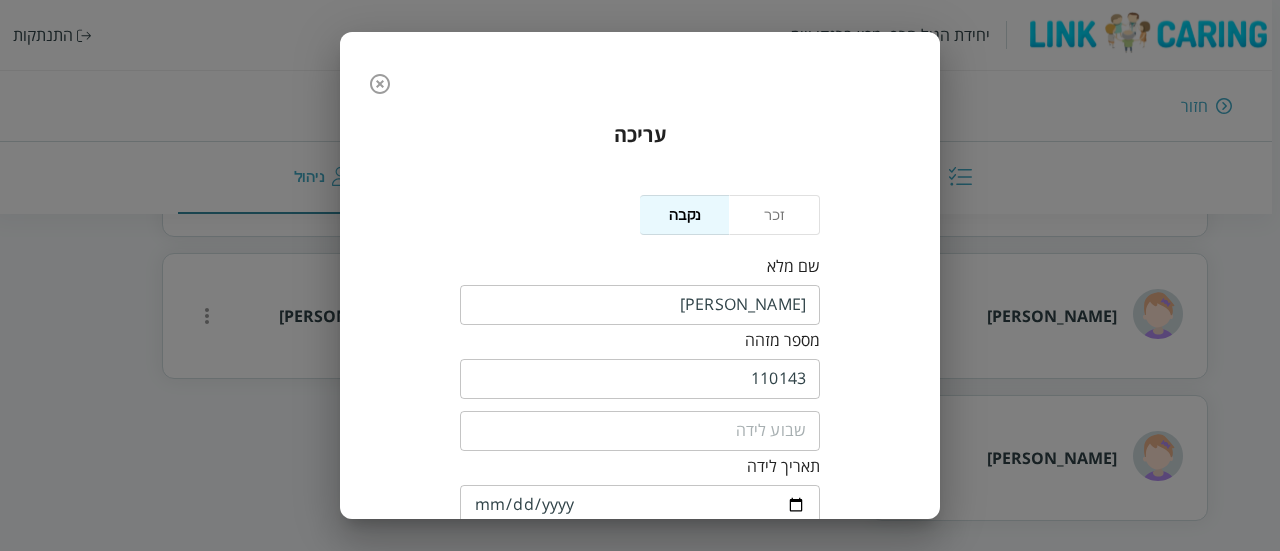 scroll, scrollTop: 408, scrollLeft: 0, axis: vertical 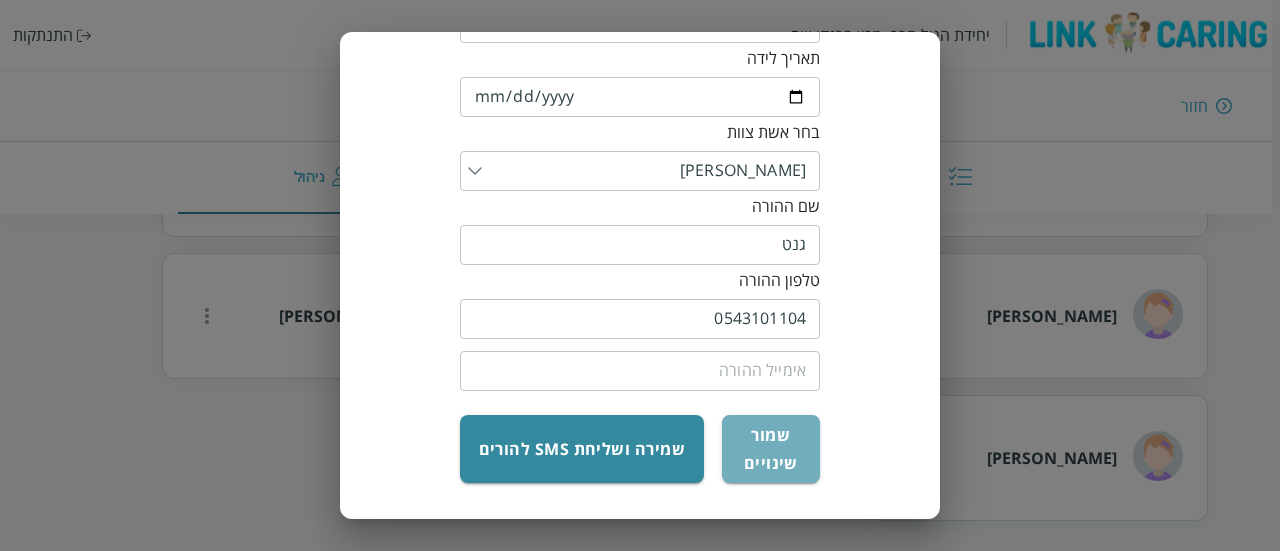 click on "שמור שינויים" at bounding box center (771, 449) 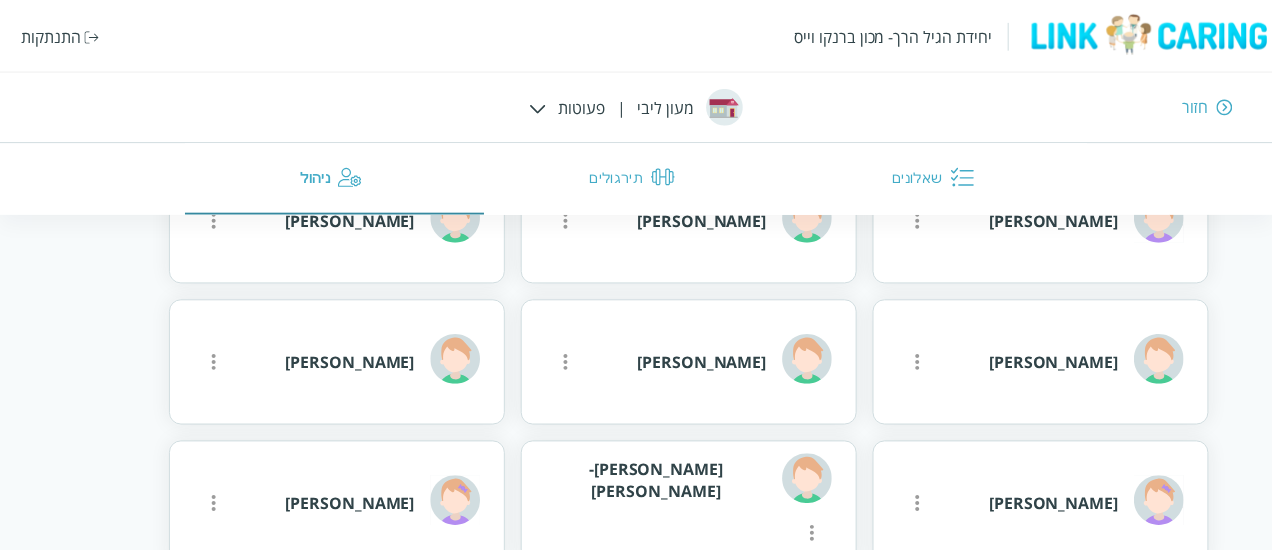 scroll, scrollTop: 1386, scrollLeft: 0, axis: vertical 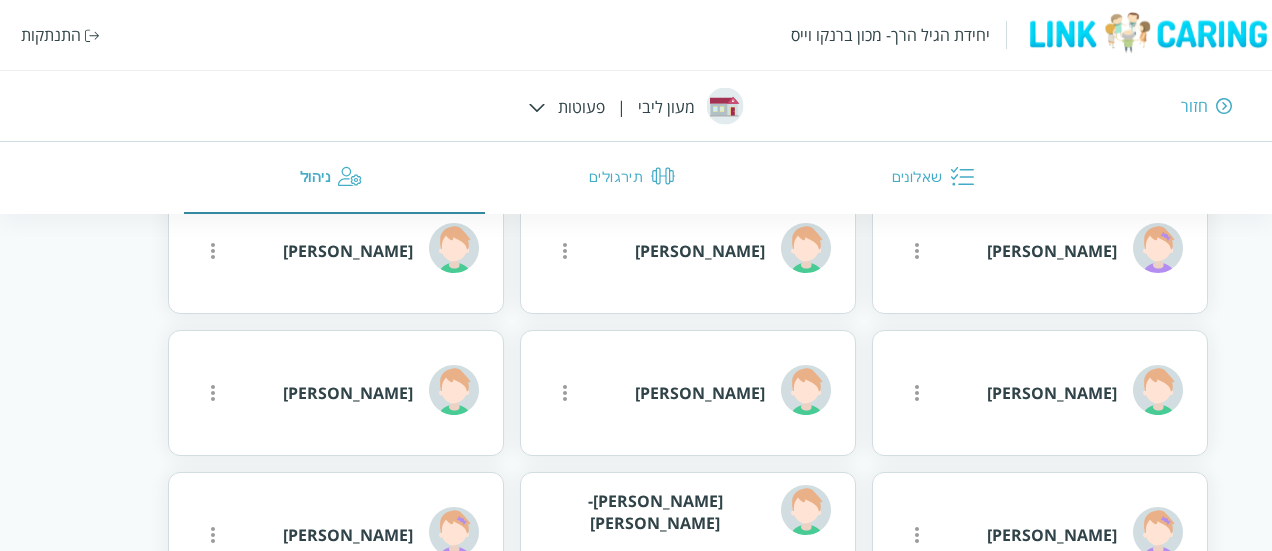 click at bounding box center [1224, 106] 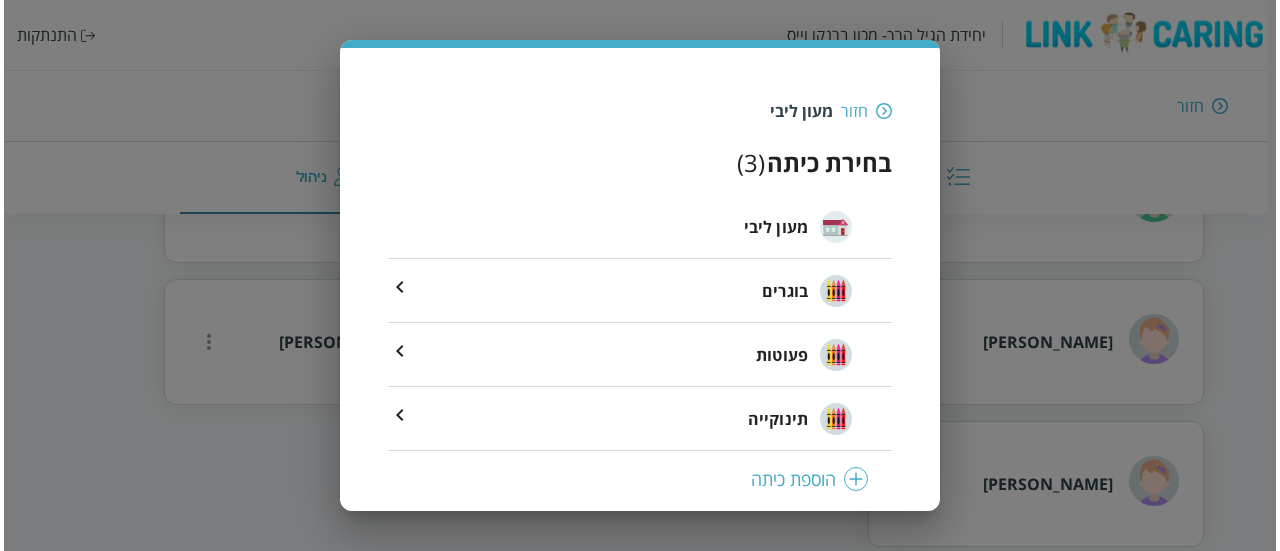 scroll, scrollTop: 1194, scrollLeft: 0, axis: vertical 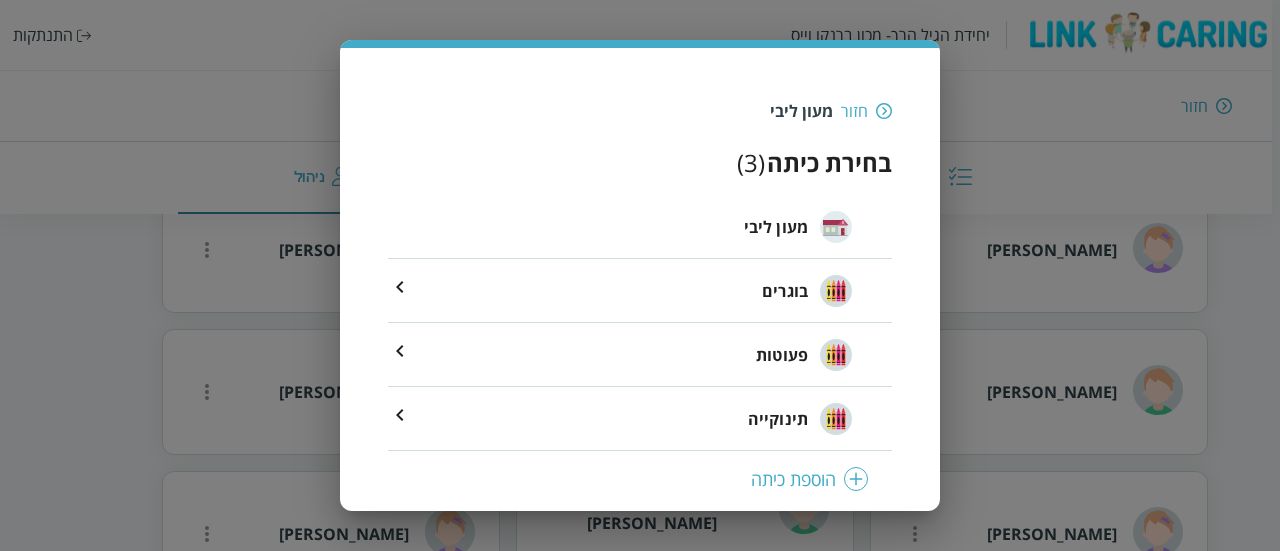 click at bounding box center (884, 111) 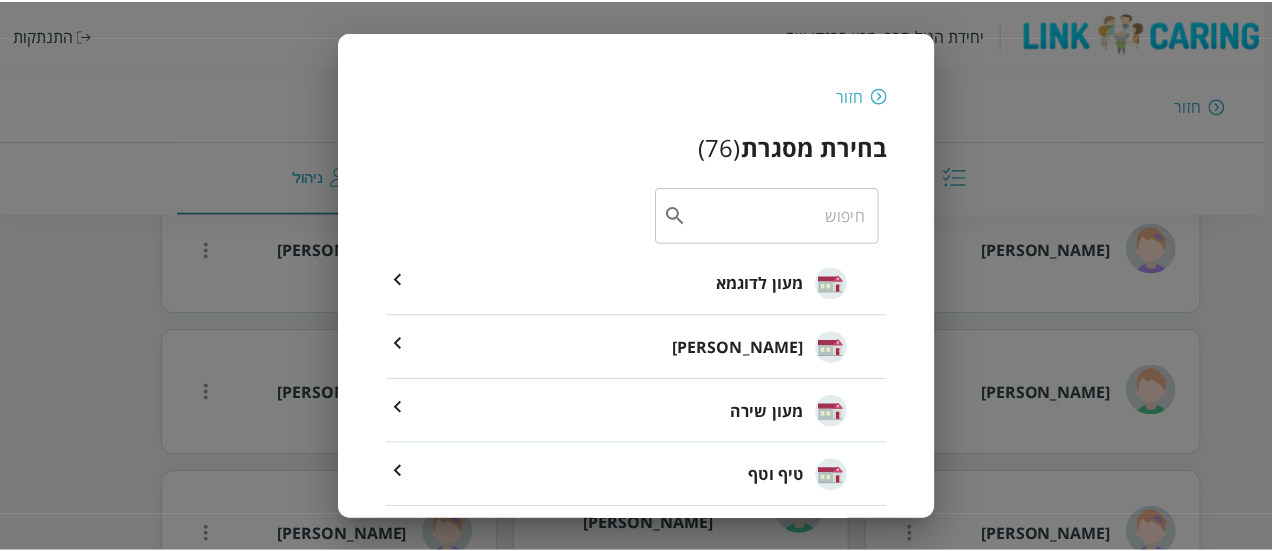 scroll, scrollTop: 1001, scrollLeft: 0, axis: vertical 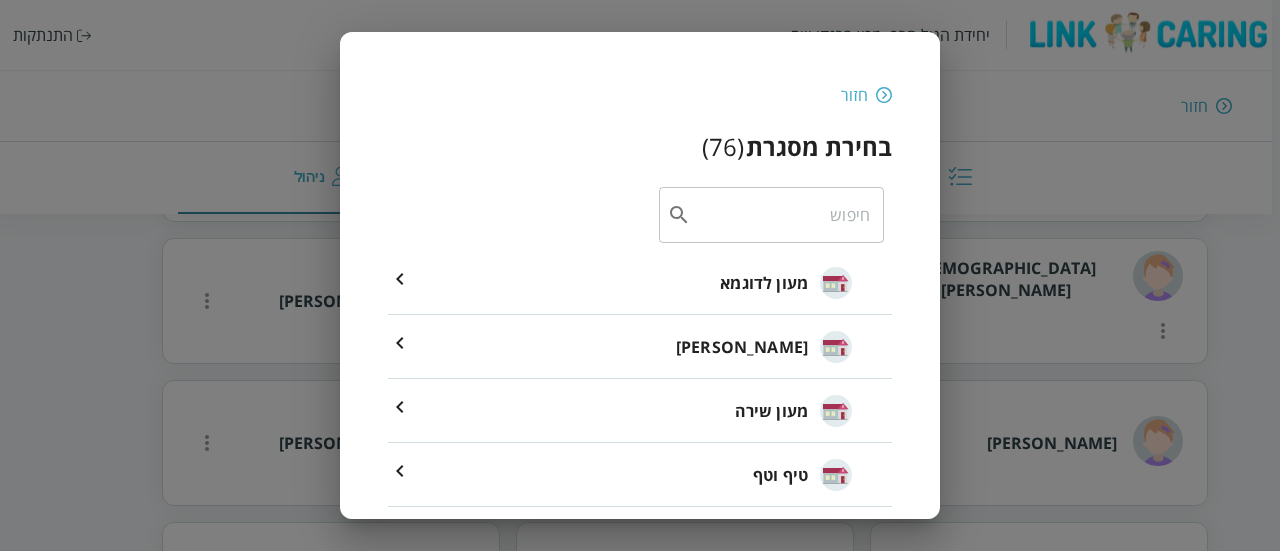 click at bounding box center (780, 215) 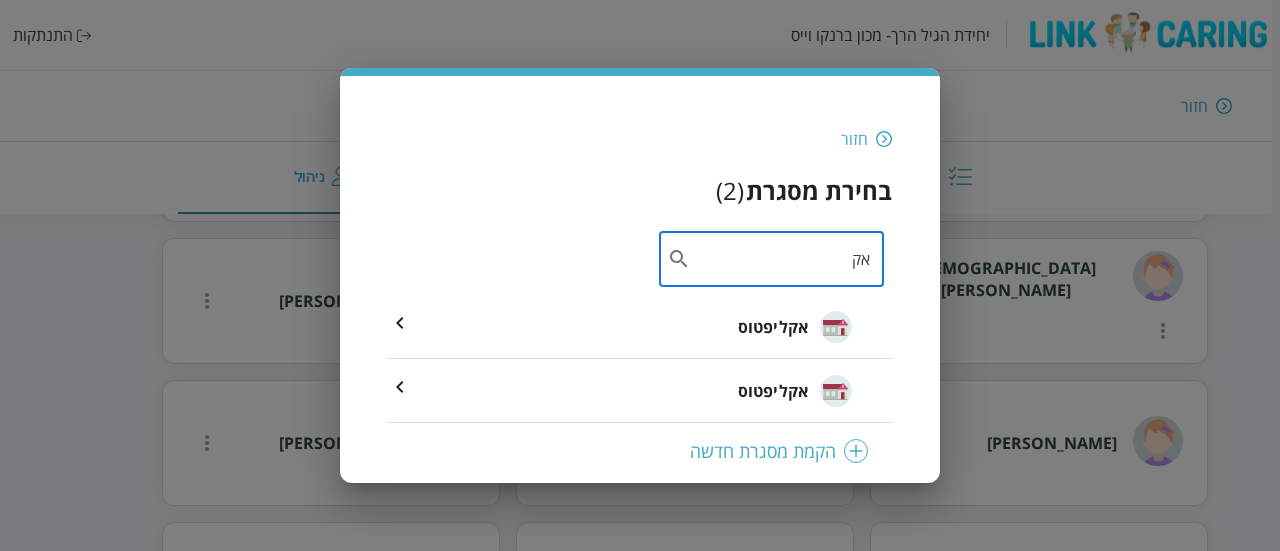 type on "אק" 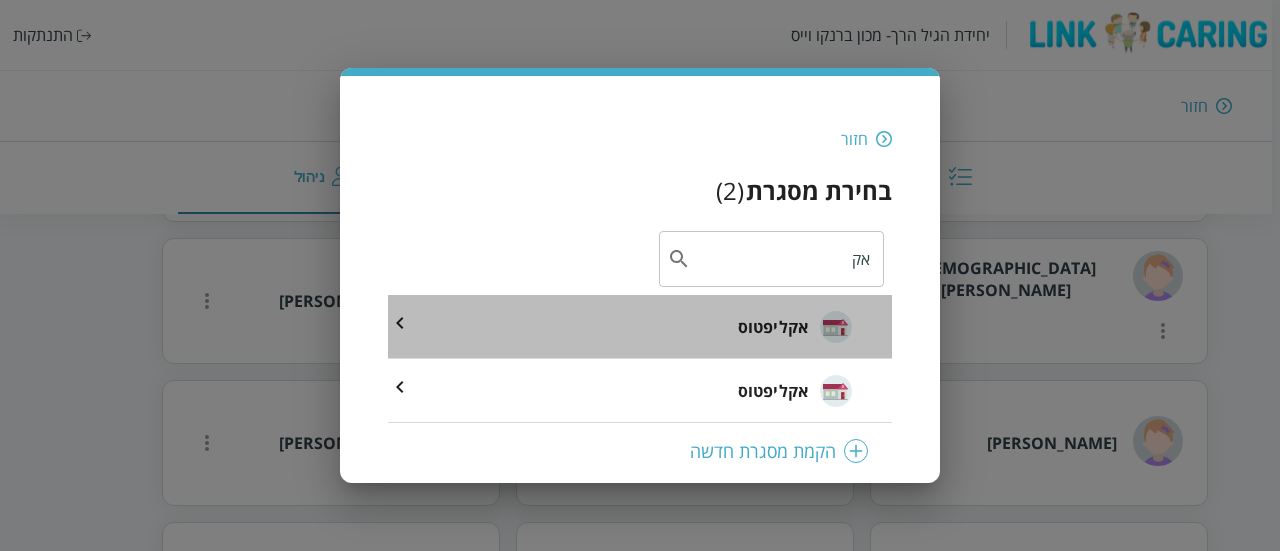 click on "אקליפטוס" at bounding box center (773, 327) 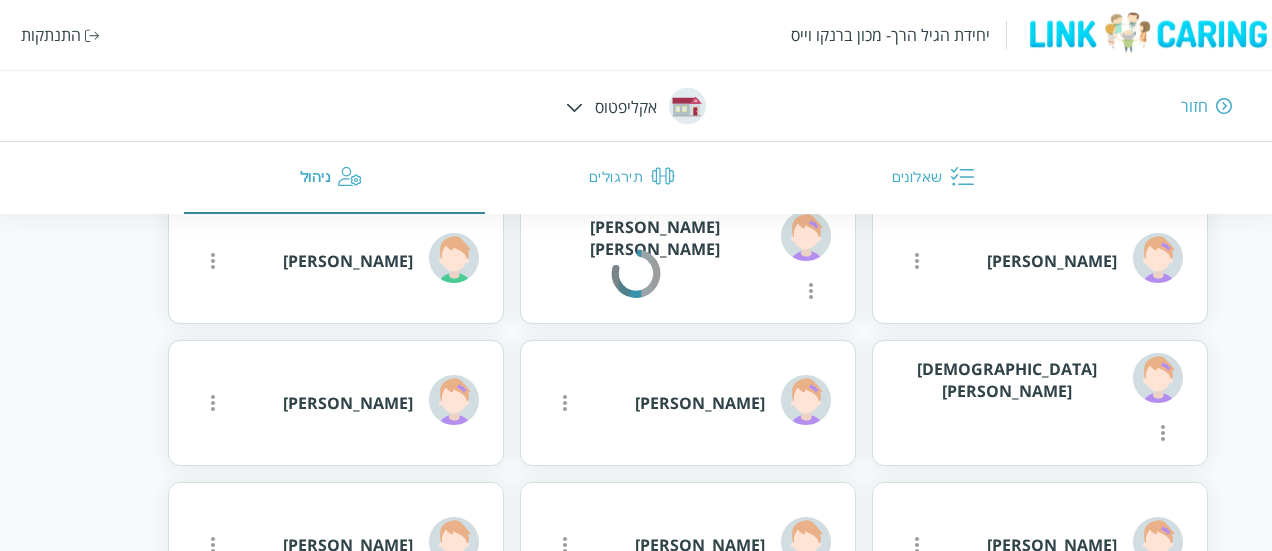 type on "[PERSON_NAME]" 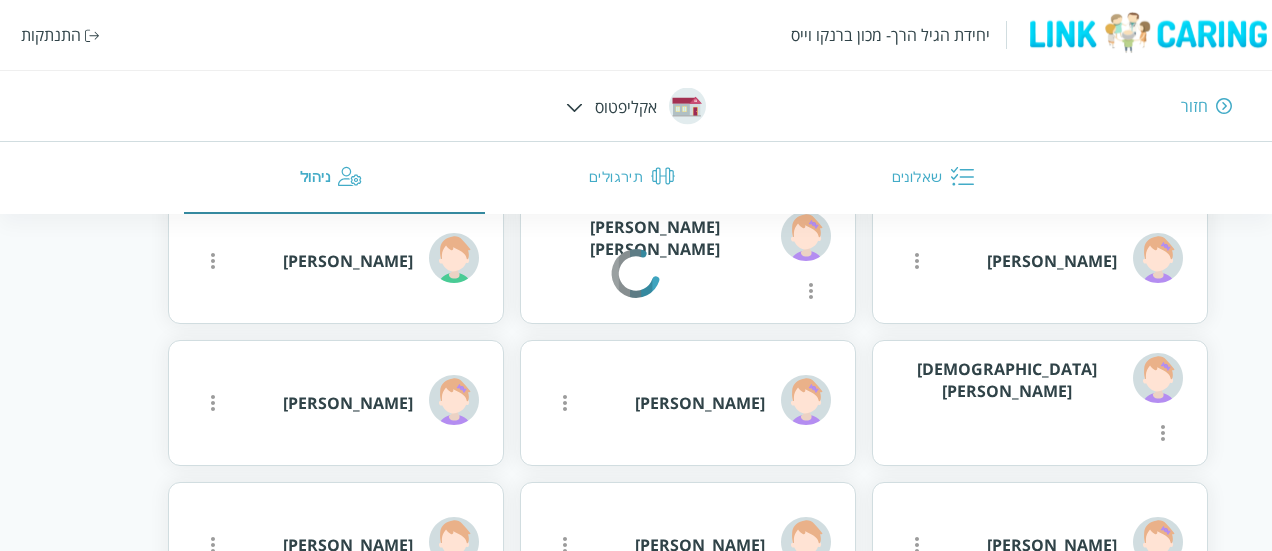 type on "0526990968" 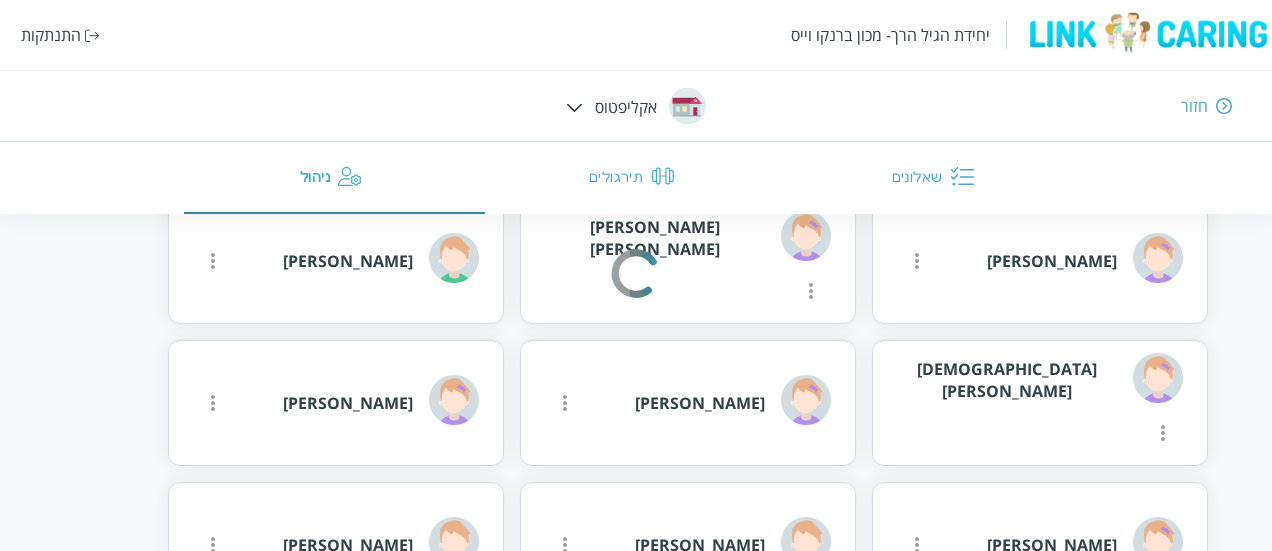 scroll, scrollTop: 1095, scrollLeft: 0, axis: vertical 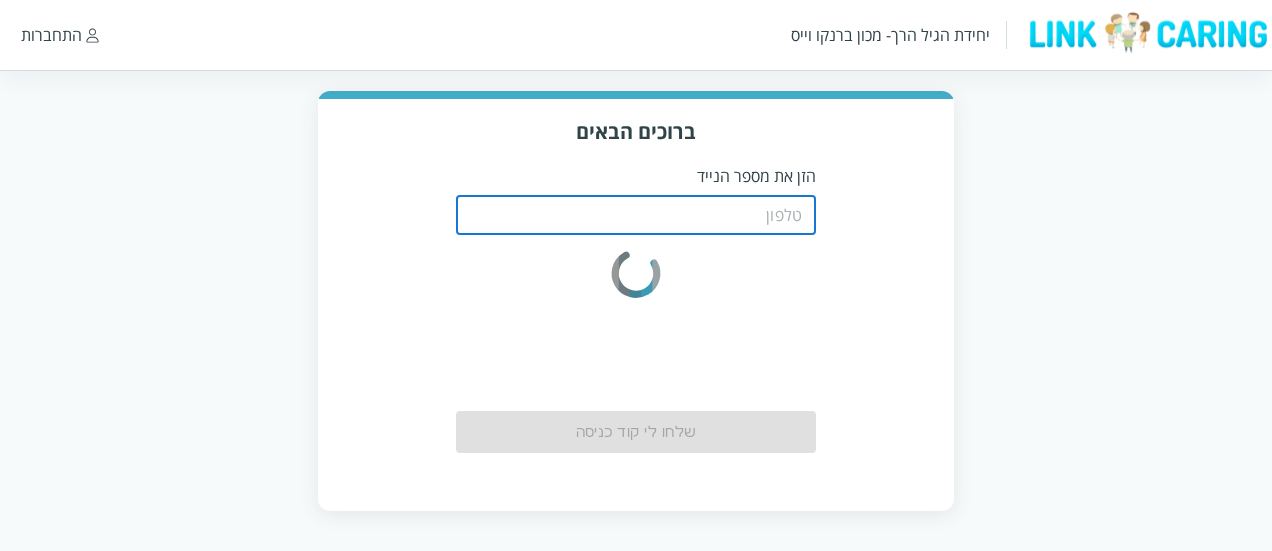 click at bounding box center [636, 215] 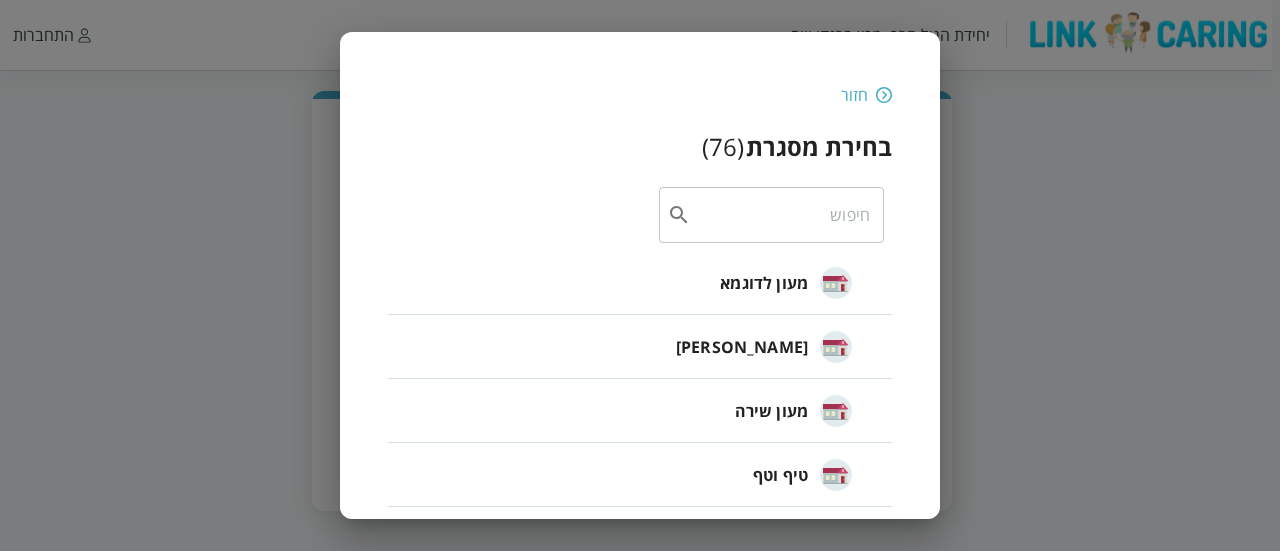 click at bounding box center (884, 95) 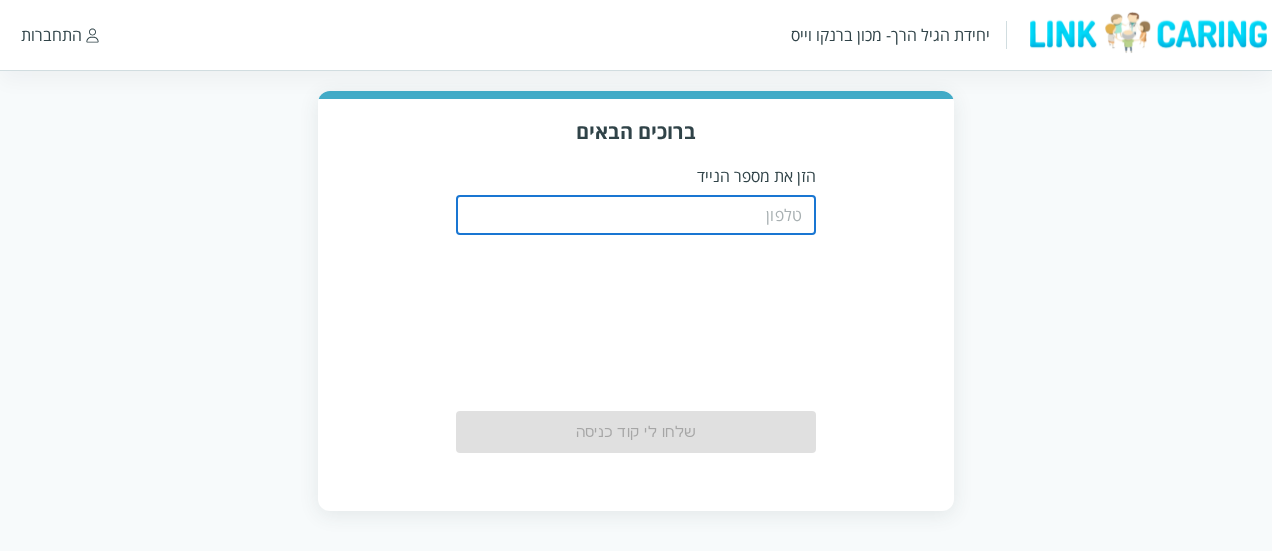 click at bounding box center [636, 215] 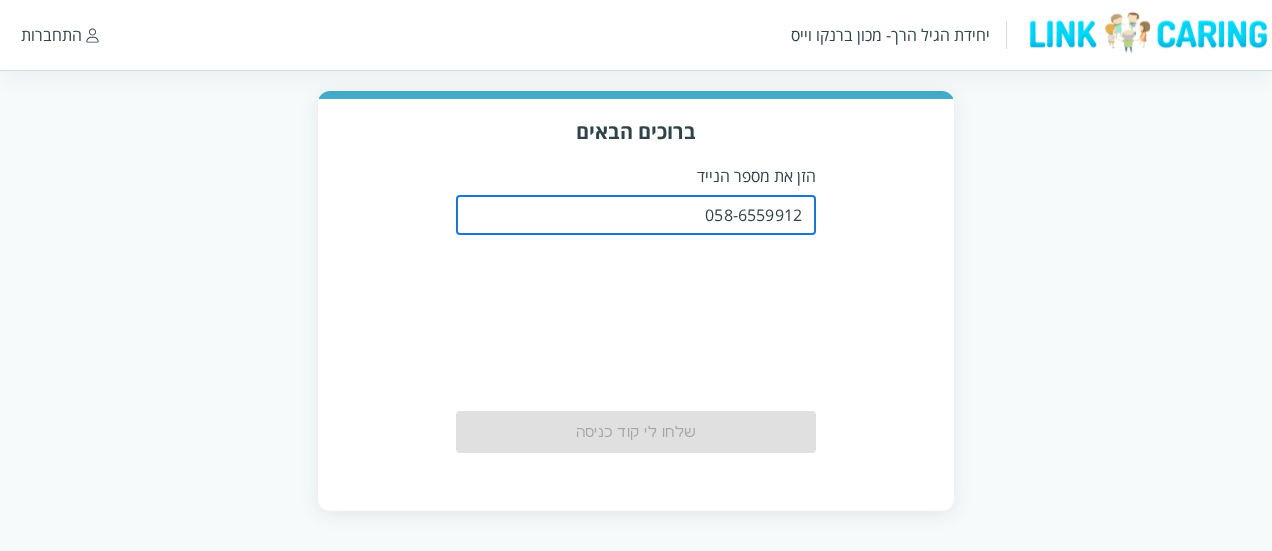 click on "058-6559912" at bounding box center (636, 215) 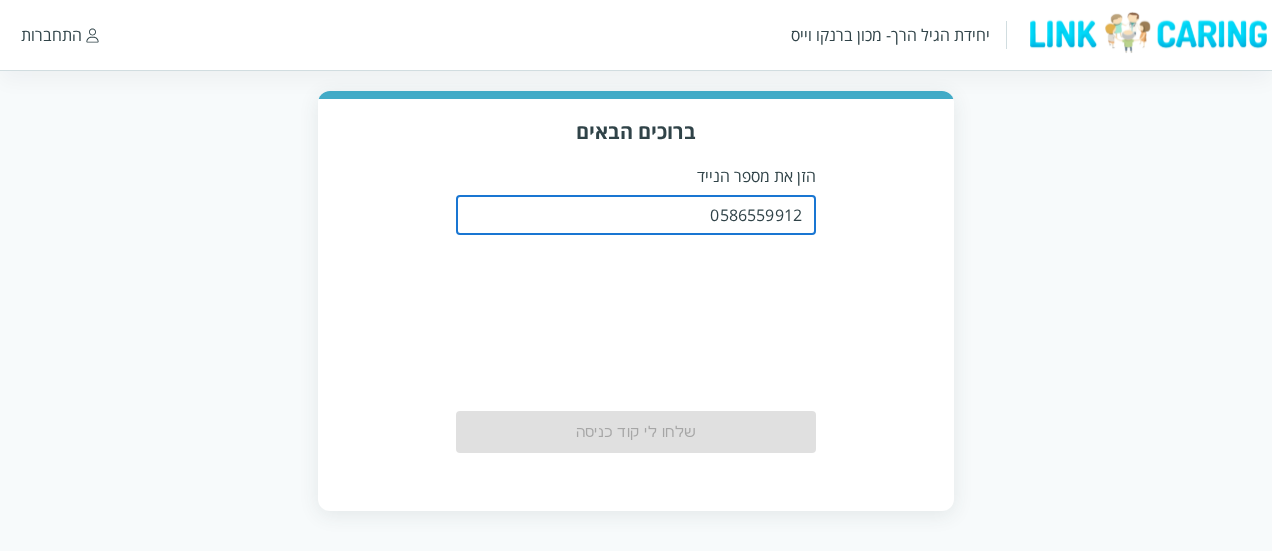 type on "0586559912" 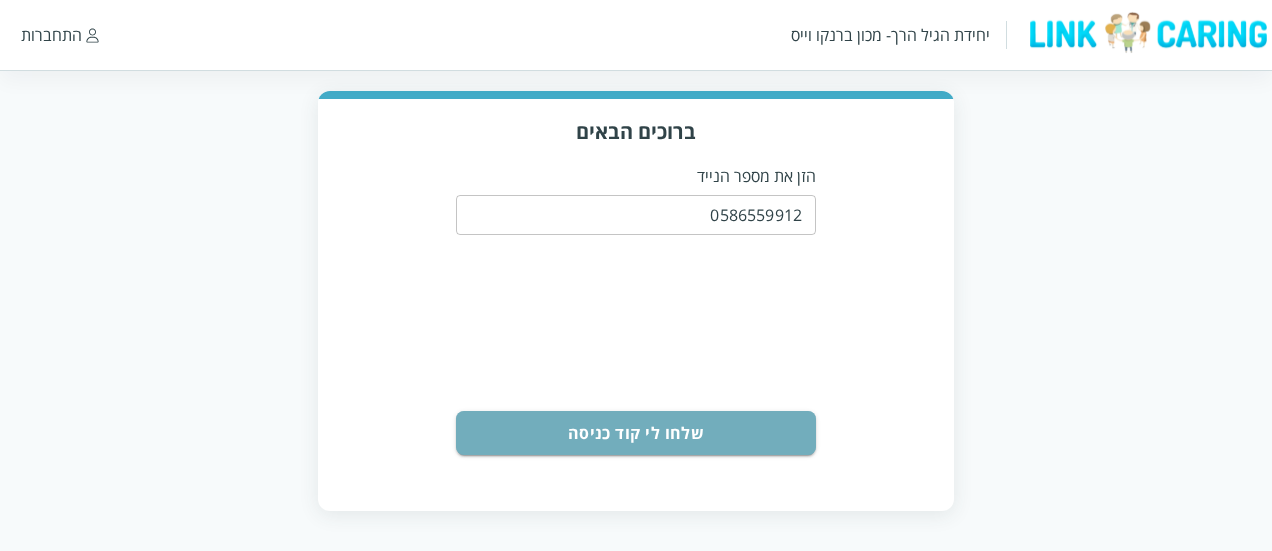 click on "שלחו לי קוד כניסה" at bounding box center [636, 433] 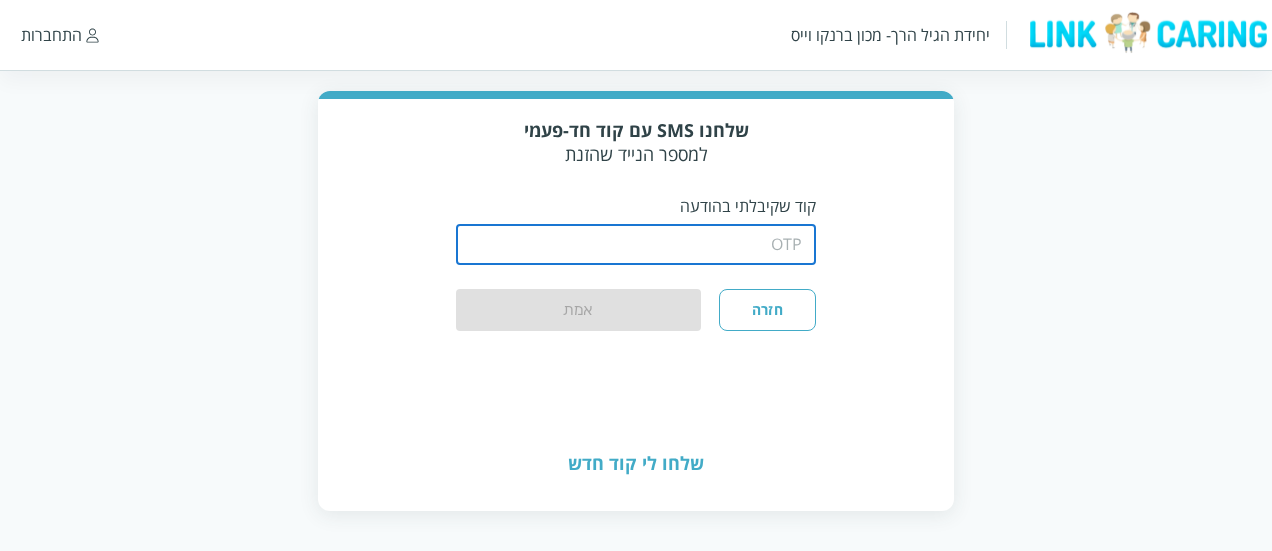 click at bounding box center (636, 245) 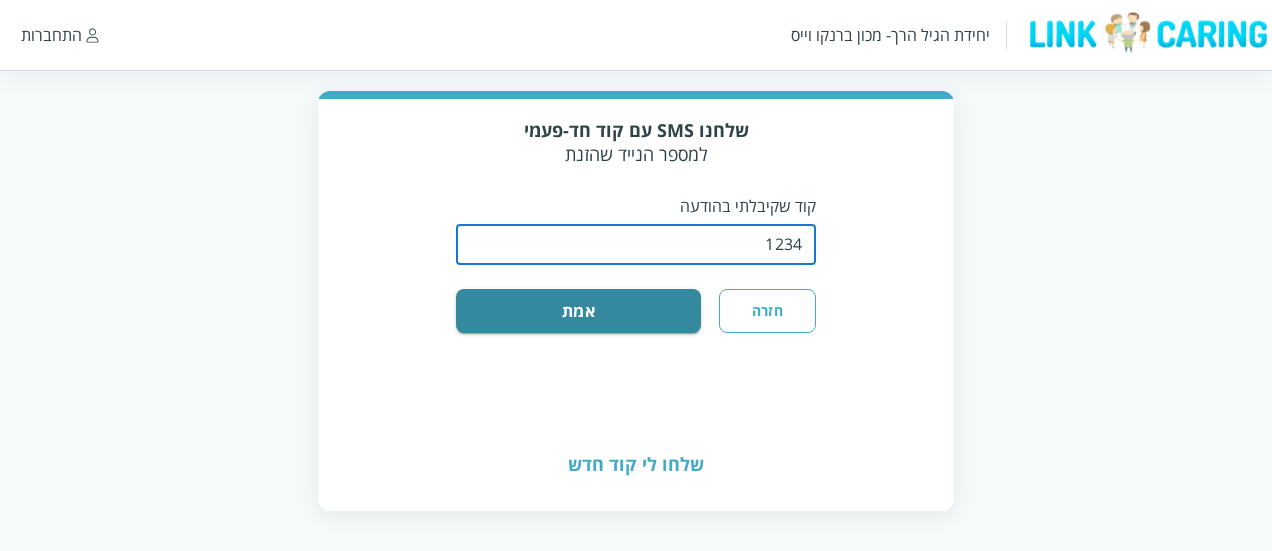 type on "1234" 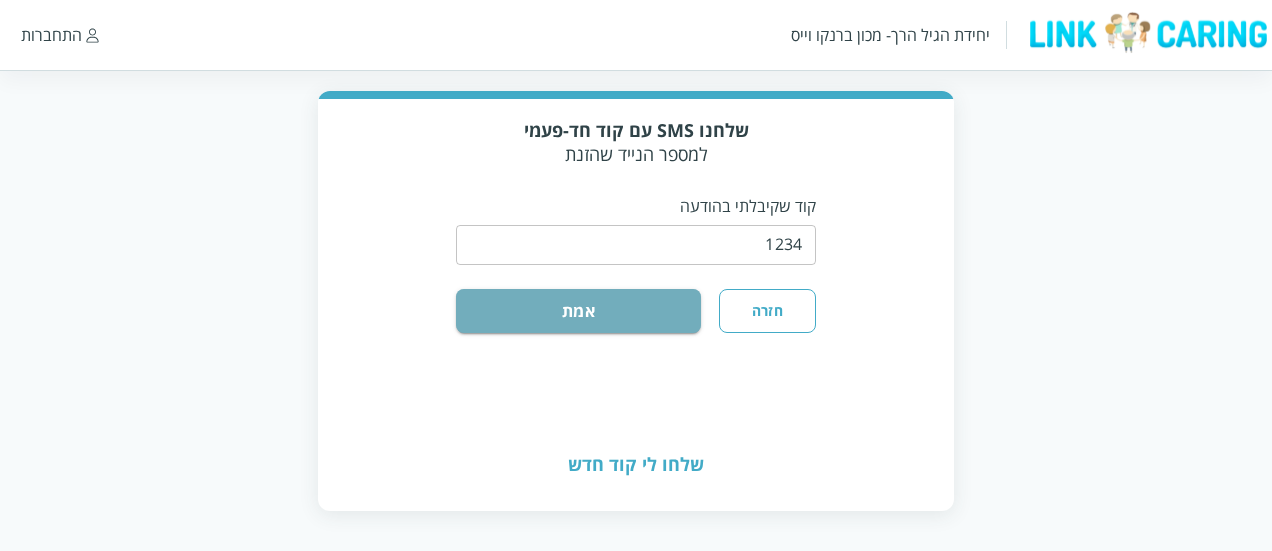 click on "אמת" at bounding box center [578, 311] 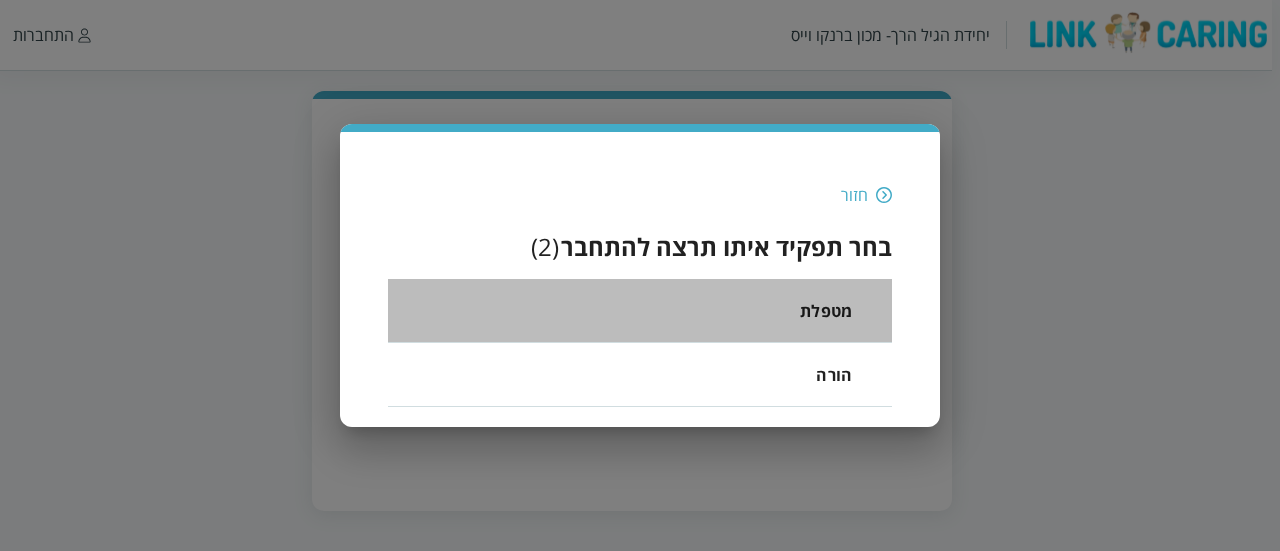 click on "מטפלת" at bounding box center [640, 311] 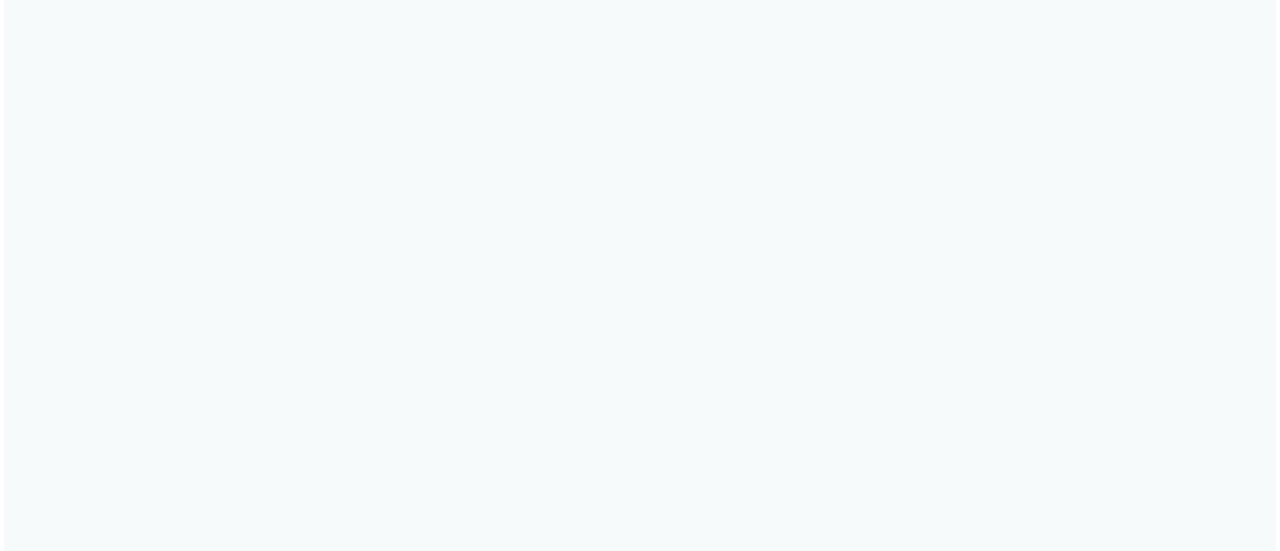 scroll, scrollTop: 0, scrollLeft: 0, axis: both 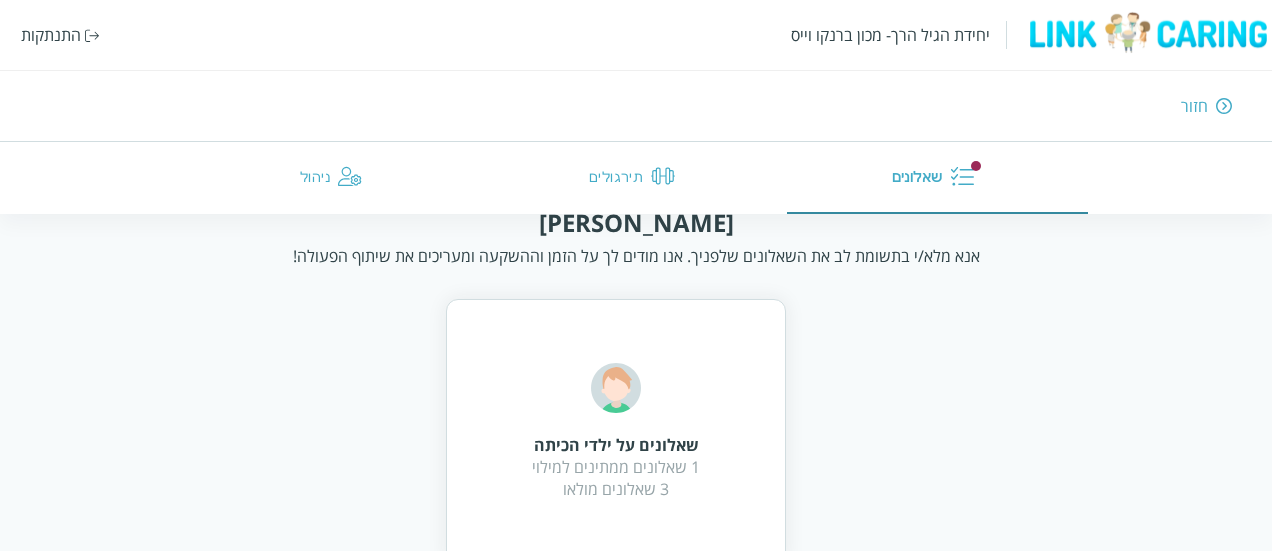 click on "התנתקות" at bounding box center (51, 35) 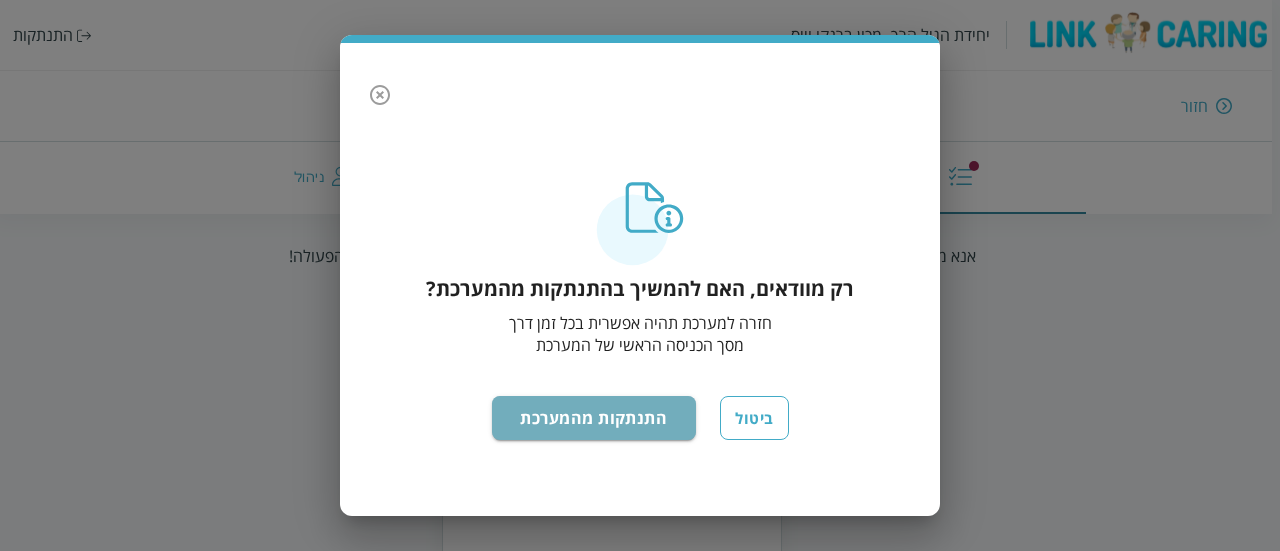 click on "התנתקות מהמערכת" at bounding box center [594, 418] 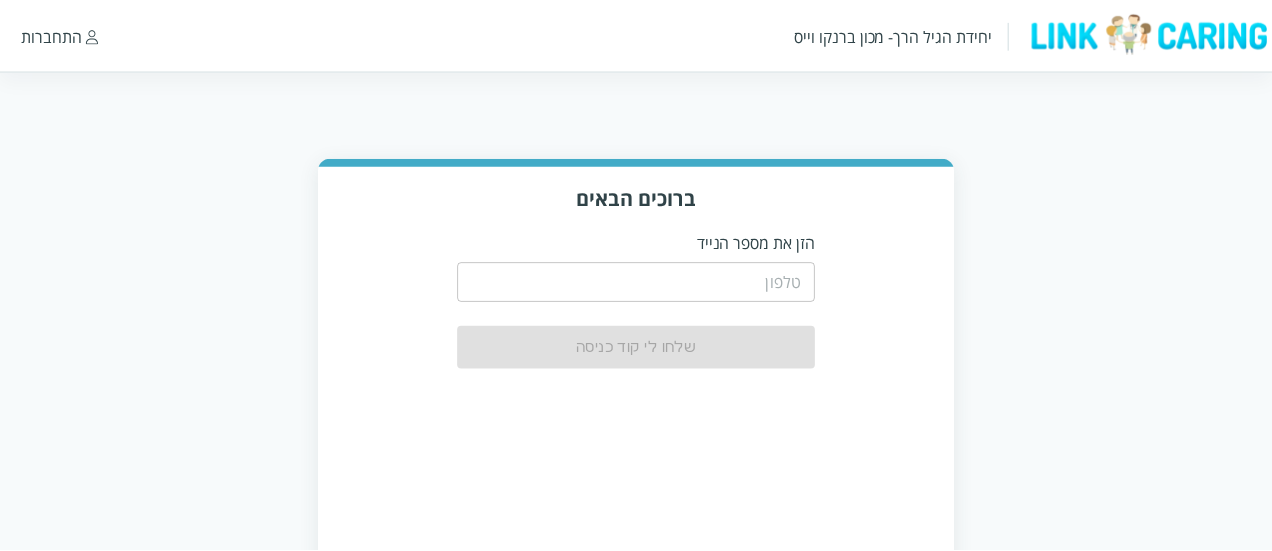 scroll, scrollTop: 0, scrollLeft: 0, axis: both 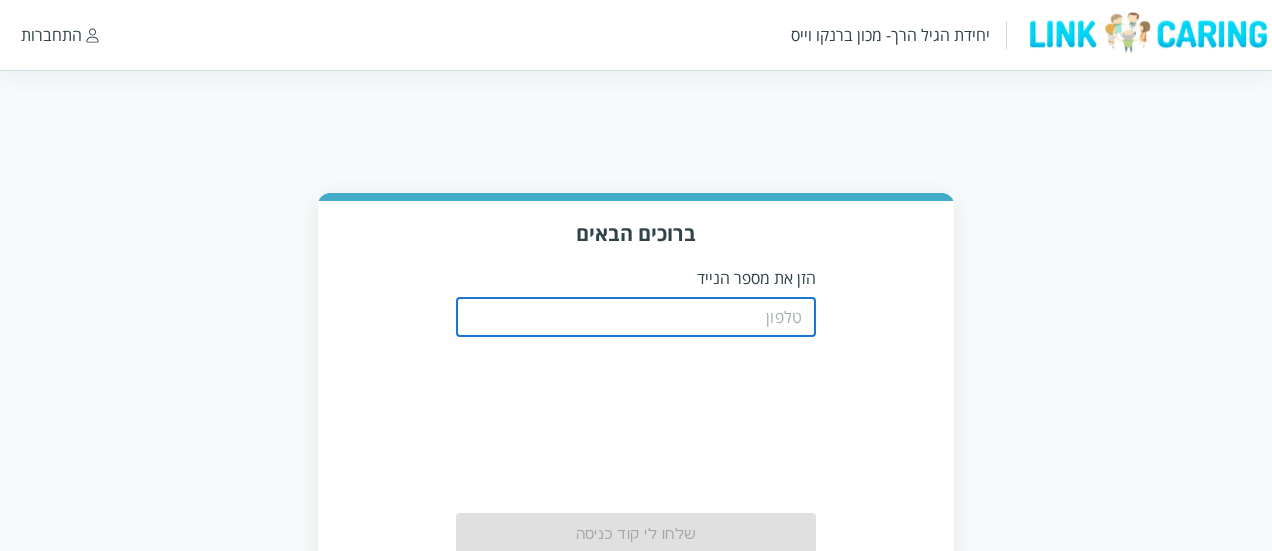 type on "0508805134" 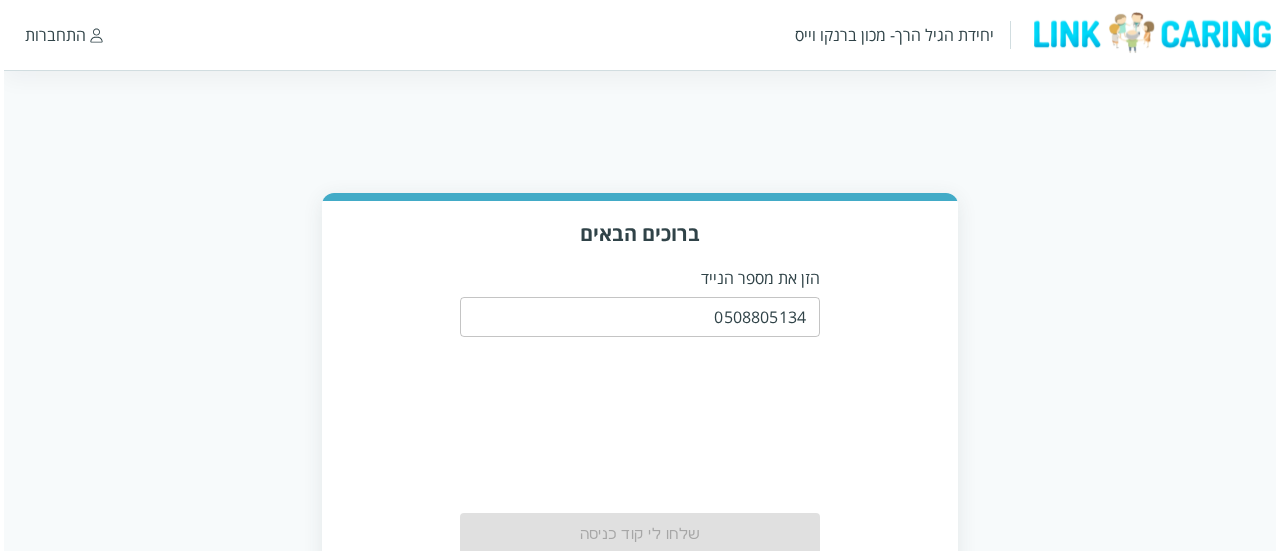 scroll, scrollTop: 102, scrollLeft: 0, axis: vertical 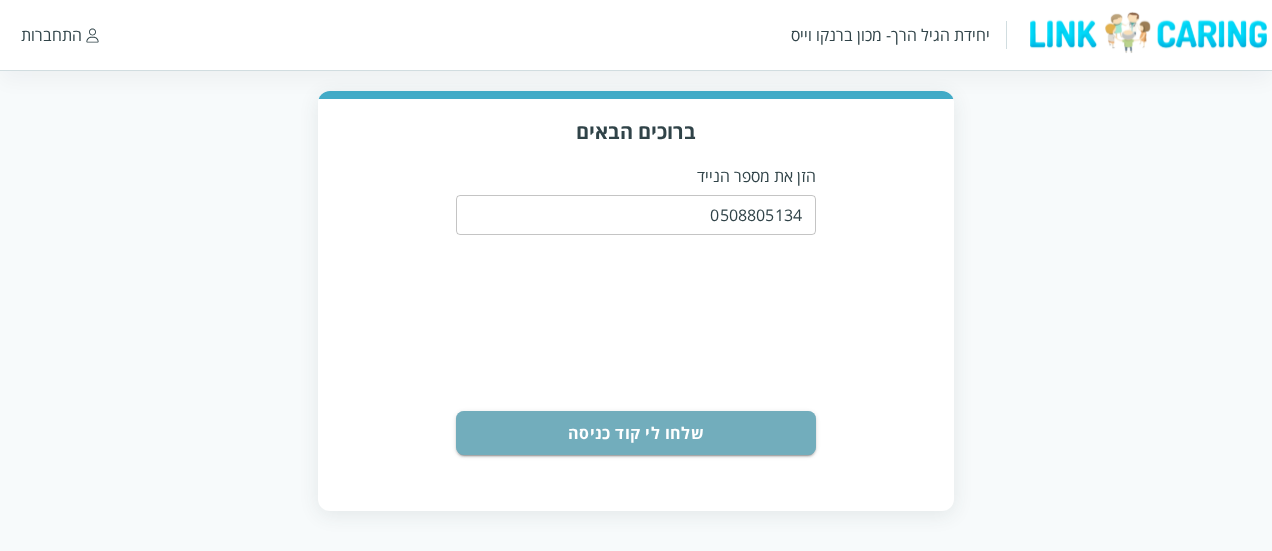 click on "שלחו לי קוד כניסה" at bounding box center [636, 433] 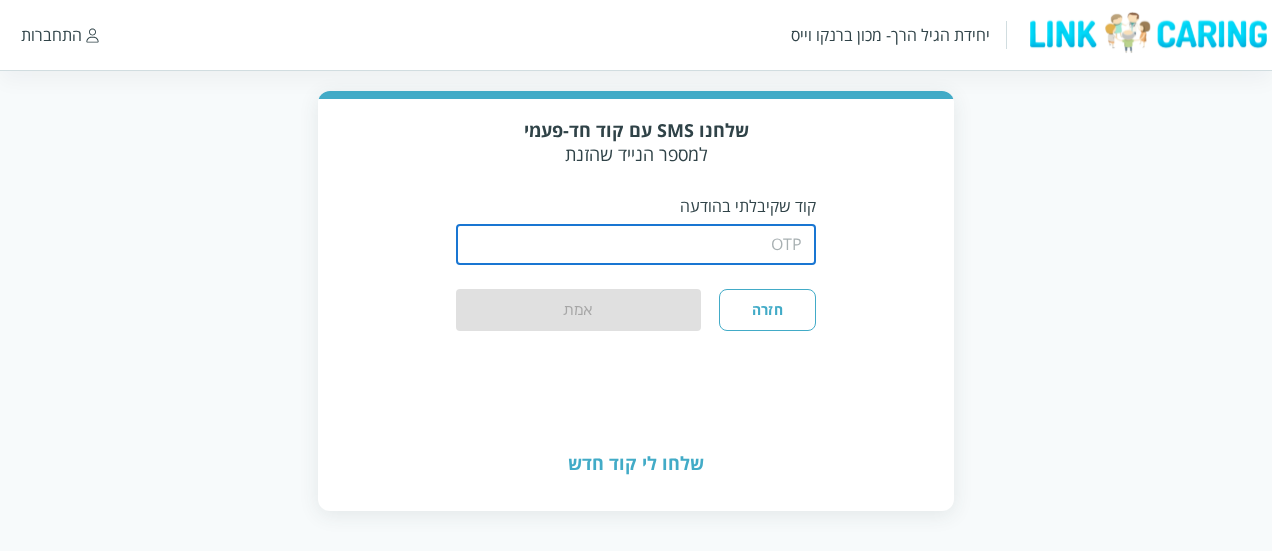 click at bounding box center (636, 245) 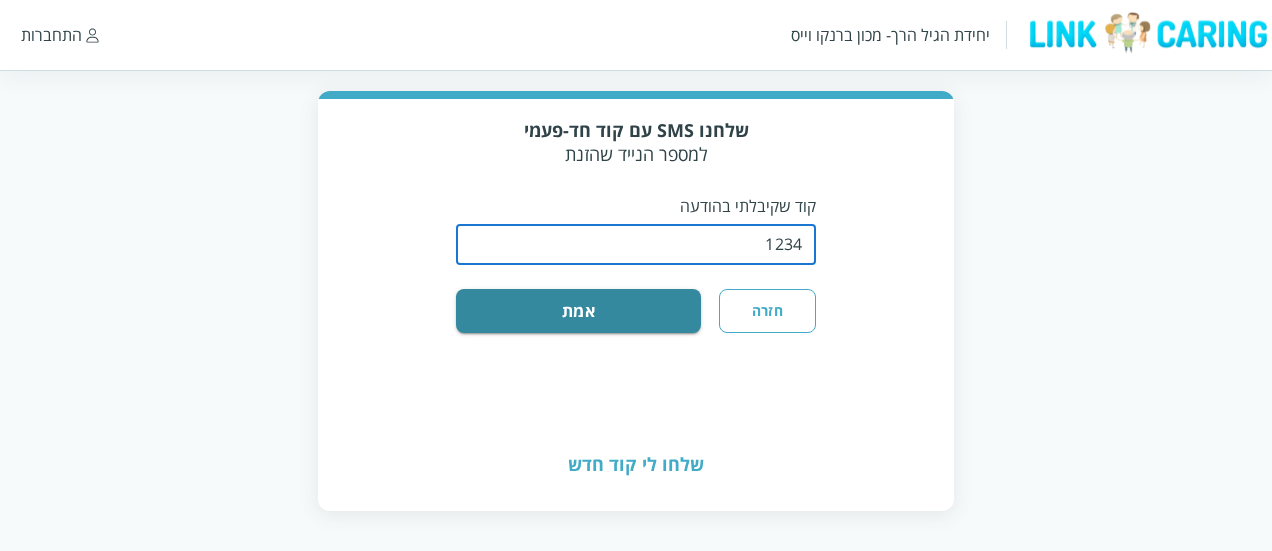 type on "1234" 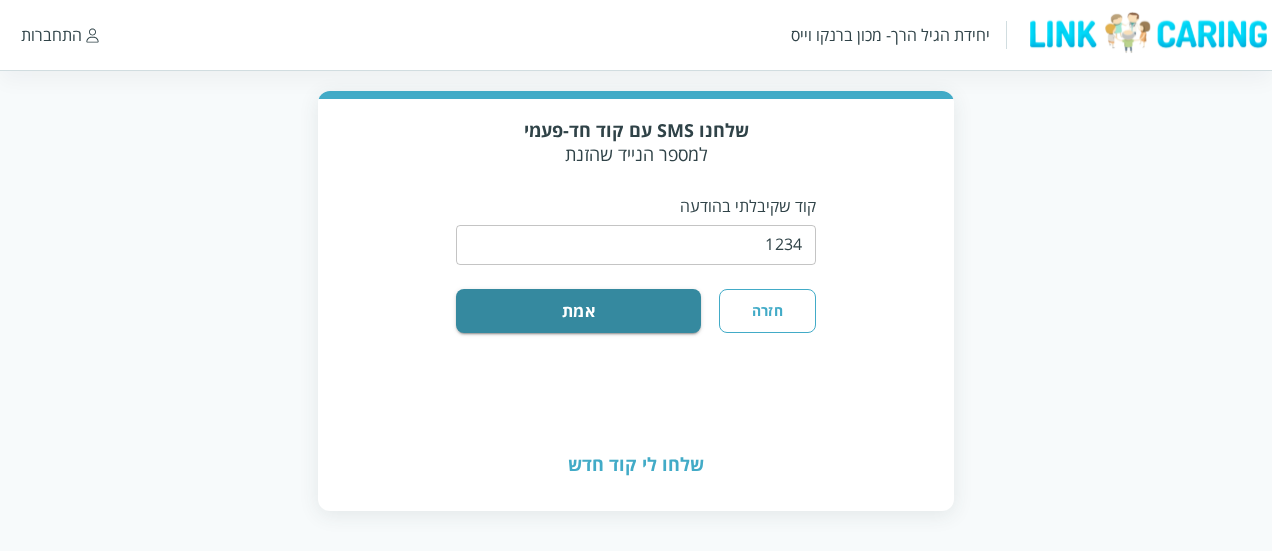 click on "שלחנו SMS עם קוד חד-פעמי  למספר הנייד שהזנת קוד שקיבלתי בהודעה   ​ חזרה אמת" at bounding box center [636, 258] 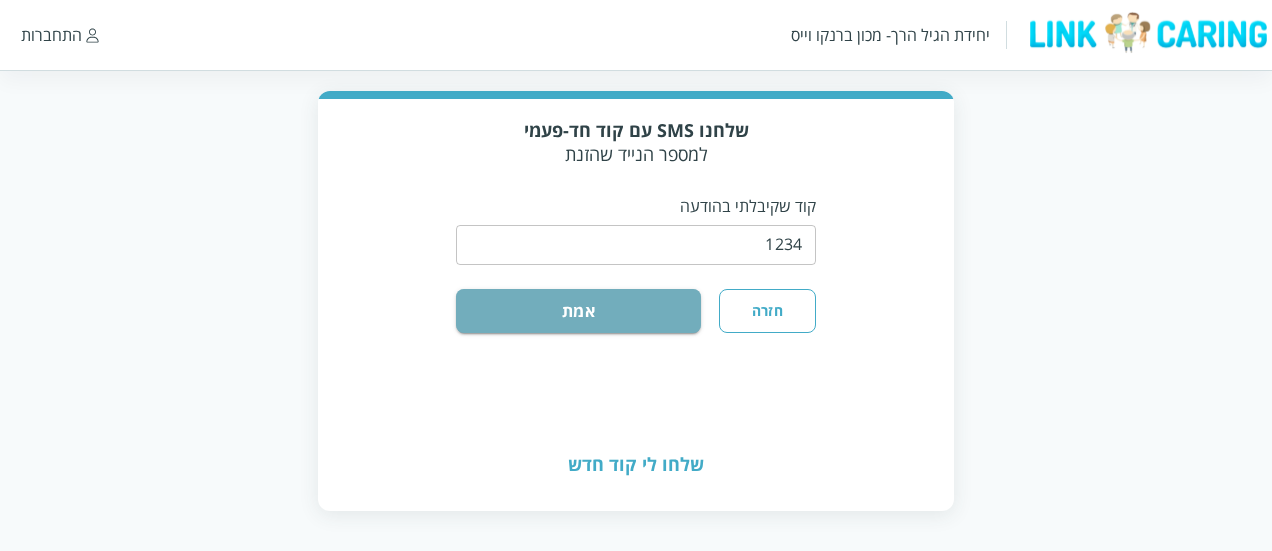 click on "אמת" at bounding box center (578, 311) 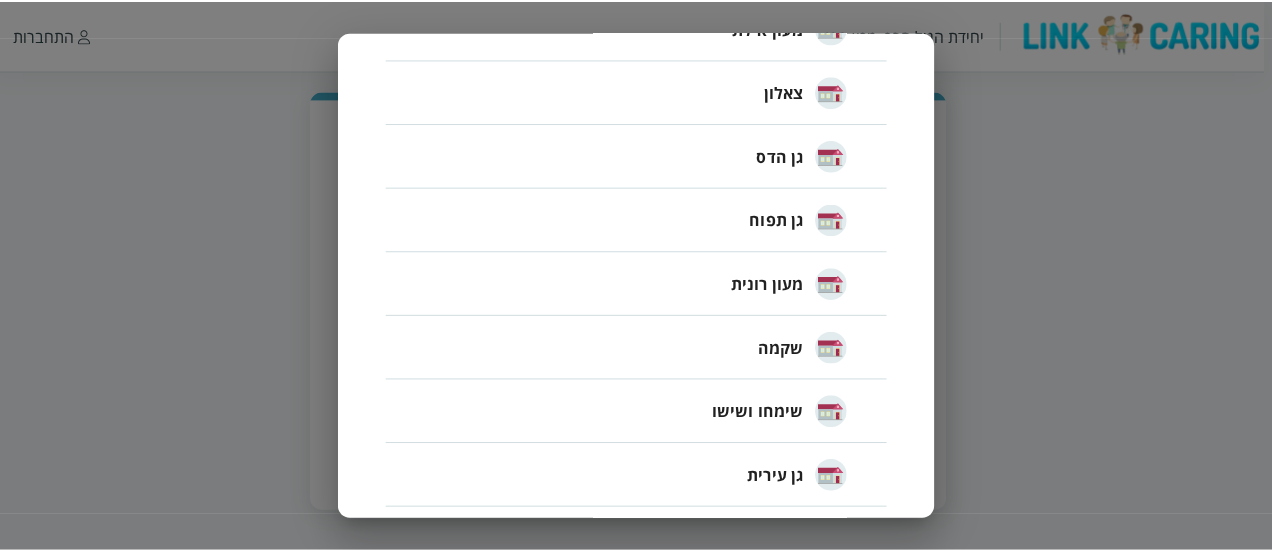 scroll, scrollTop: 1024, scrollLeft: 0, axis: vertical 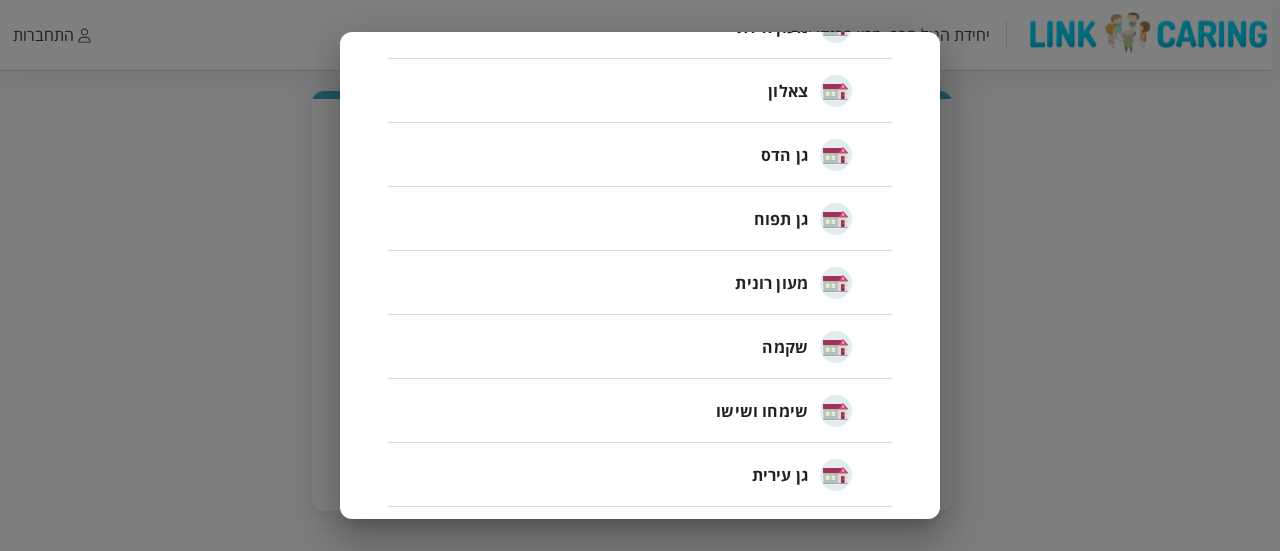 click on "חזור בחירת מסגרת ( 76 ) ​ מעון לדוגמא חיה חבד מעון שירה טיף וטף משפחתון של כוכבה המשפחתון של תמי מעון ליבי מעון הגן הקסום רפפורט ויצו ויצו מעפילים הרצוג ויצו אקליפטוס מעון אילת צאלון גן הדס גן תפוח מעון רונית שקמה שימחו ושישו גן עירית ספיר שהם מיקה 6 ברקת מיקה 2 סיפור מתוק מיקה 4 כלניות מיקה 1 מיקה 5 נאות השקמה מיקה 3 ניסיון ניסיון מפוני קריית שמונה נתניה אגוז צבעוני  אקליפטוס רון חיוכים רבקה חצור חרצית גן לוטוס גן אירוס גן יערה גן ברוש גן סחלב  גן יסמין גן בשמת גן פעמונית גפן חב"ד 1 חרות טרומפלדור גן נחליאלי  נעמת קש ויצו  אגוז מור נווה חיה בנים הפעוטון הקסום תקוותינו" at bounding box center (640, 275) 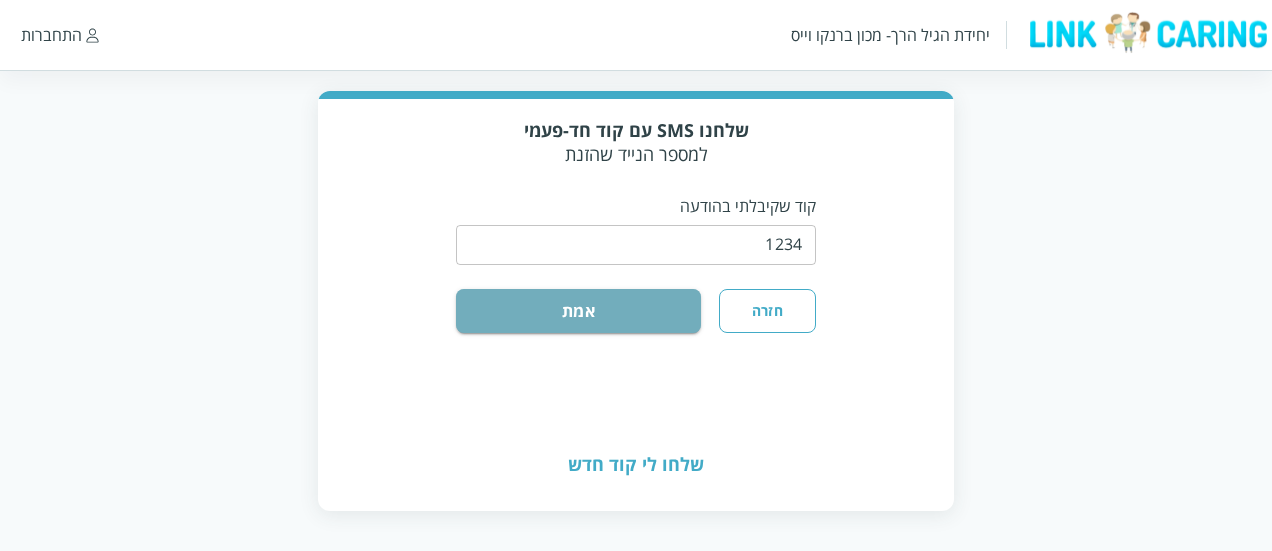 click on "אמת" at bounding box center [578, 311] 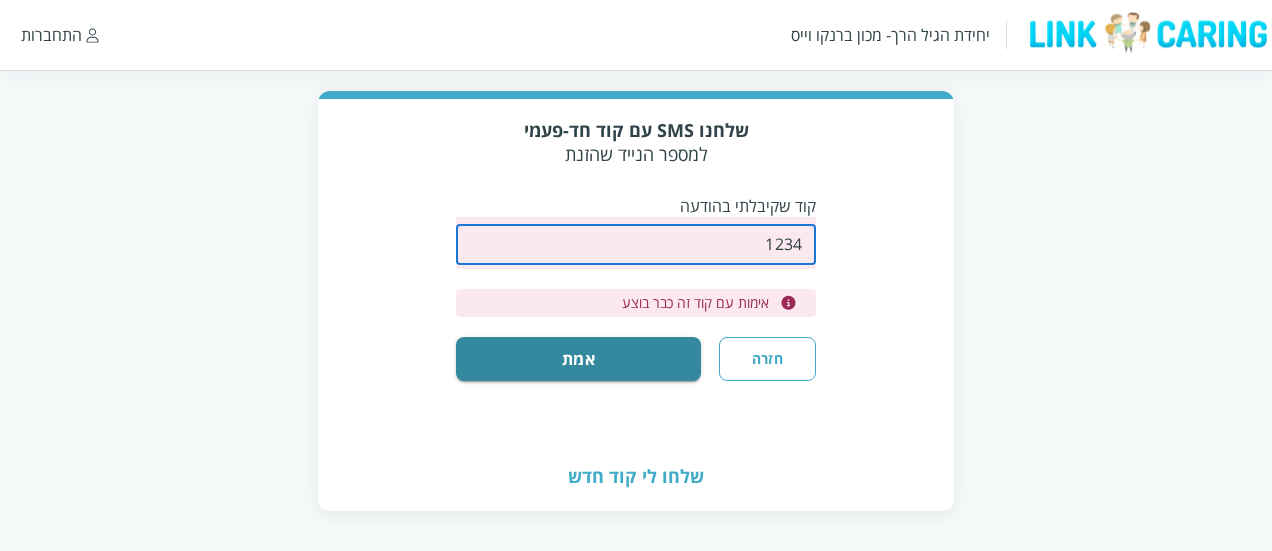 click at bounding box center [636, 245] 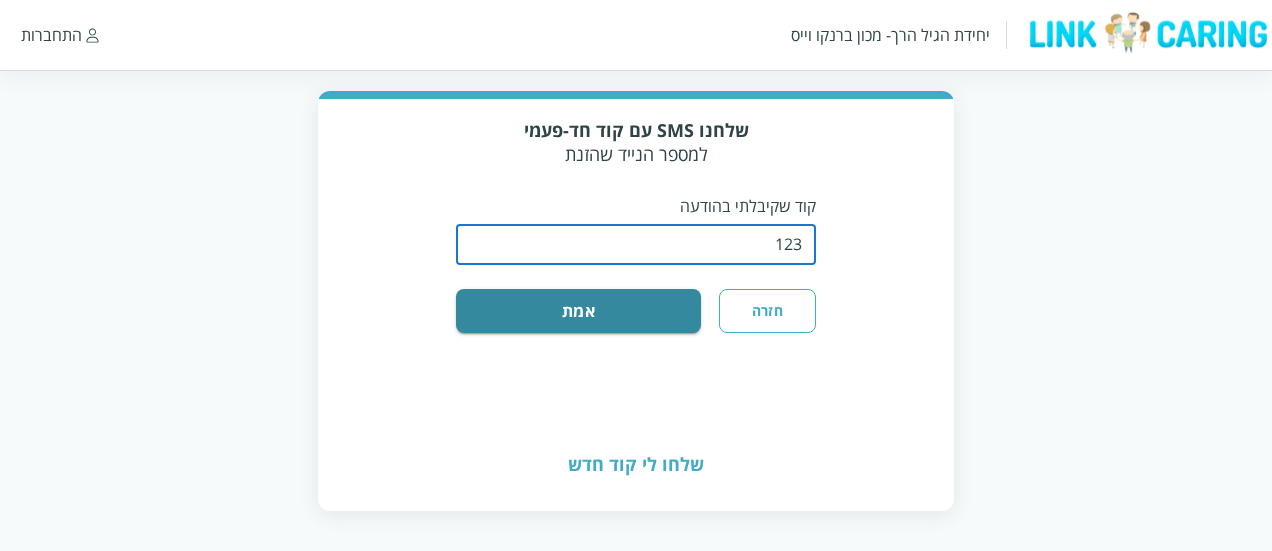type on "1234" 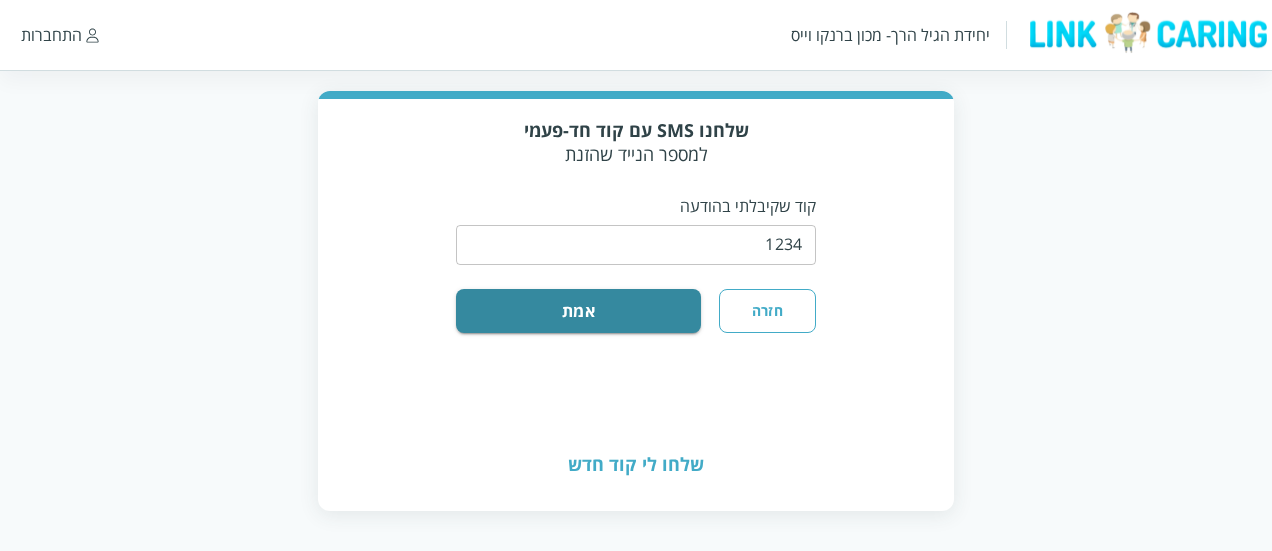 click on "שלחנו SMS עם קוד חד-פעמי  למספר הנייד שהזנת קוד שקיבלתי בהודעה   ​ חזרה אמת" at bounding box center [636, 258] 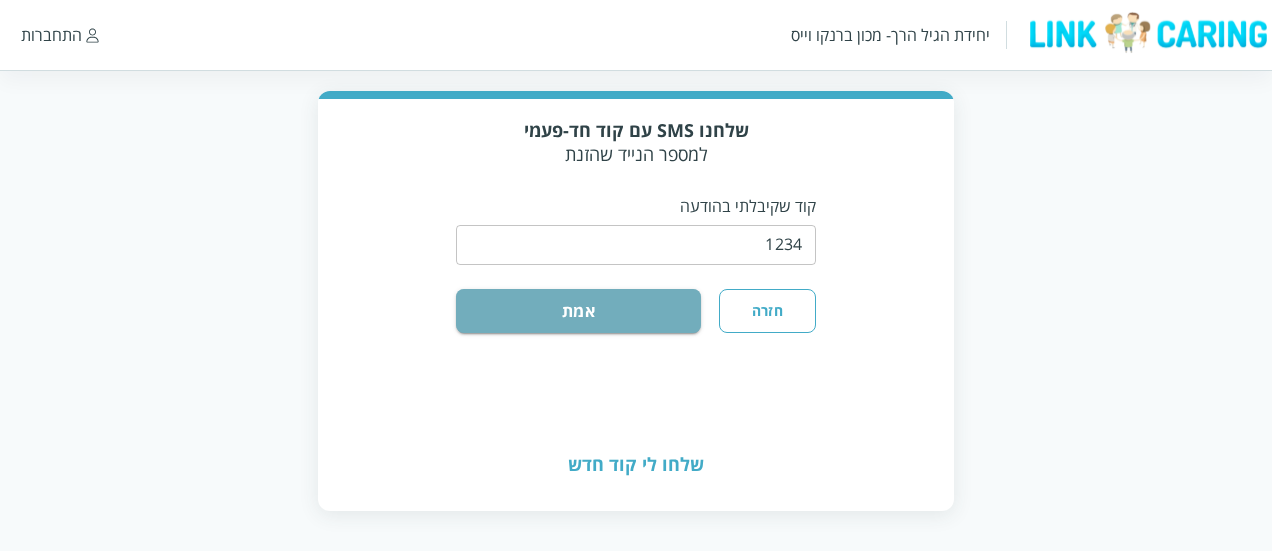 click on "אמת" at bounding box center [578, 311] 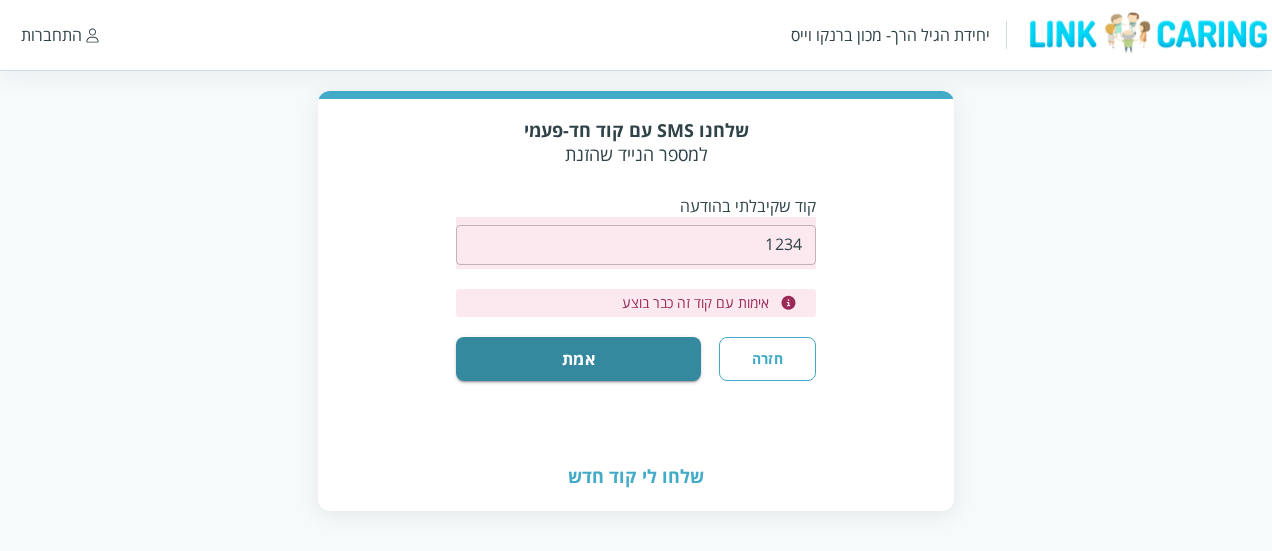 scroll, scrollTop: 0, scrollLeft: 0, axis: both 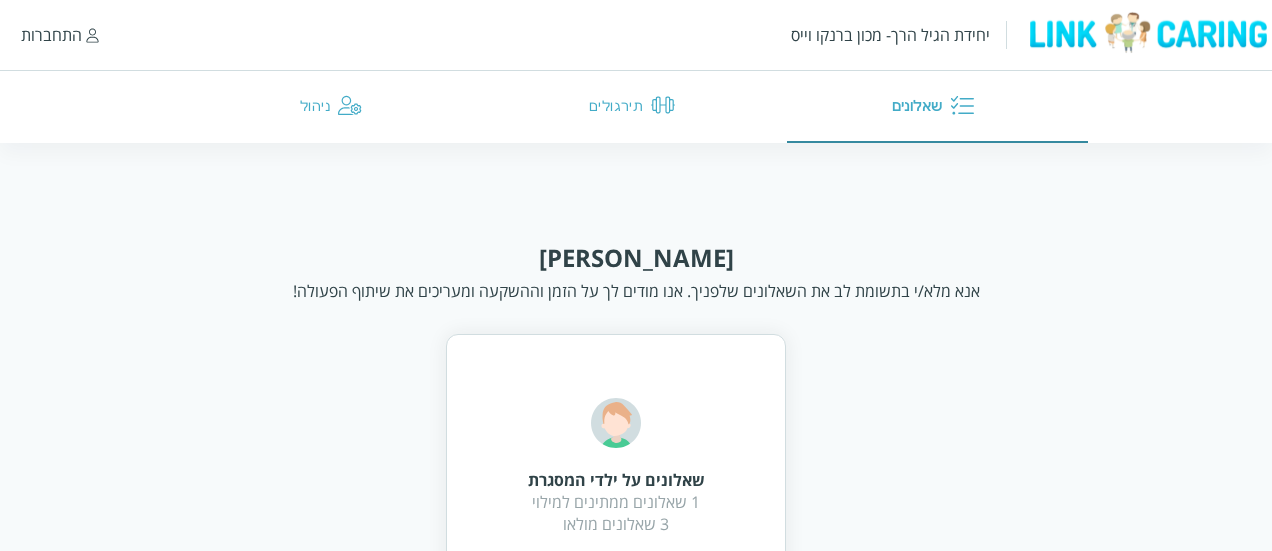 click at bounding box center (92, 35) 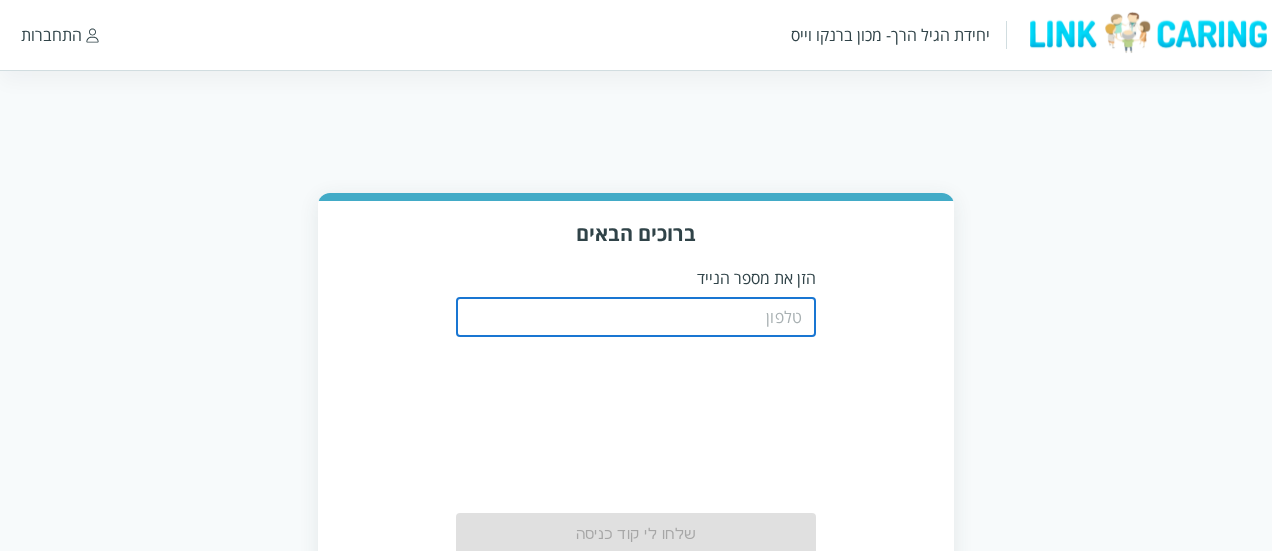 click at bounding box center (636, 317) 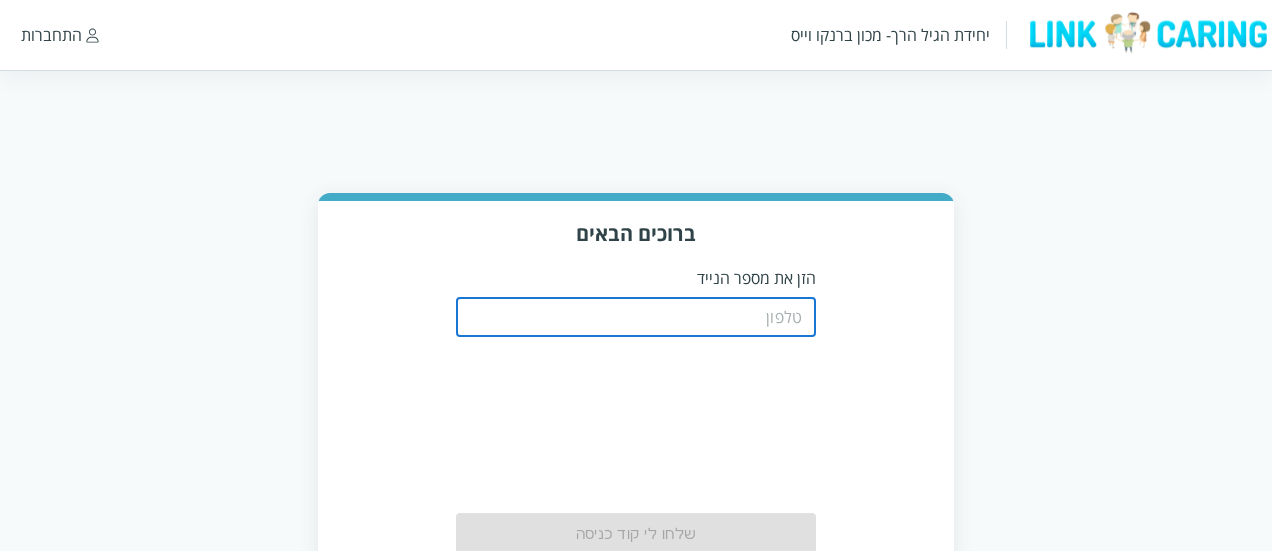 type on "0508805134" 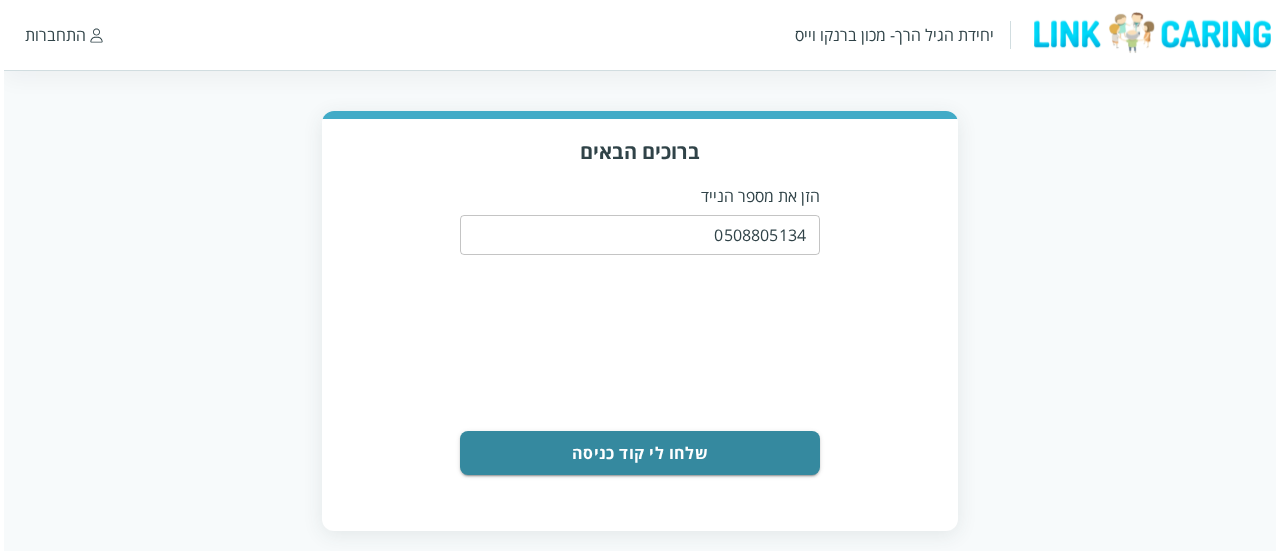 scroll, scrollTop: 85, scrollLeft: 0, axis: vertical 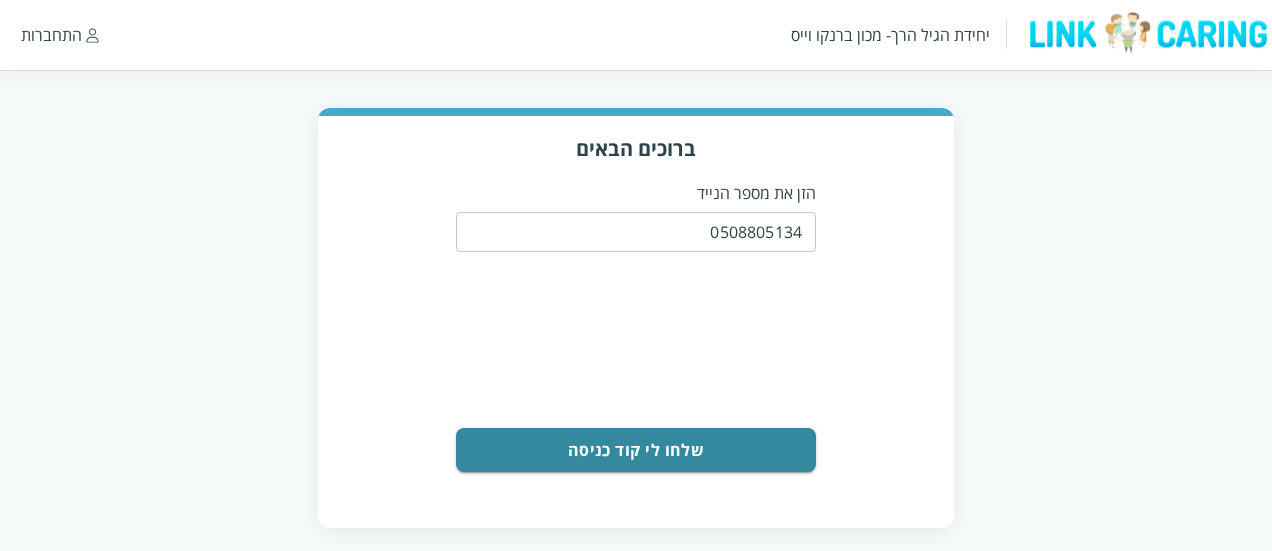 click on "שלחו לי קוד כניסה" at bounding box center (636, 450) 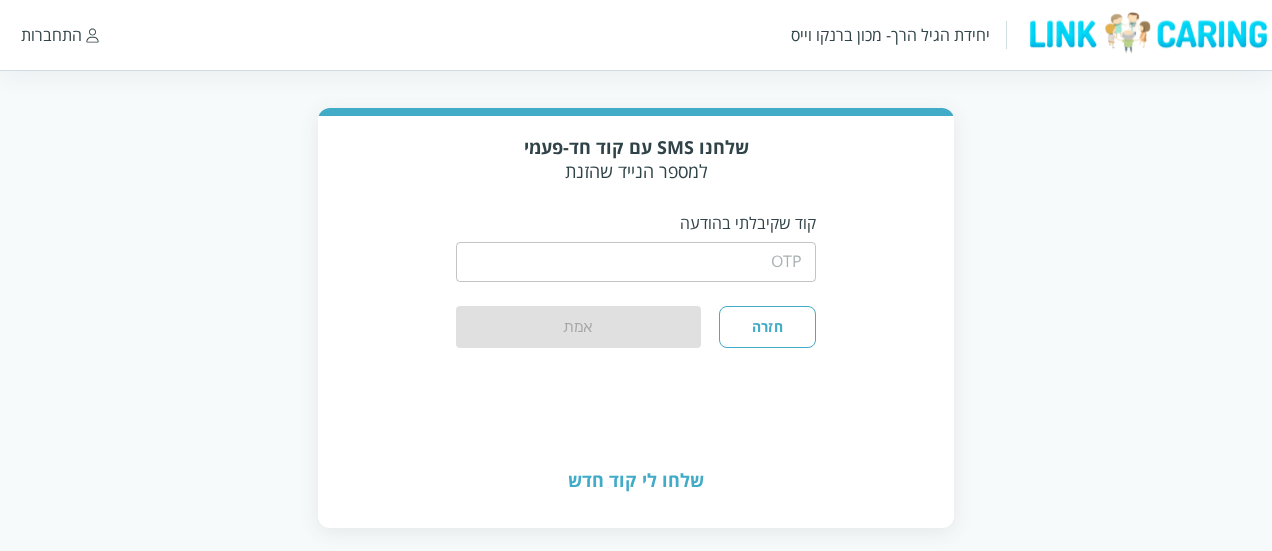 click at bounding box center (636, 262) 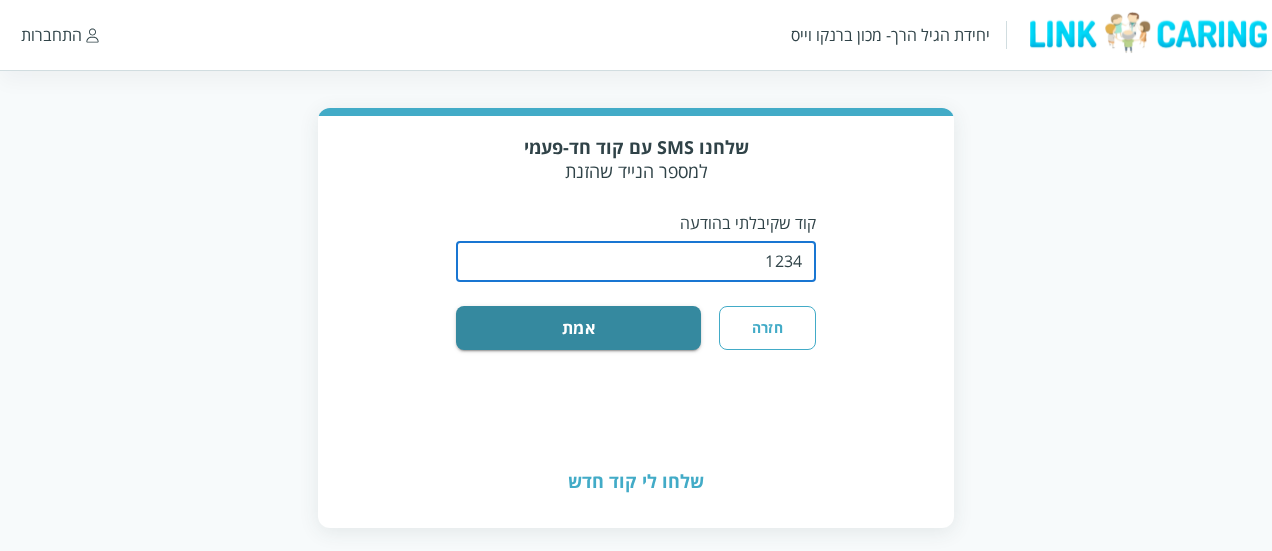 type on "1234" 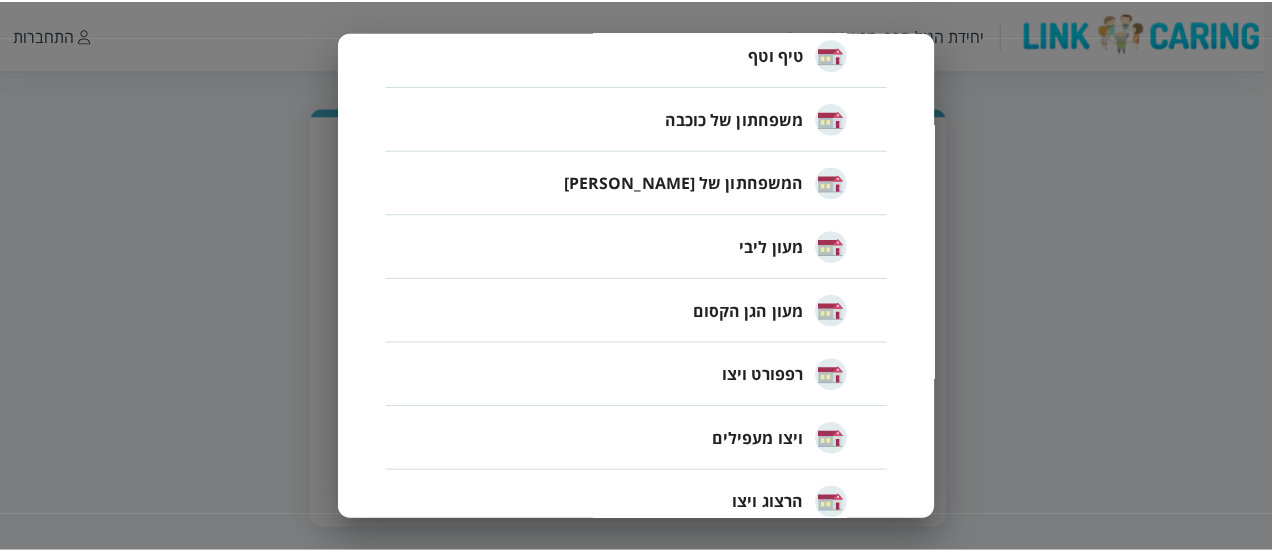 scroll, scrollTop: 416, scrollLeft: 0, axis: vertical 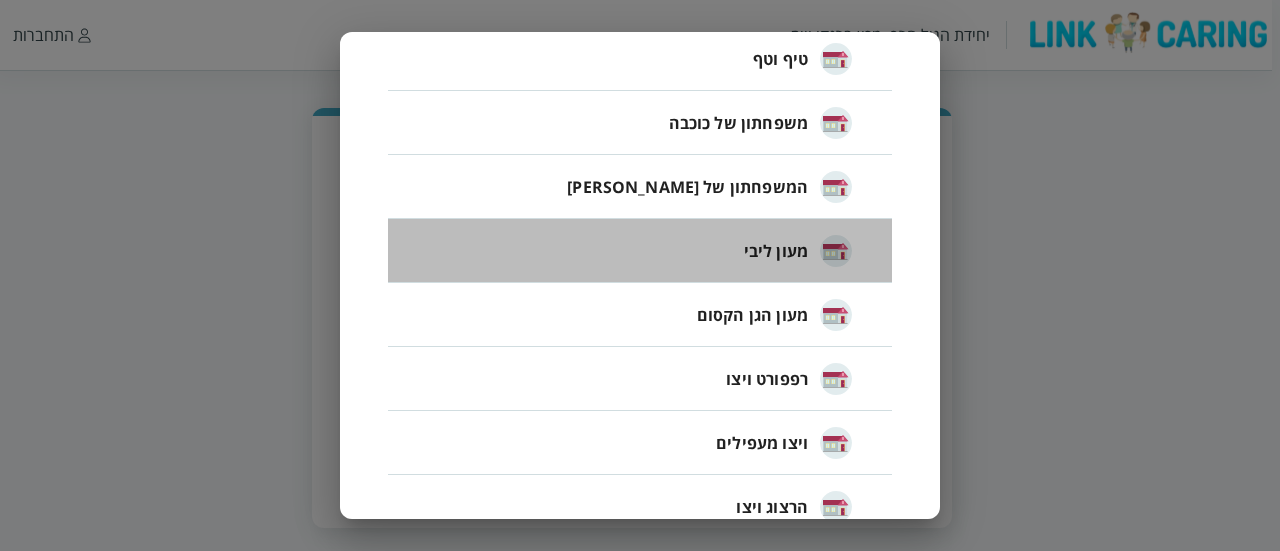 click on "מעון ליבי" at bounding box center (776, 251) 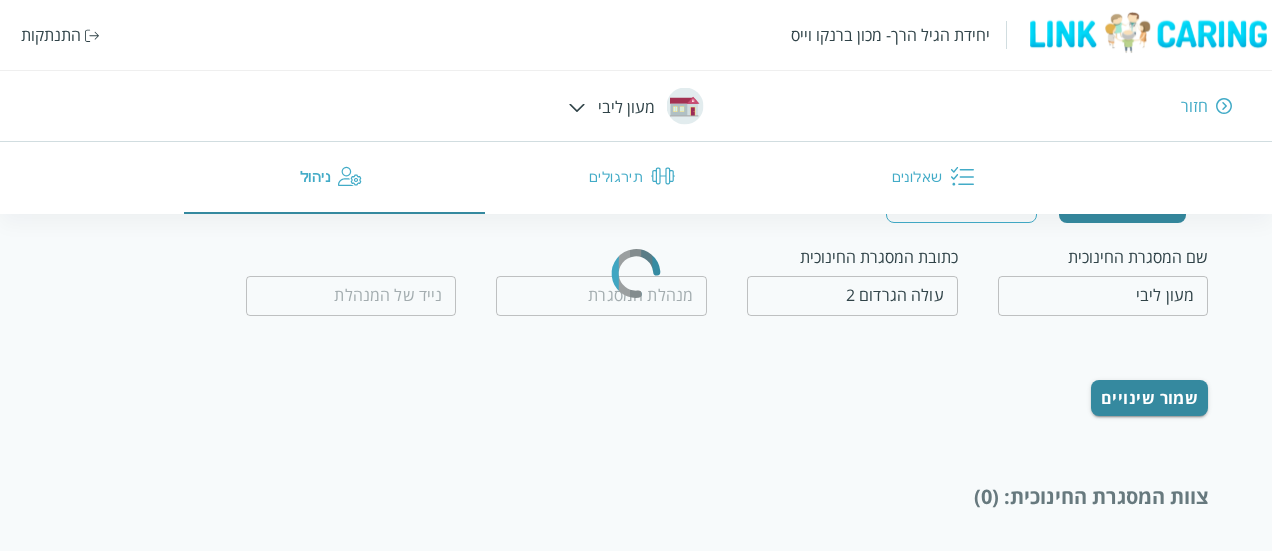 type on "[PERSON_NAME]" 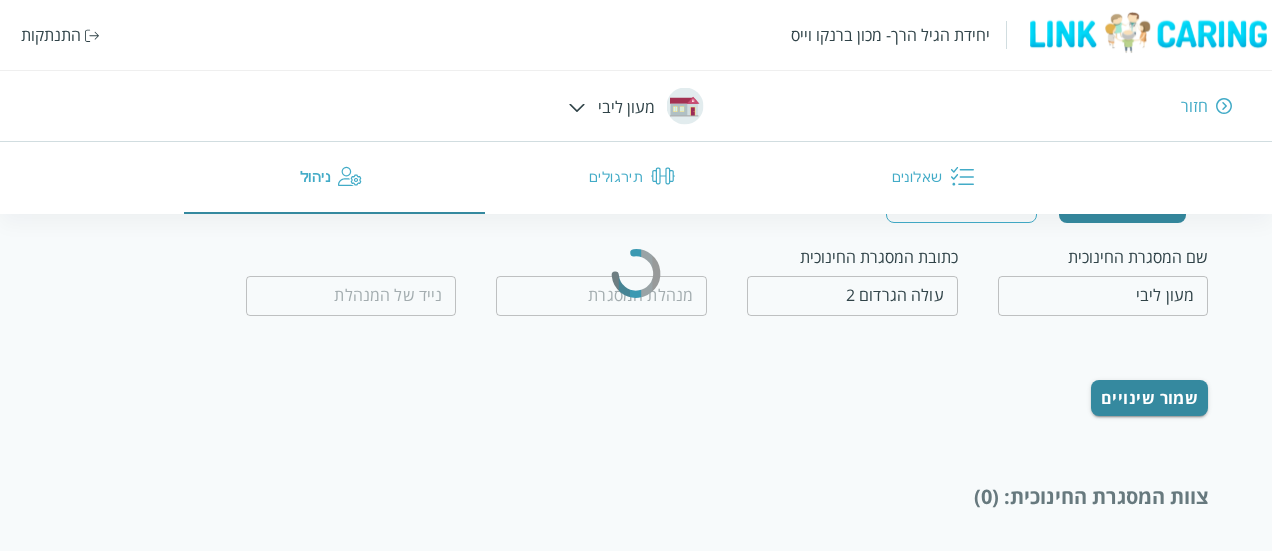 type on "0547636669" 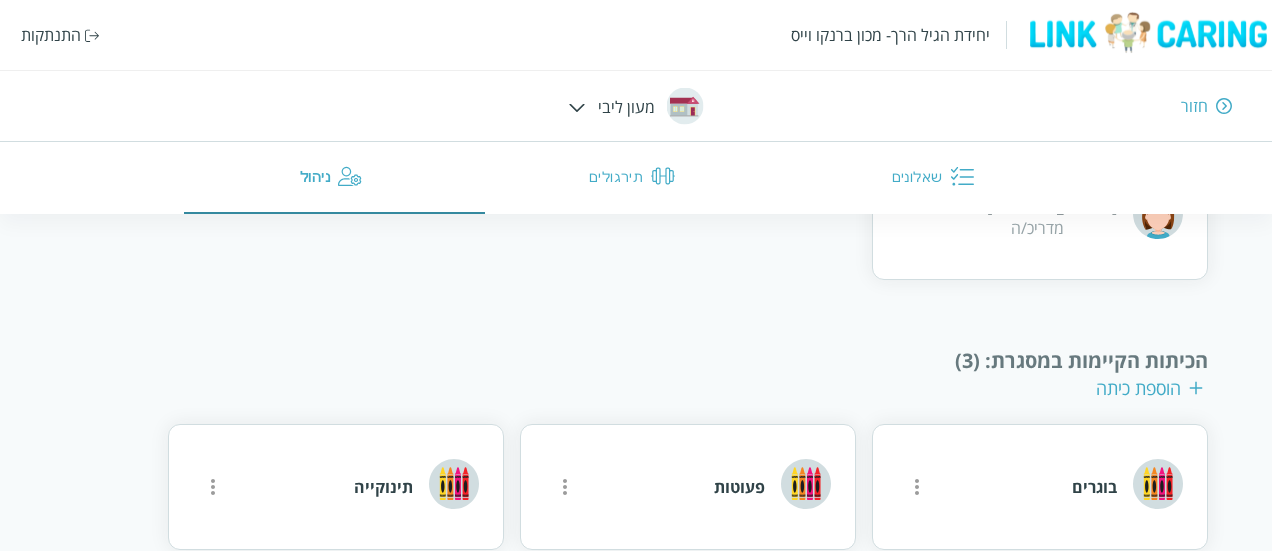 scroll, scrollTop: 1095, scrollLeft: 0, axis: vertical 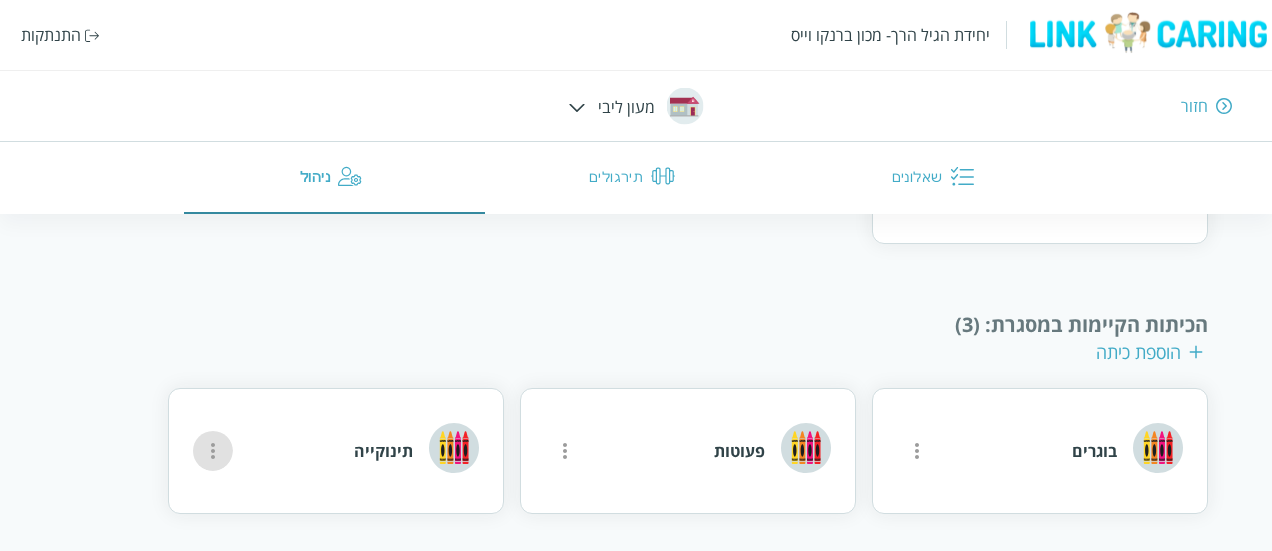 click 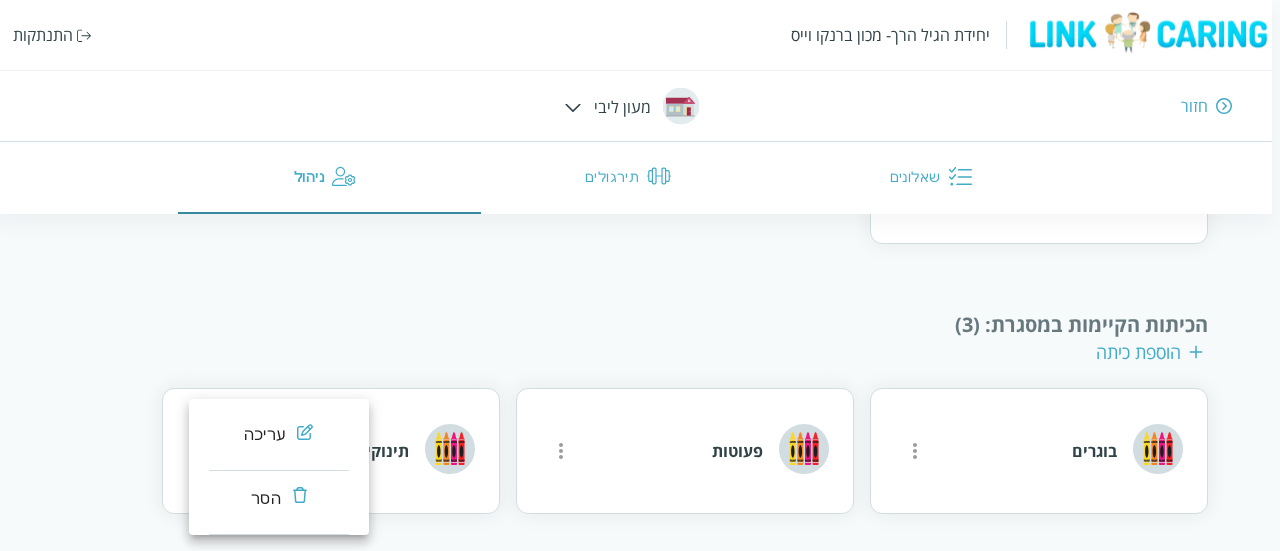 click at bounding box center [640, 275] 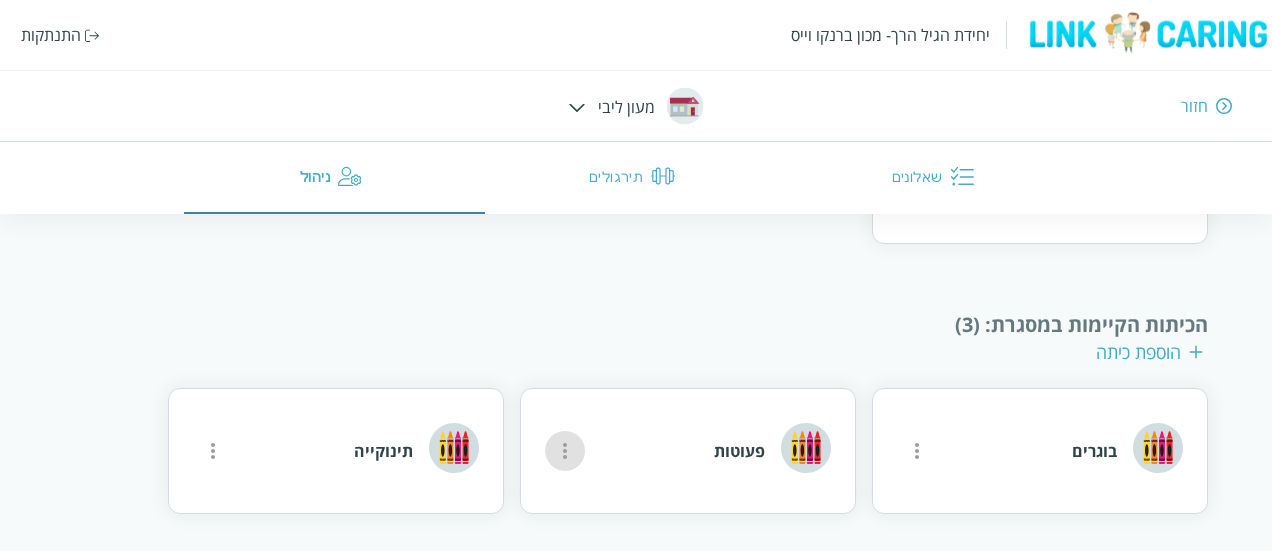 click 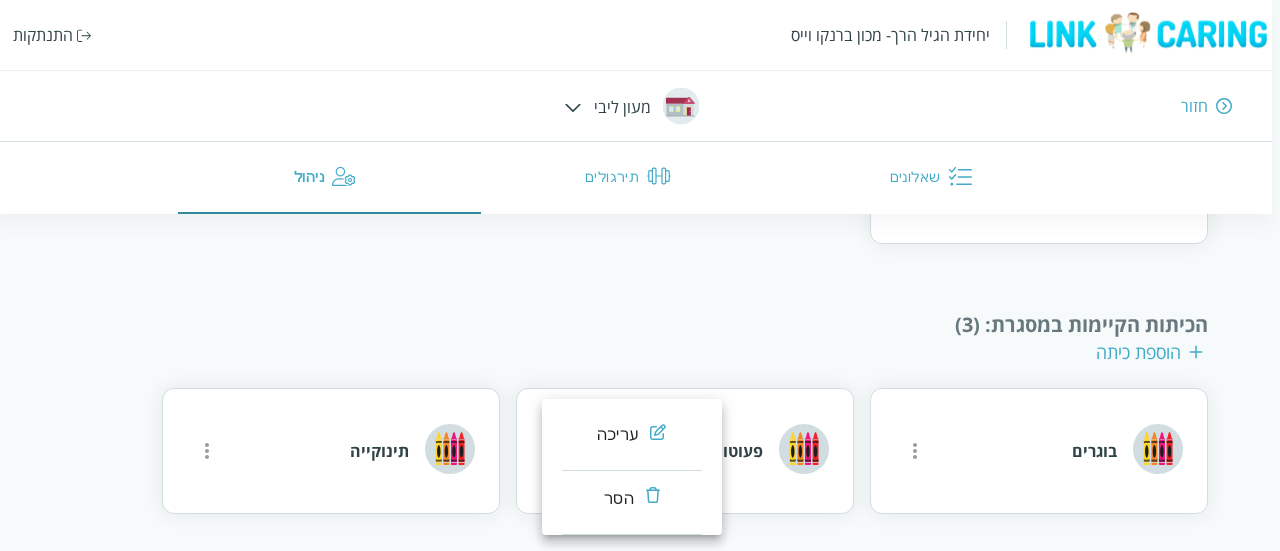 click at bounding box center [640, 275] 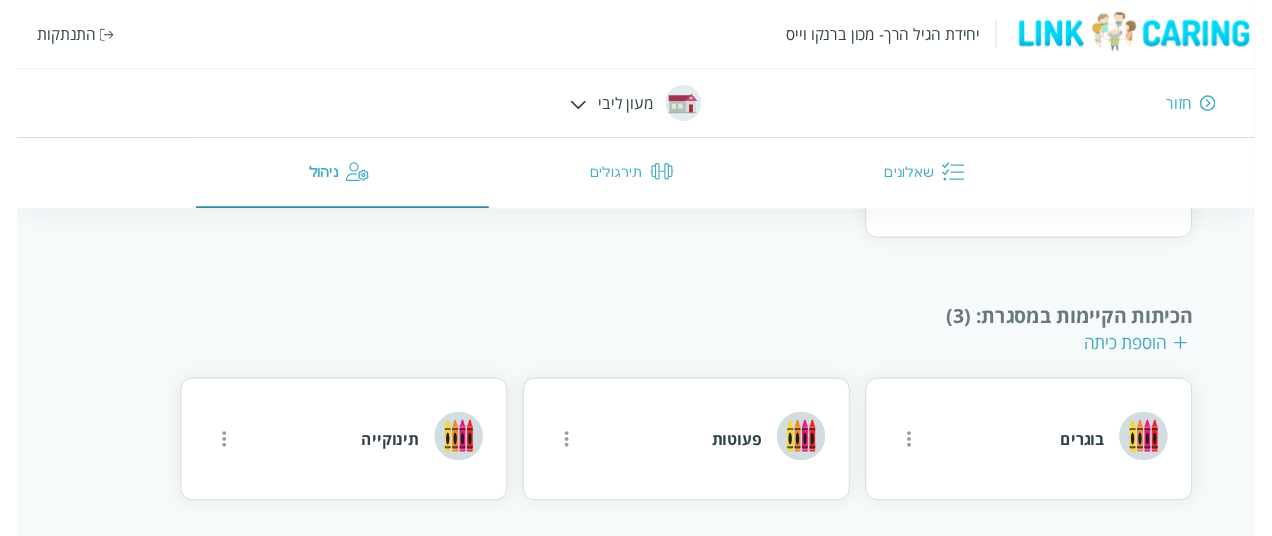 scroll, scrollTop: 0, scrollLeft: 0, axis: both 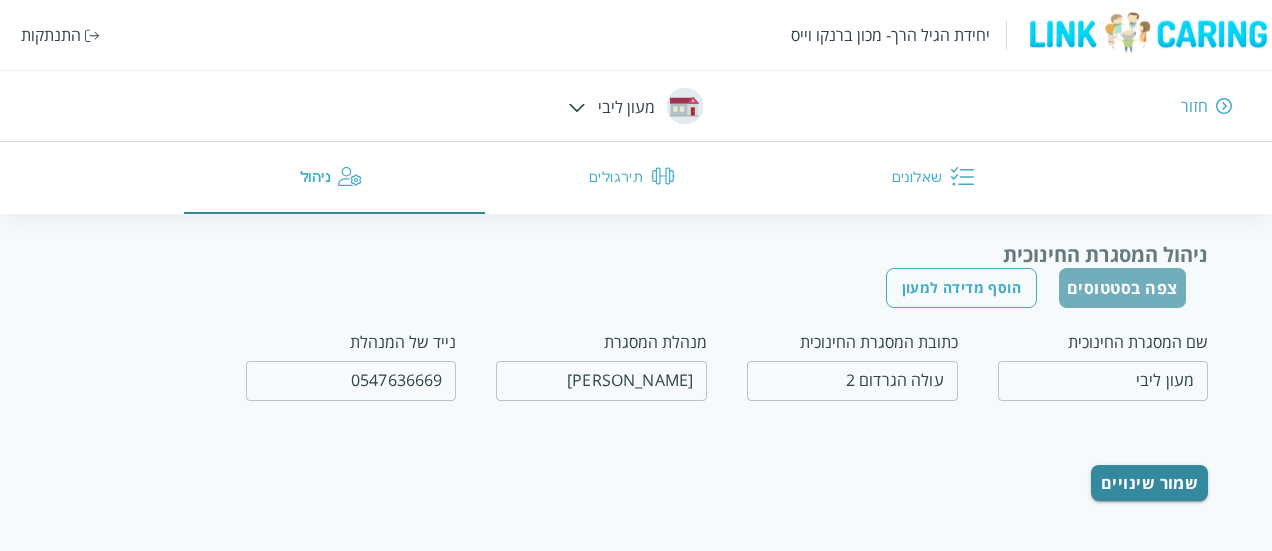 click on "צפה בסטטוסים" at bounding box center (1122, 288) 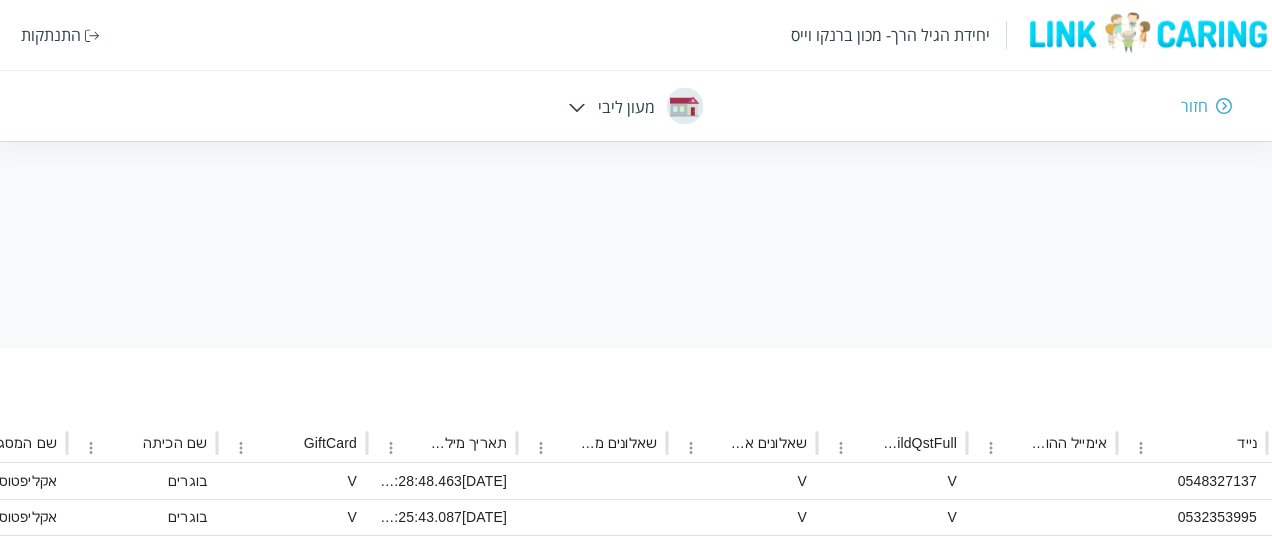 scroll, scrollTop: 78, scrollLeft: -1336, axis: both 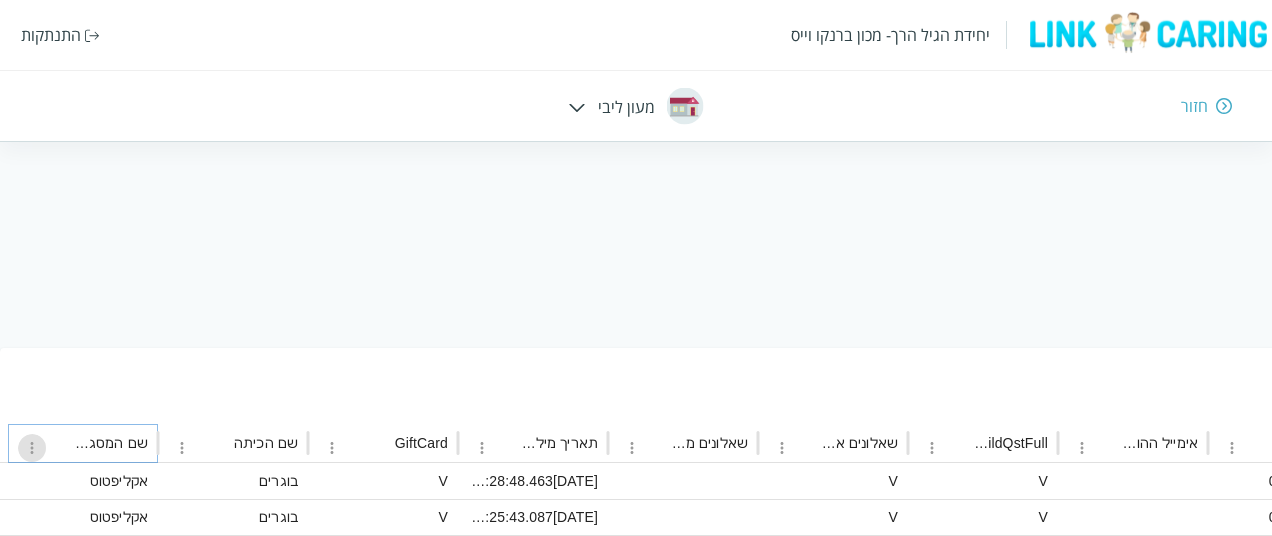 click 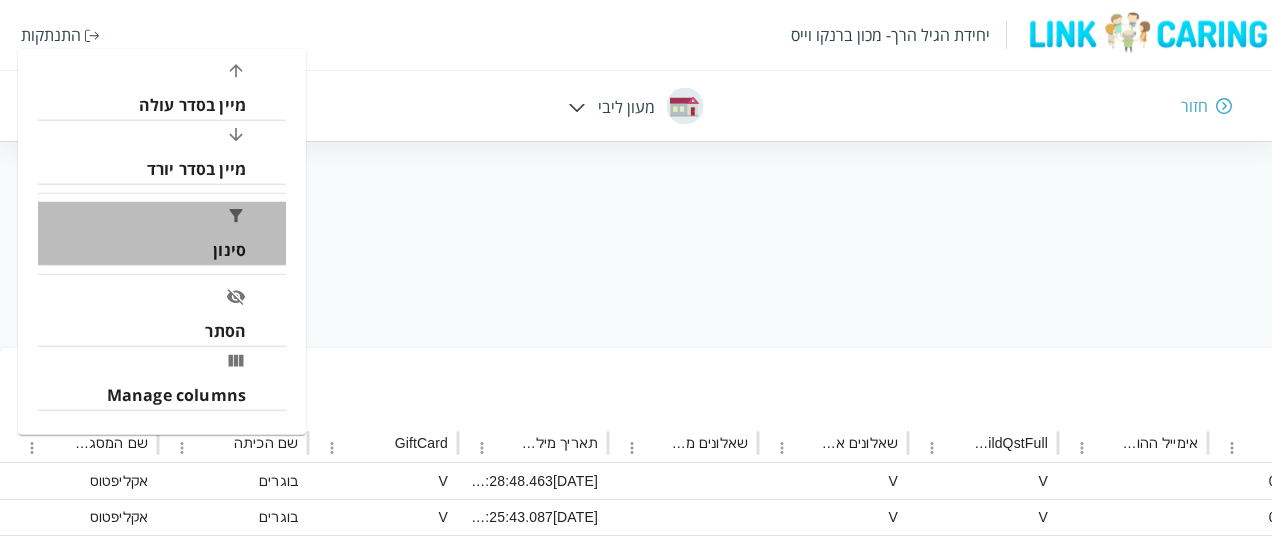 click on "סינון" at bounding box center (162, 234) 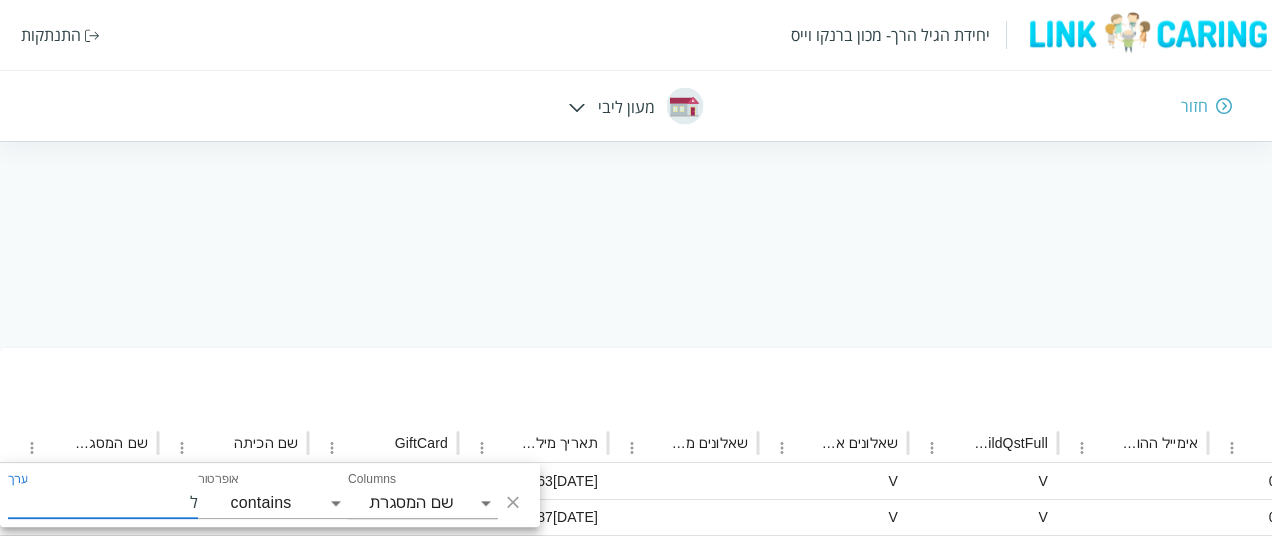 click on "ל" at bounding box center (103, 503) 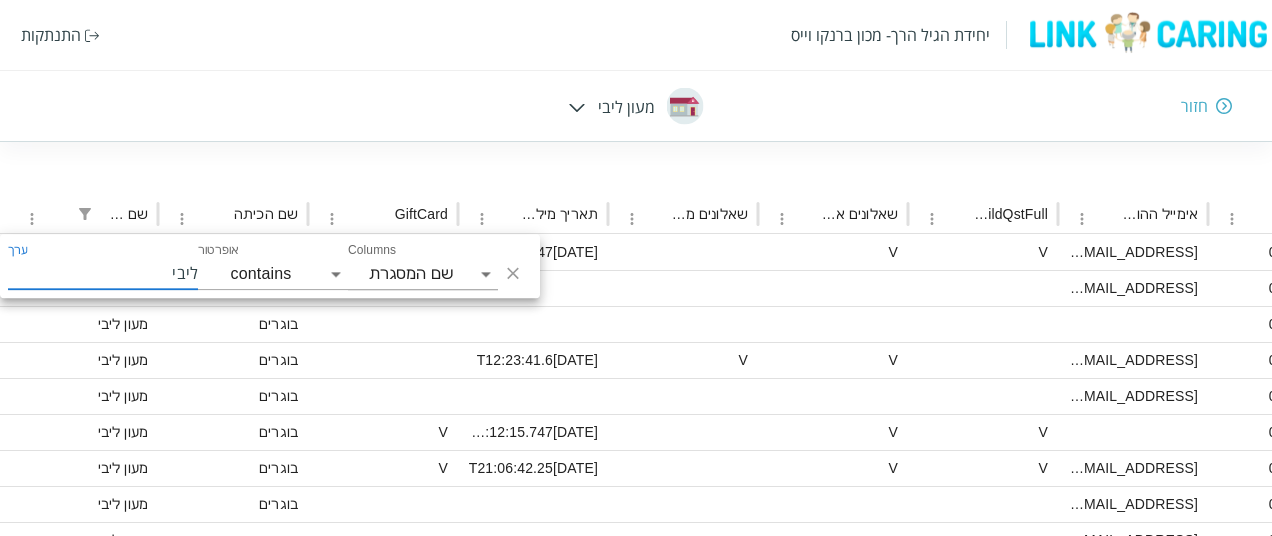 scroll, scrollTop: 308, scrollLeft: -1336, axis: both 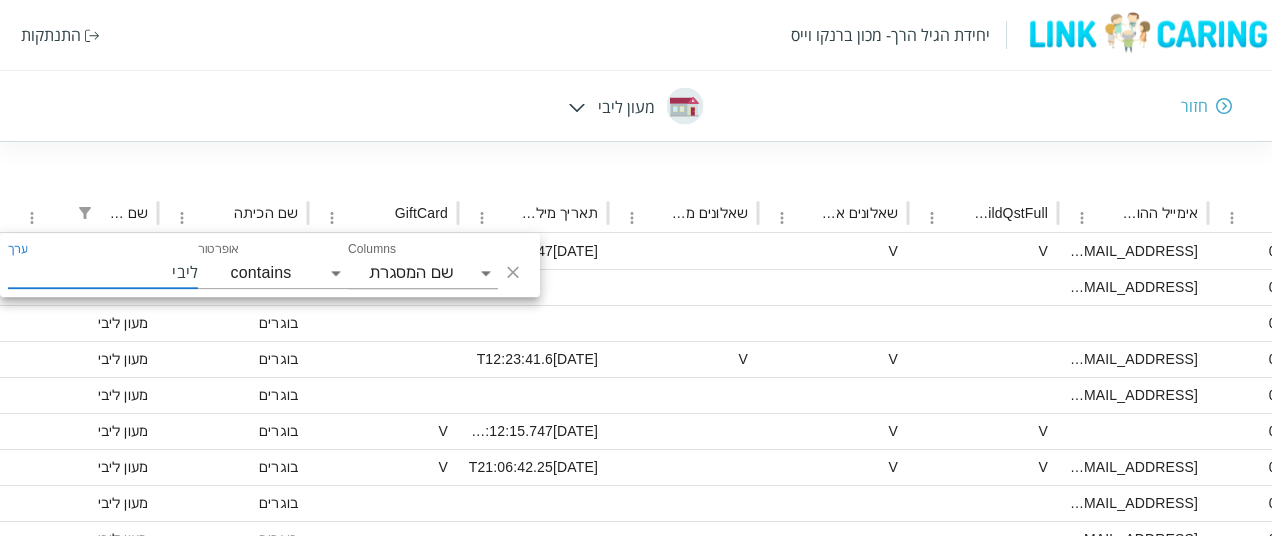 type on "ליבי" 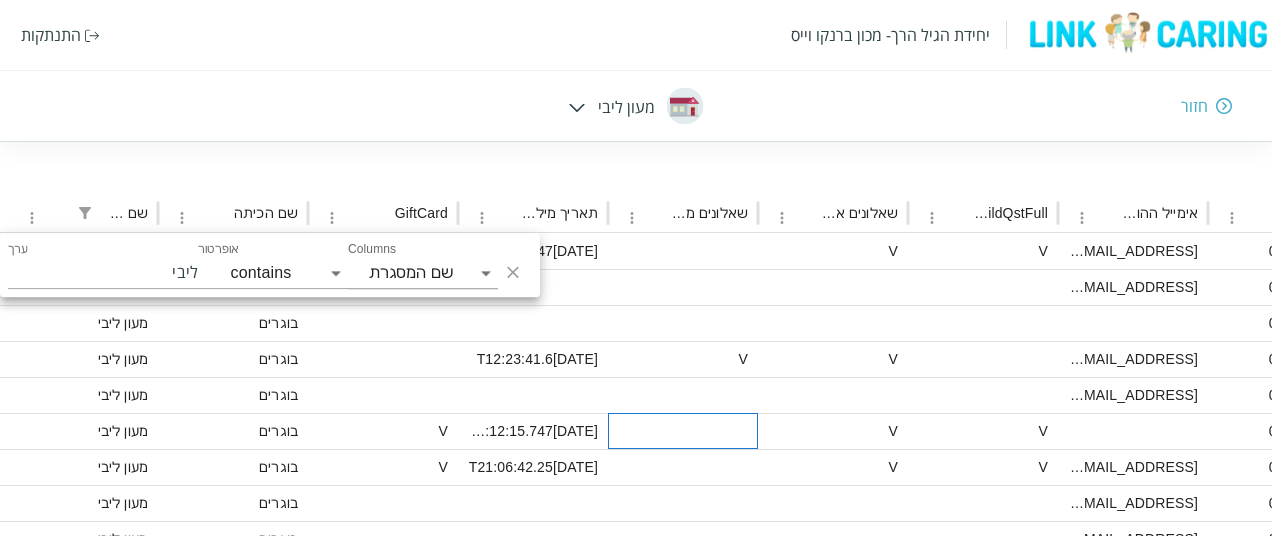 click at bounding box center [683, 431] 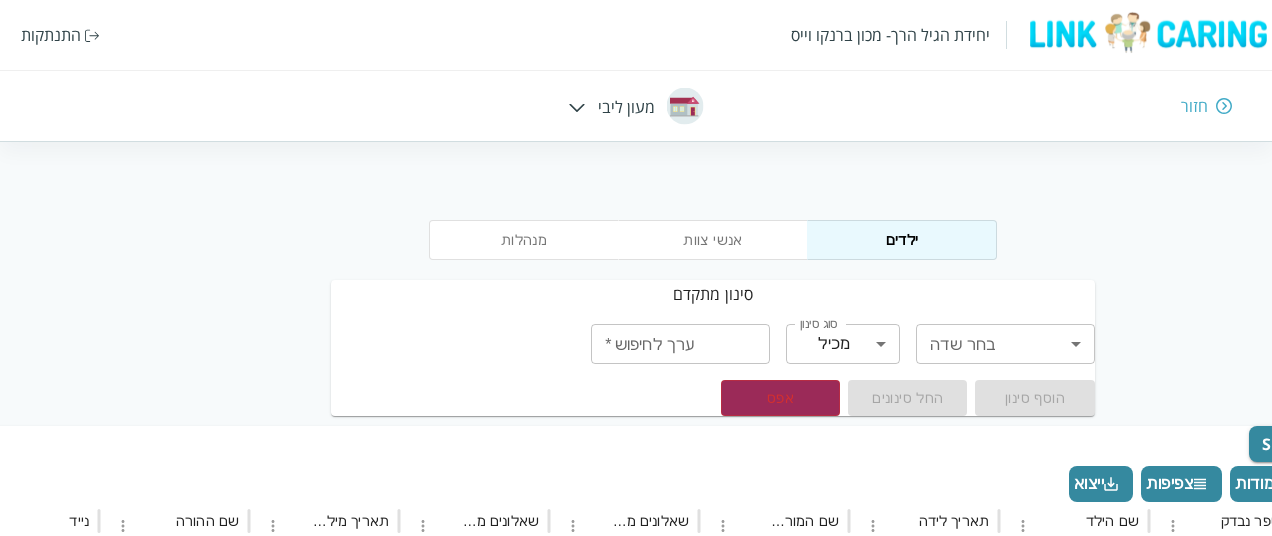 scroll, scrollTop: 0, scrollLeft: -76, axis: horizontal 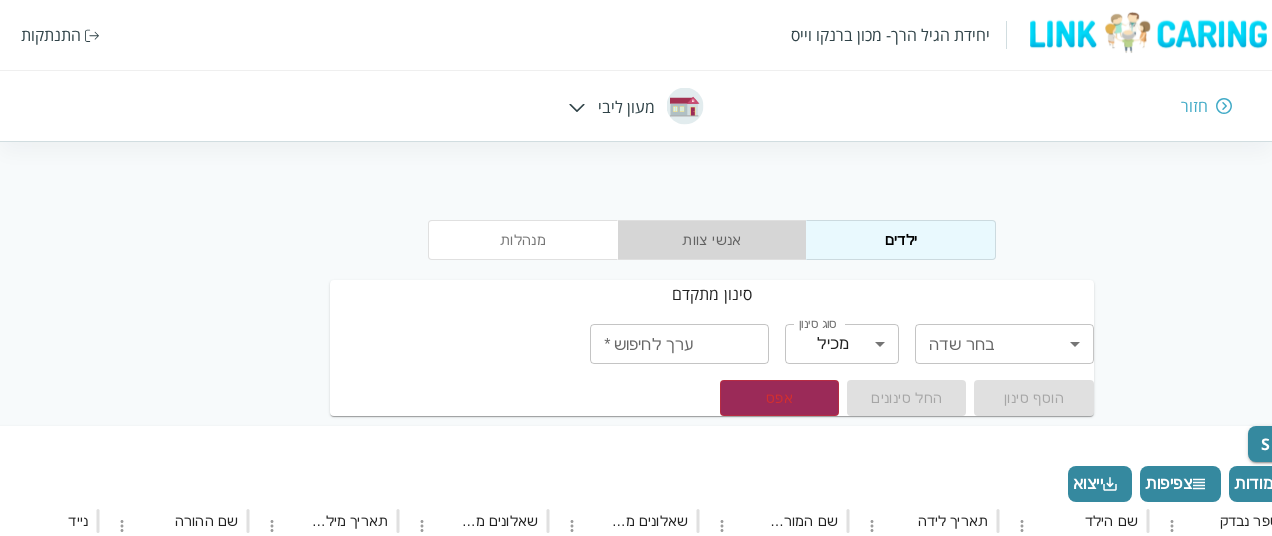 click on "אנשי צוות" at bounding box center (712, 240) 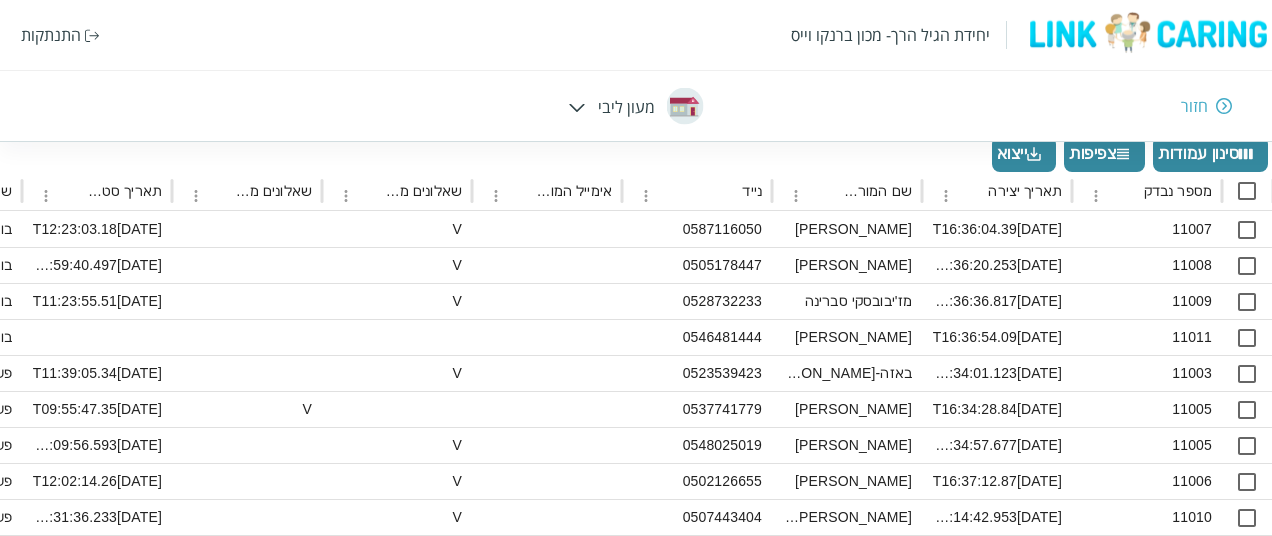 scroll, scrollTop: 333, scrollLeft: 0, axis: vertical 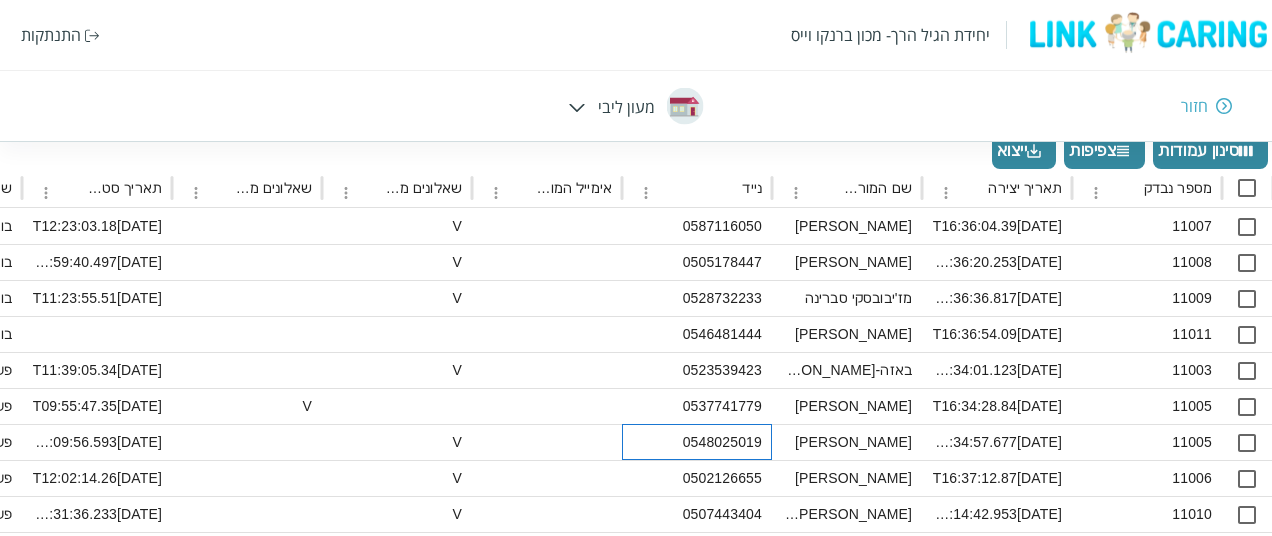click on "0548025019" at bounding box center [697, 442] 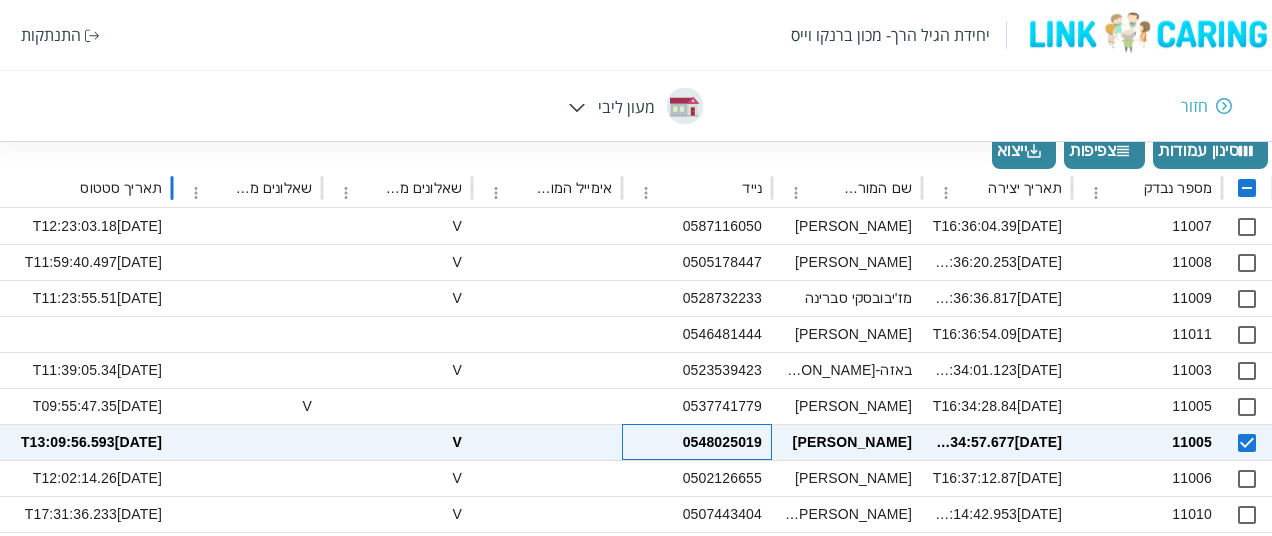 drag, startPoint x: 174, startPoint y: 183, endPoint x: 165, endPoint y: 191, distance: 12.0415945 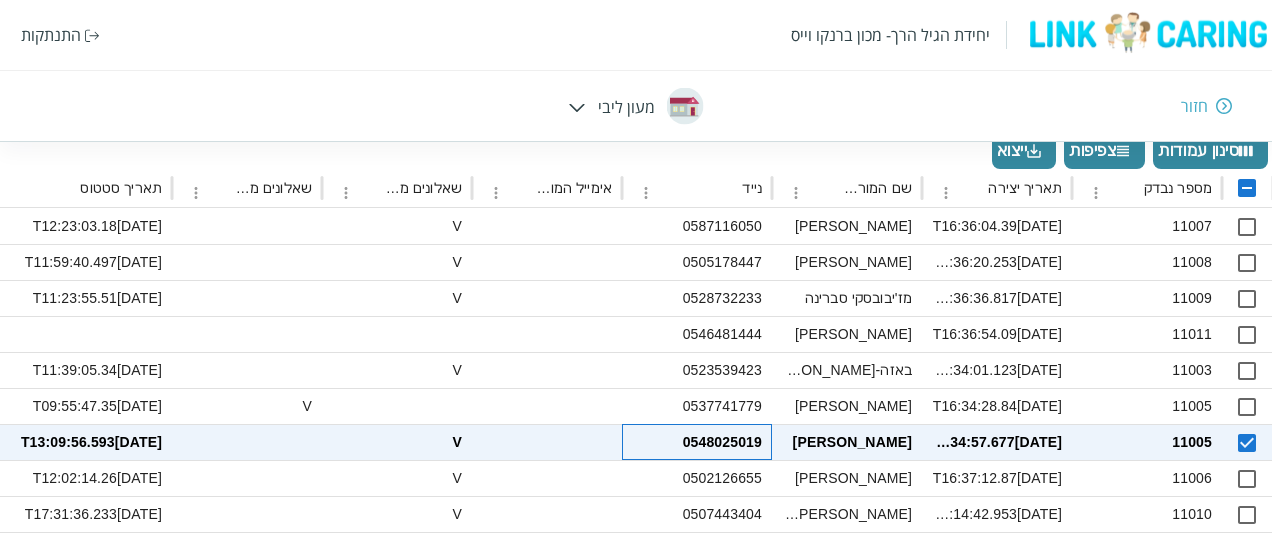 scroll, scrollTop: 0, scrollLeft: 0, axis: both 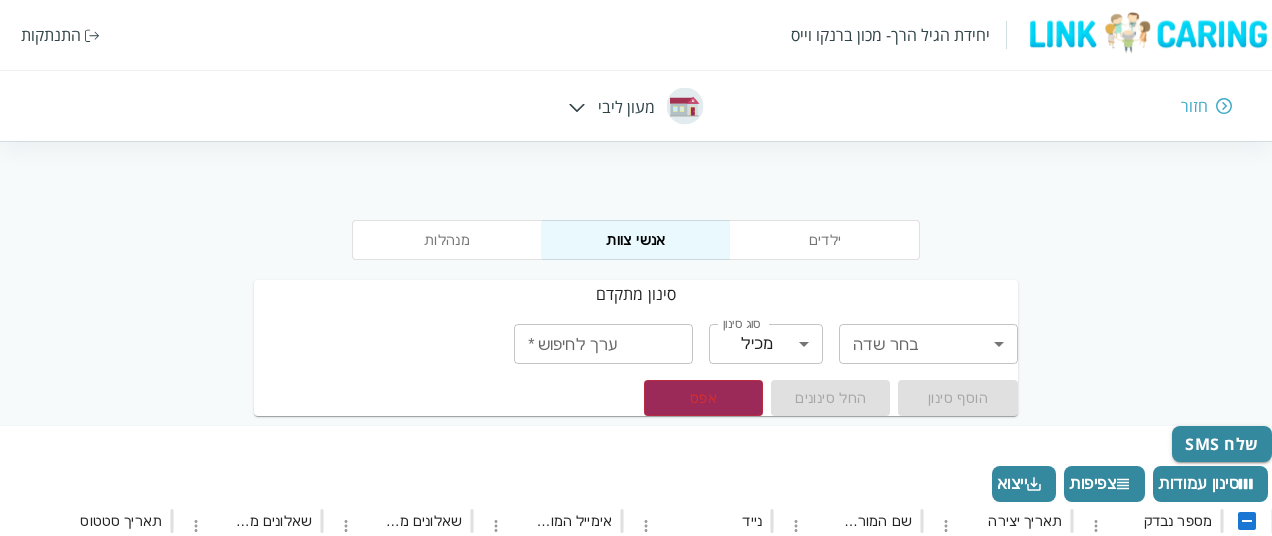 click at bounding box center [1224, 106] 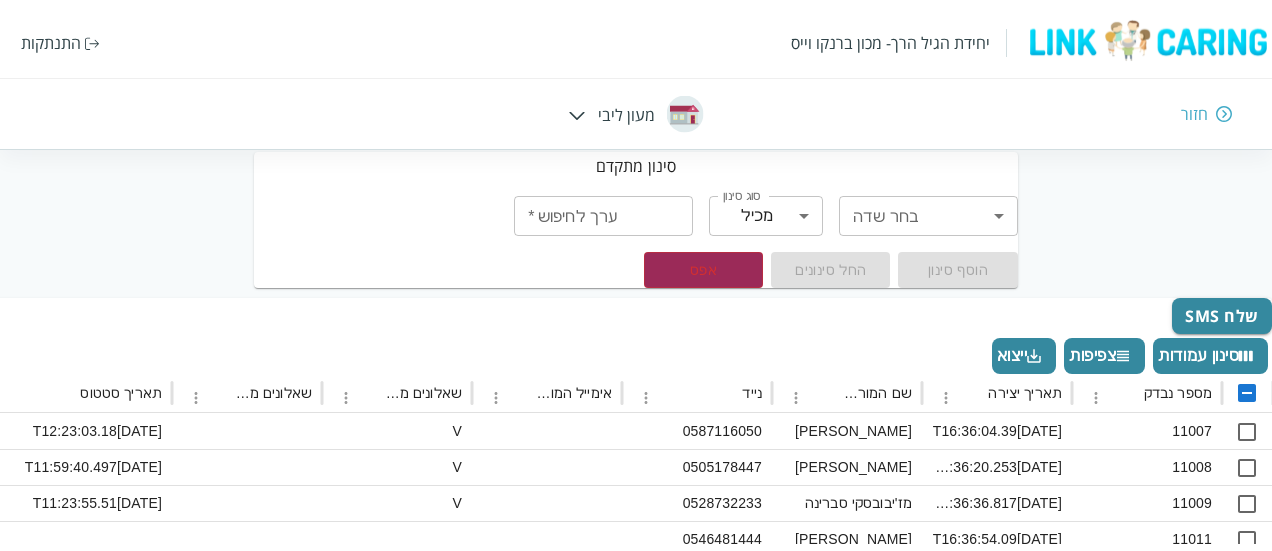 scroll, scrollTop: 22, scrollLeft: 0, axis: vertical 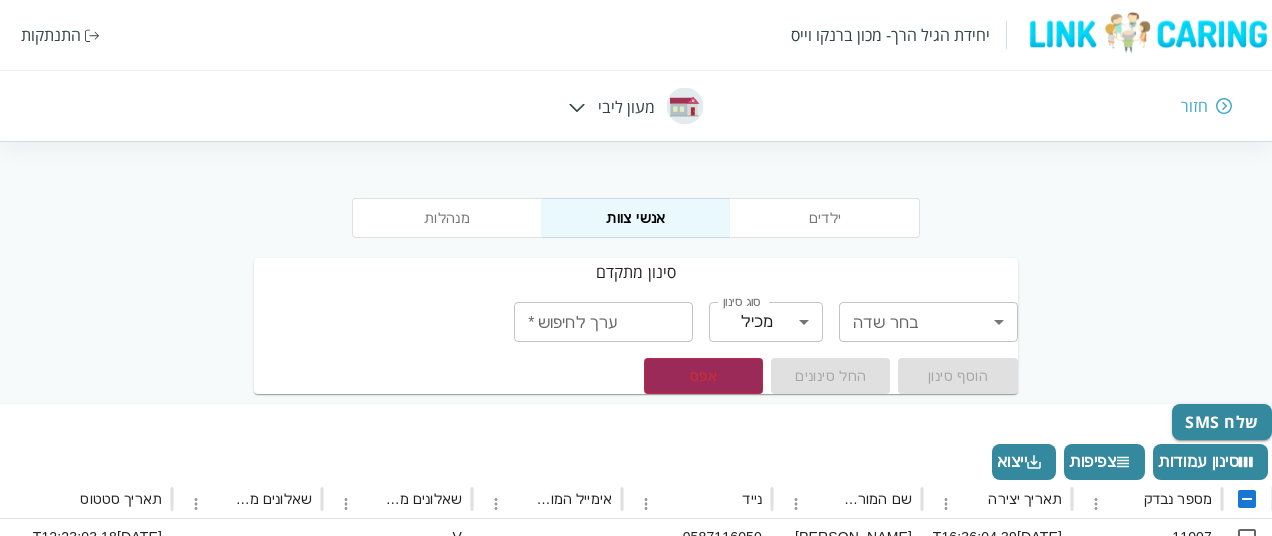 click at bounding box center [1224, 106] 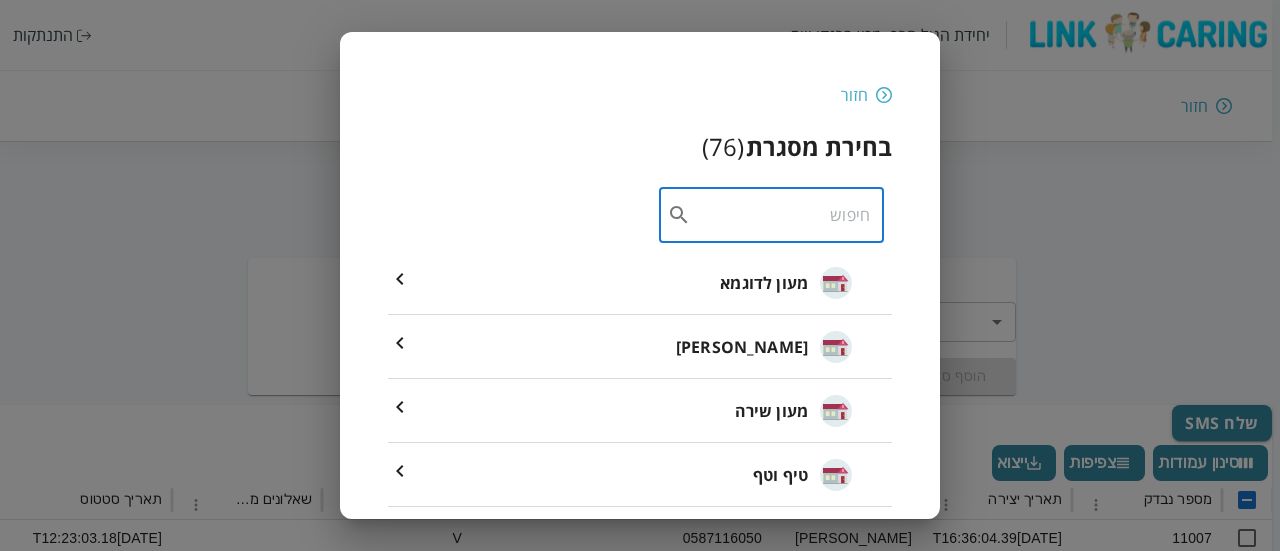 click at bounding box center [780, 215] 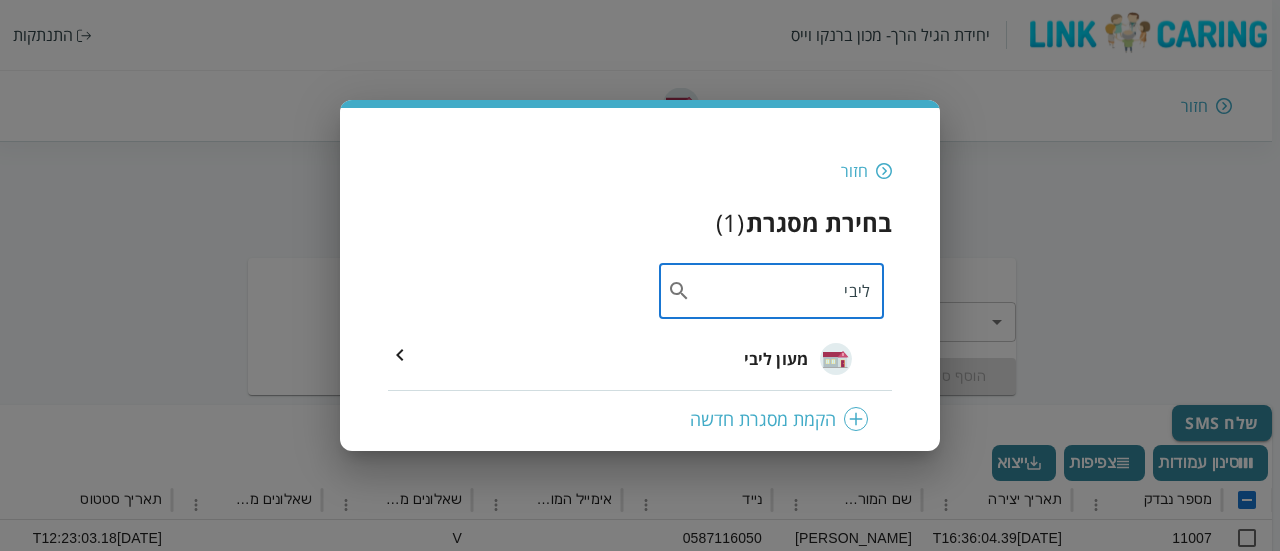 type on "ליבי" 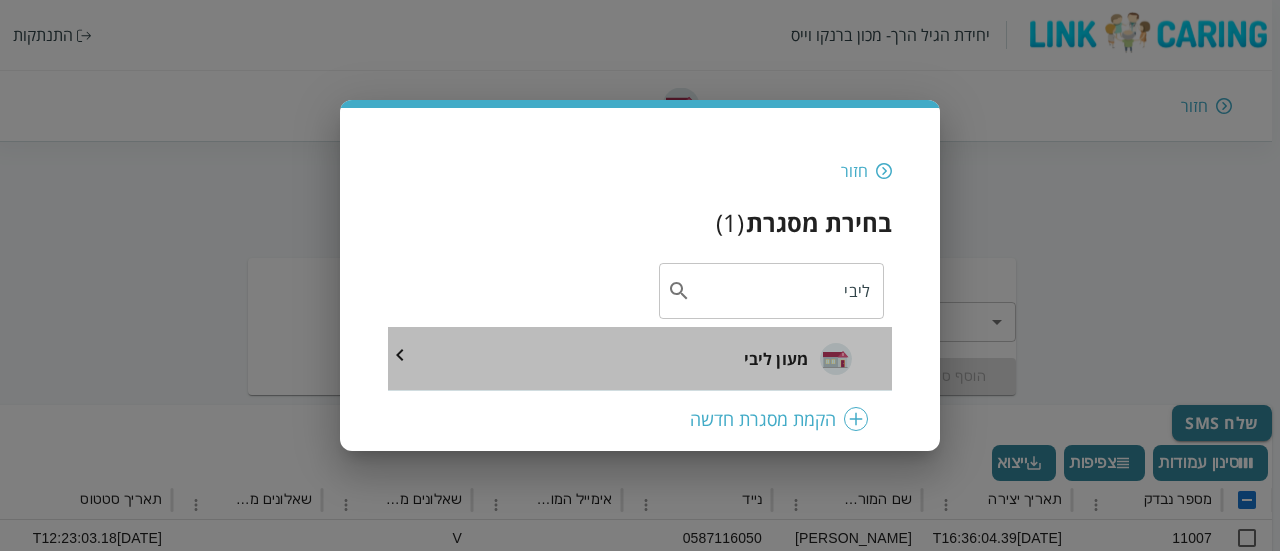 click on "מעון ליבי" at bounding box center [776, 359] 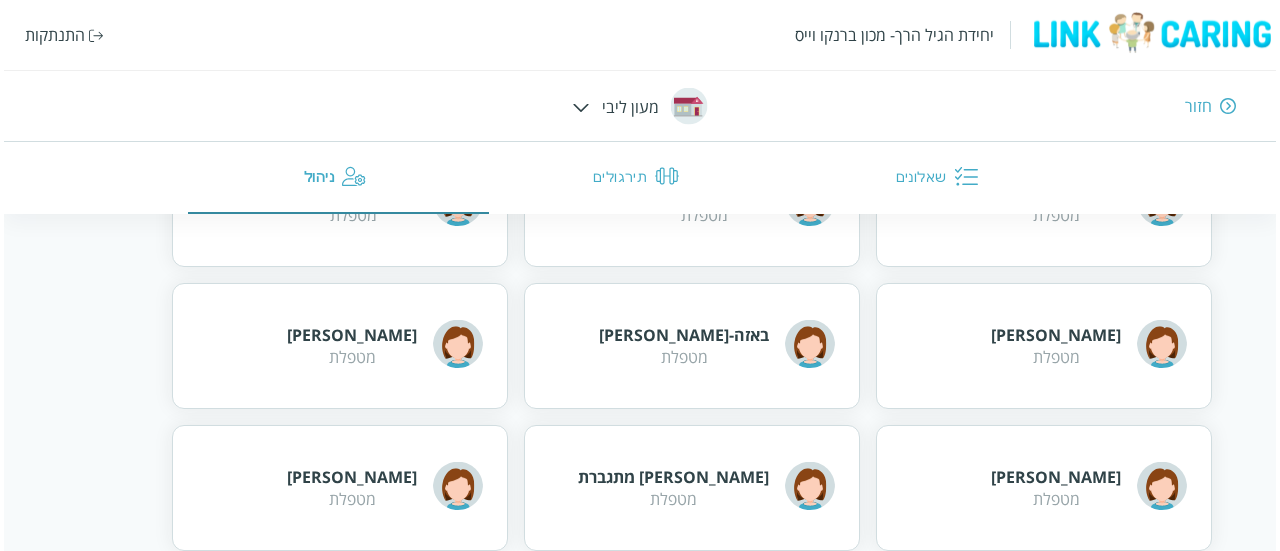 scroll, scrollTop: 1095, scrollLeft: 0, axis: vertical 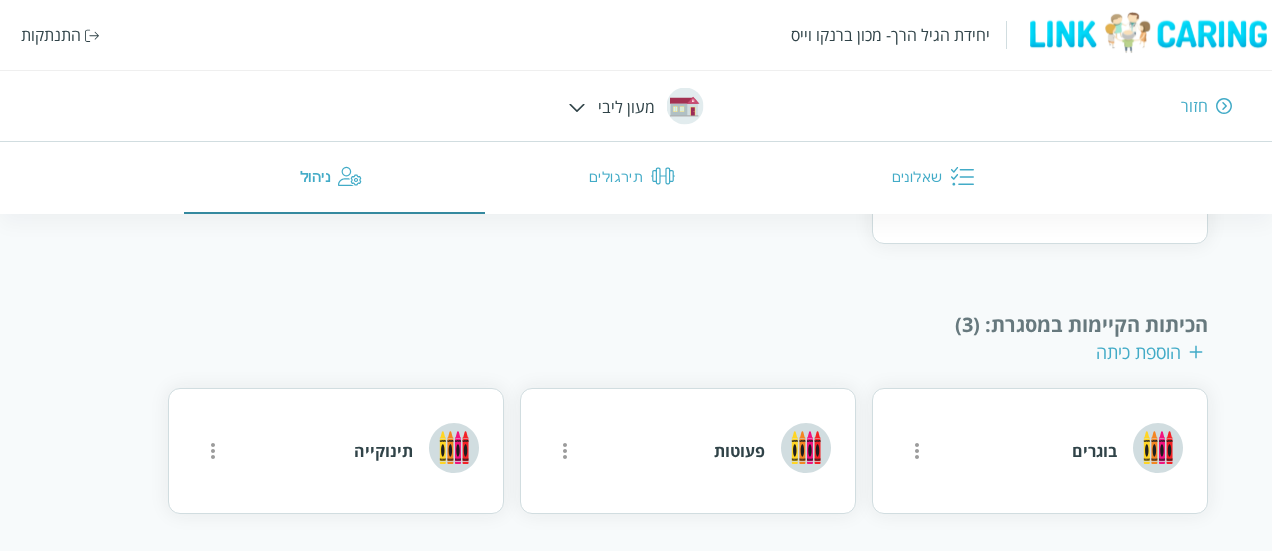 click 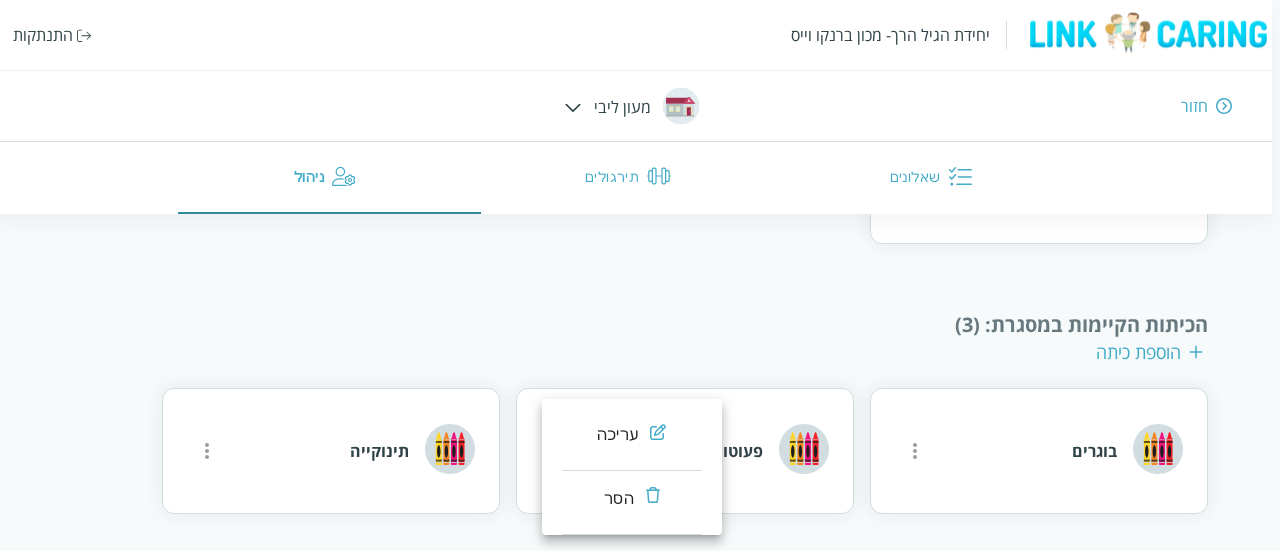 click on "עריכה" at bounding box center (632, 439) 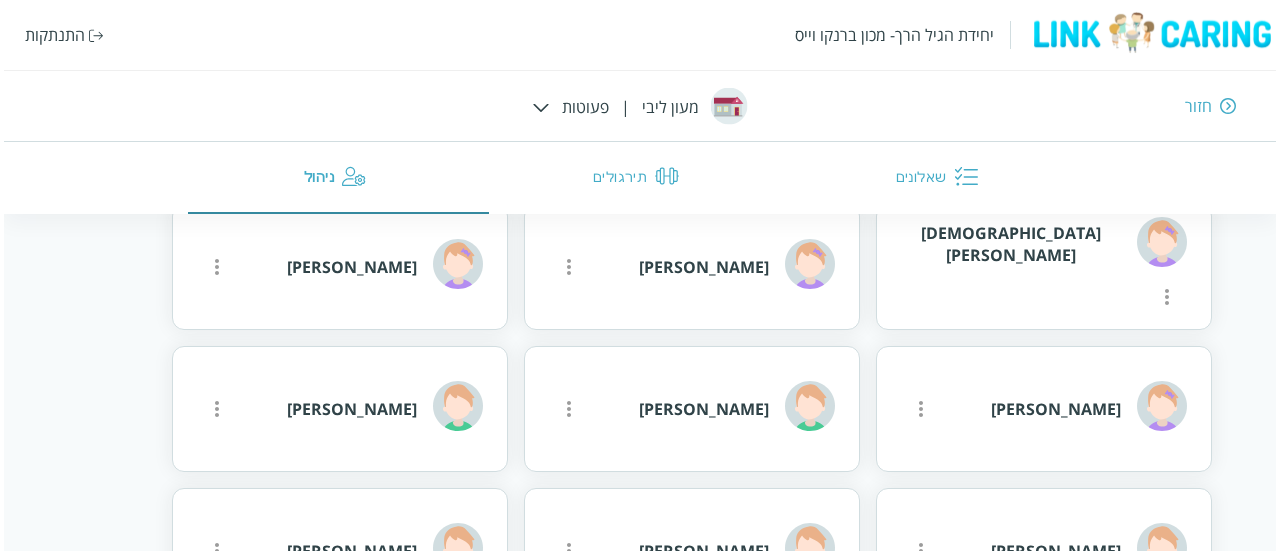 scroll, scrollTop: 1230, scrollLeft: 0, axis: vertical 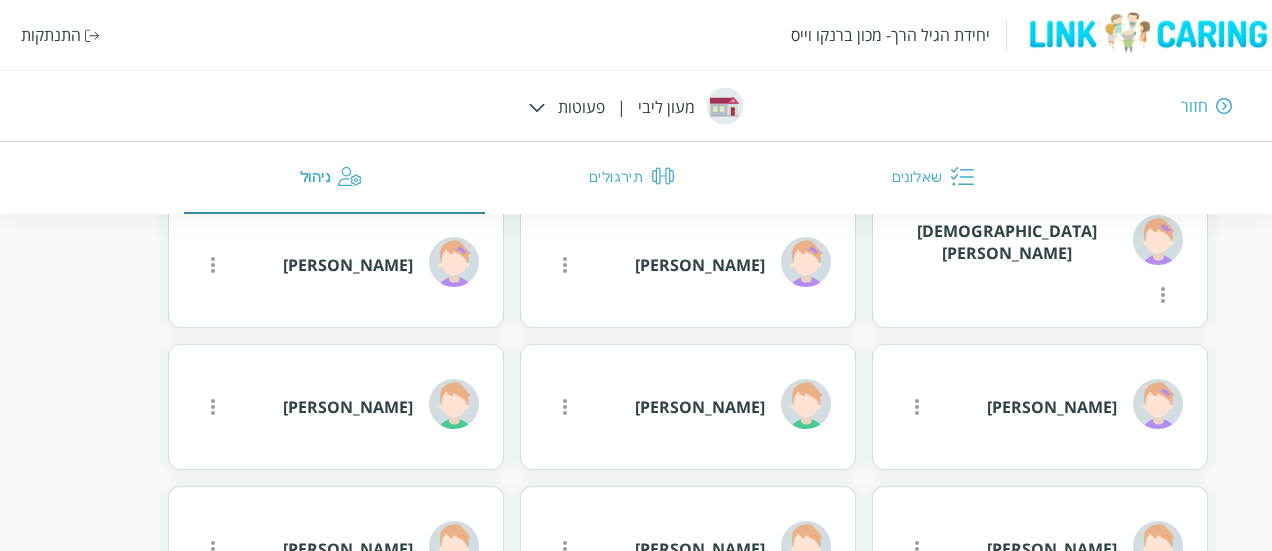 click 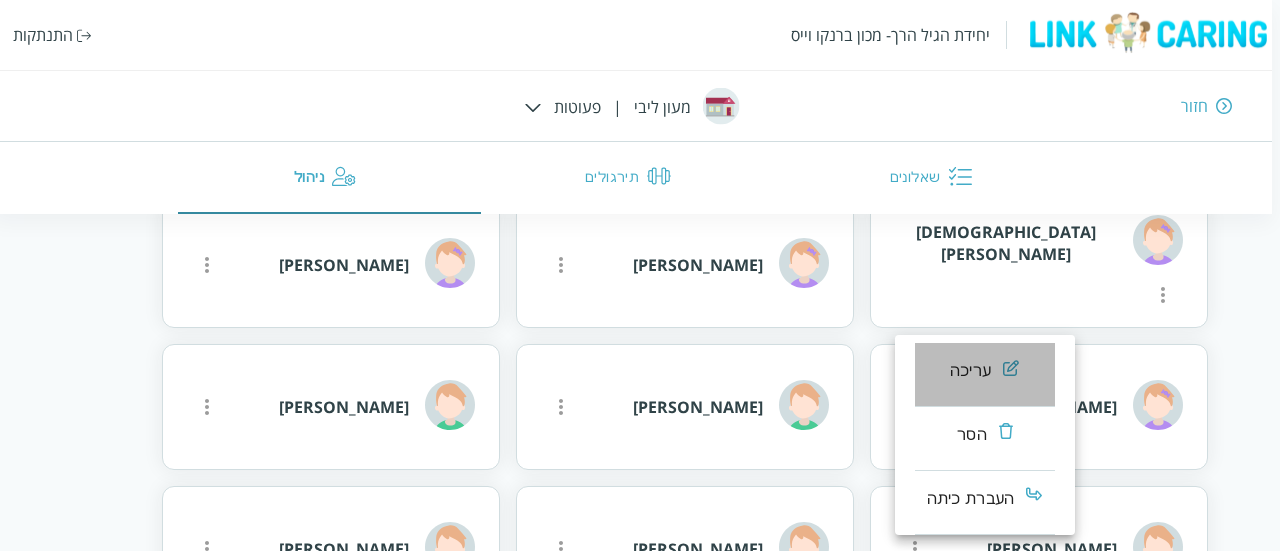 click on "עריכה" at bounding box center [985, 375] 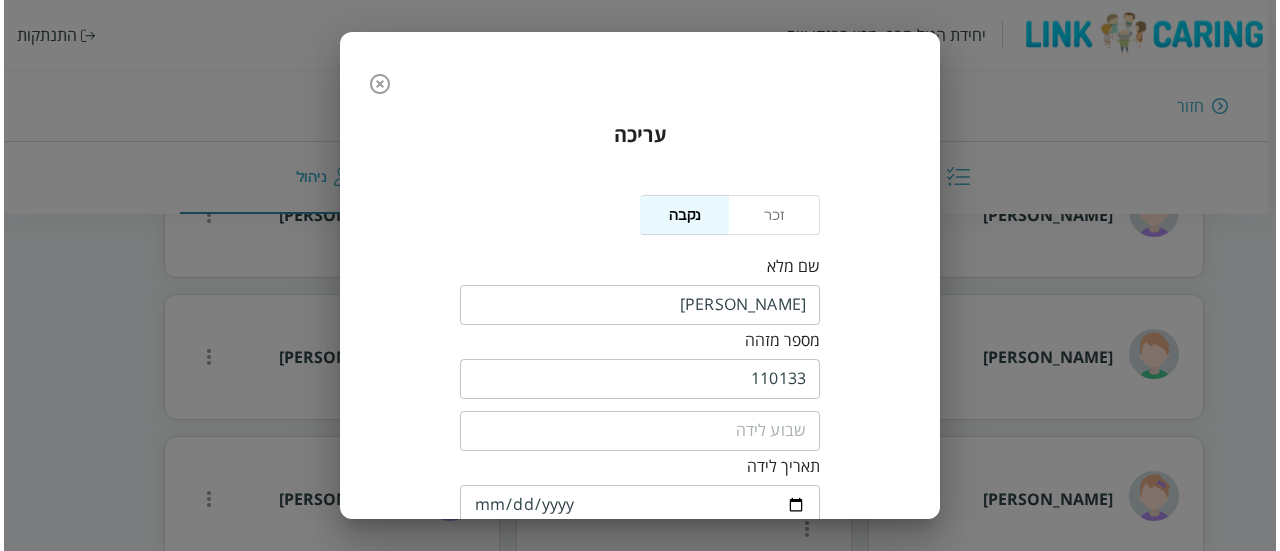 scroll, scrollTop: 1030, scrollLeft: 0, axis: vertical 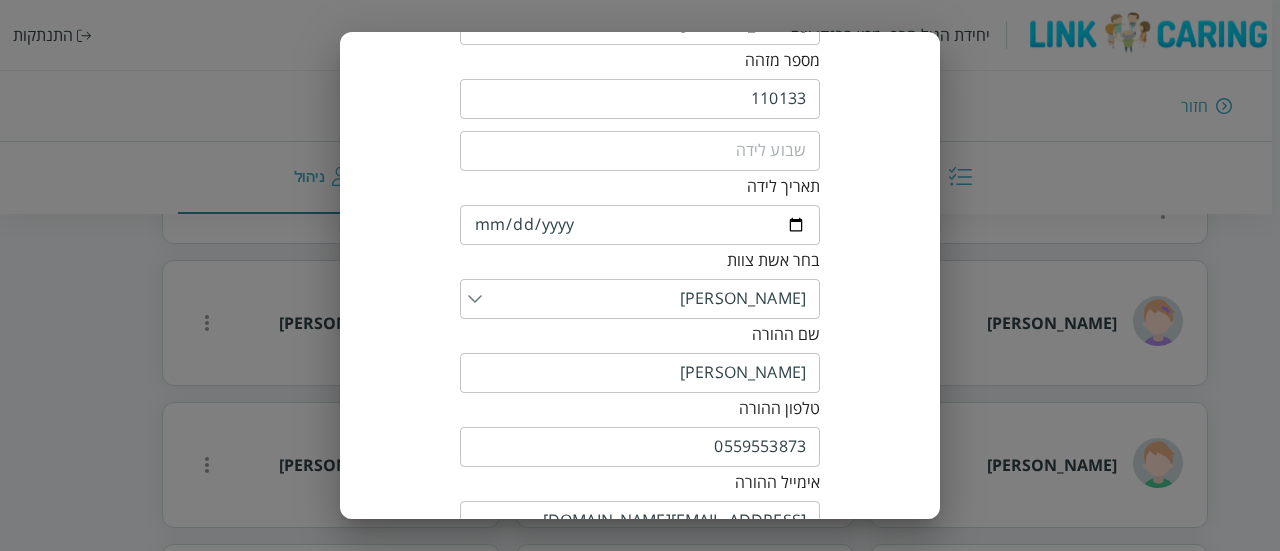 click at bounding box center [475, 299] 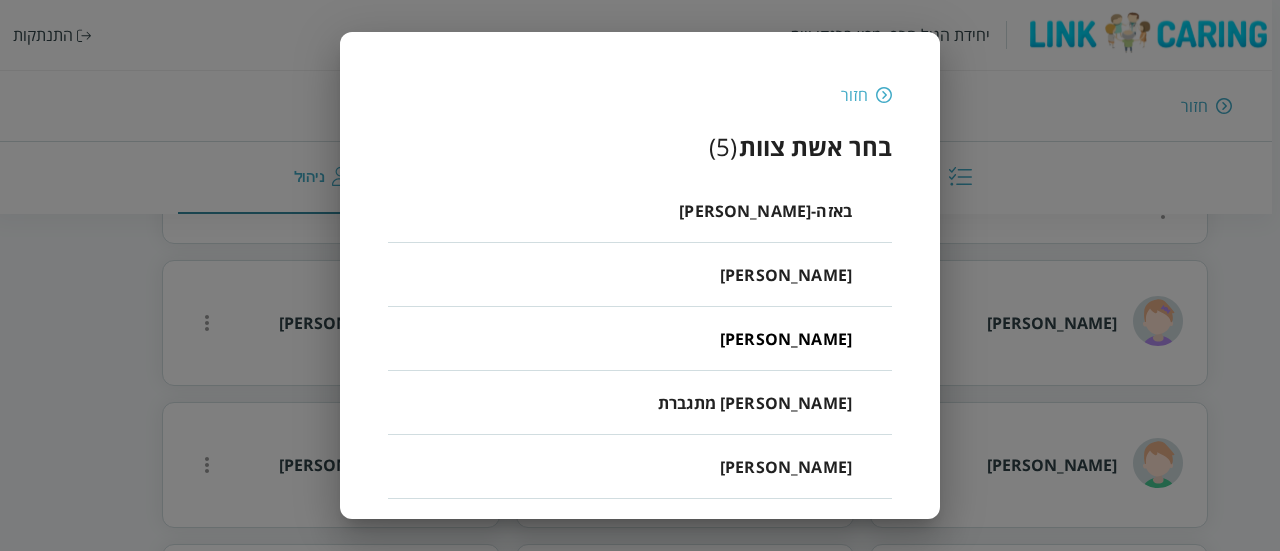 scroll, scrollTop: 0, scrollLeft: 0, axis: both 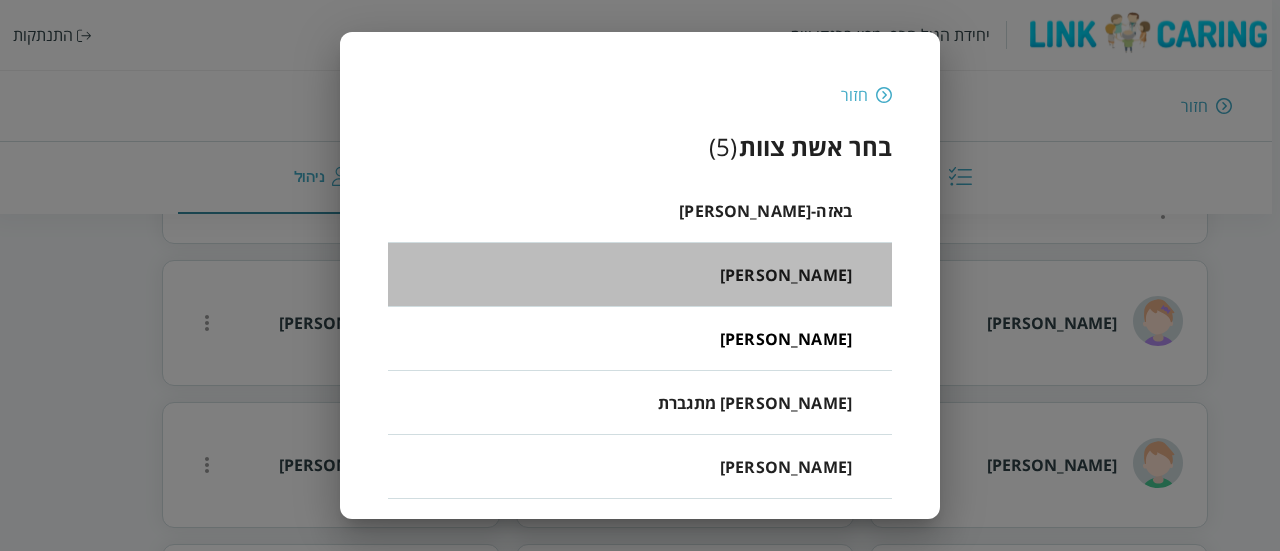 click on "[PERSON_NAME]" at bounding box center (786, 275) 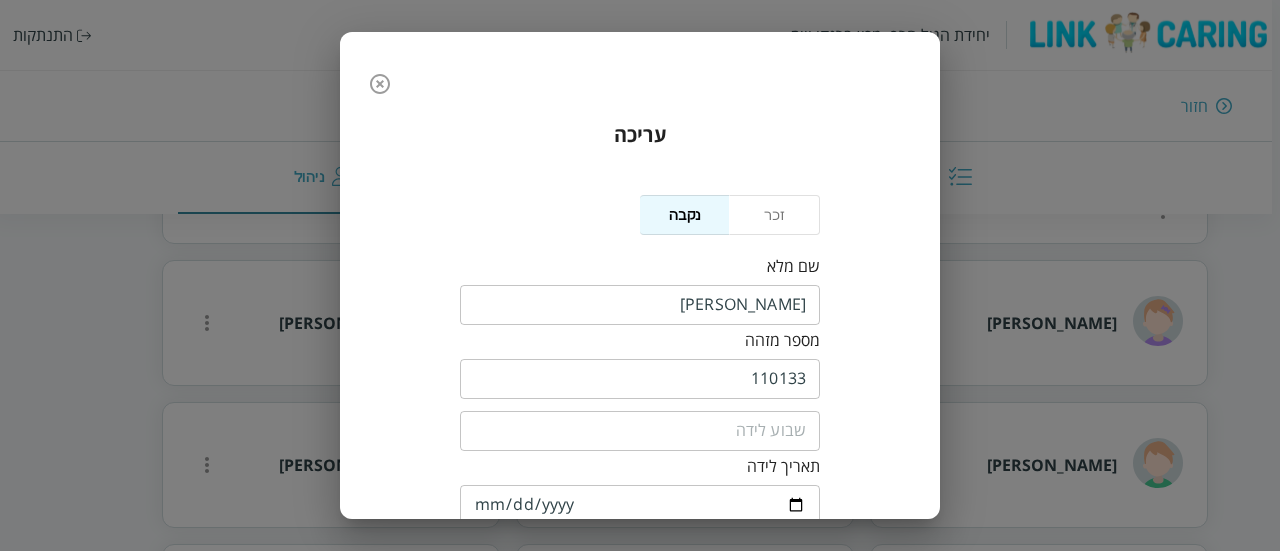 scroll, scrollTop: 430, scrollLeft: 0, axis: vertical 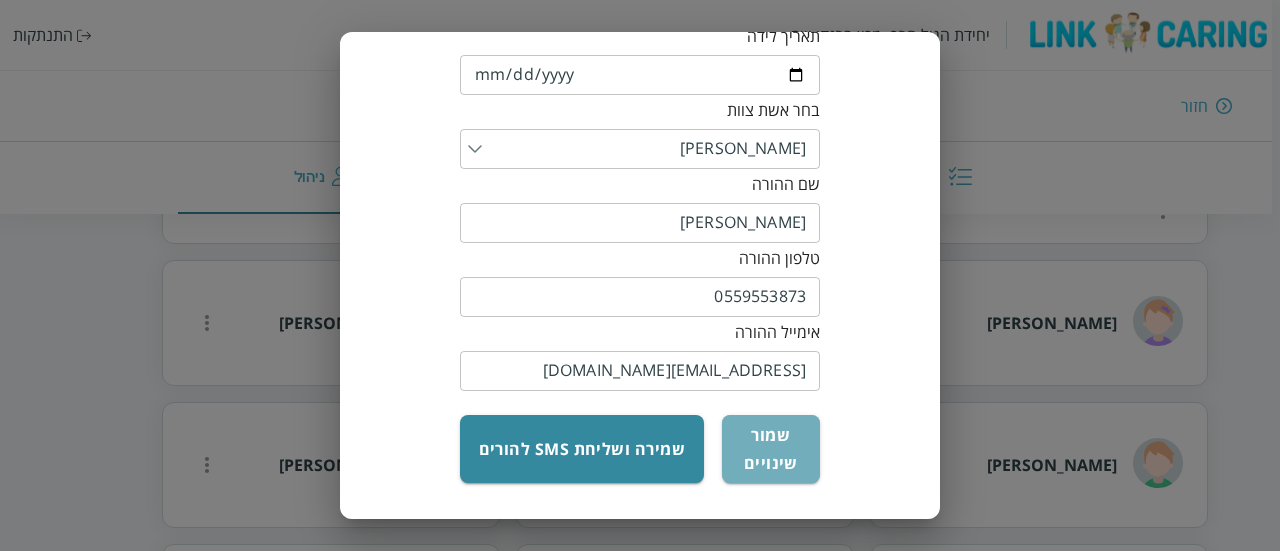 click on "שמור שינויים" at bounding box center (771, 449) 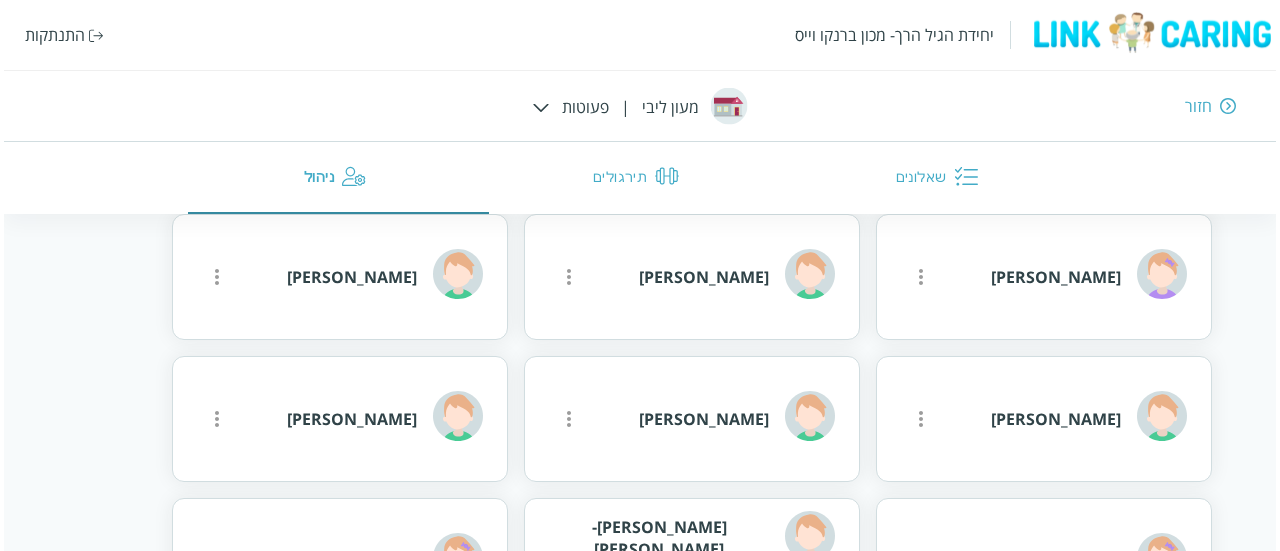 scroll, scrollTop: 1402, scrollLeft: 0, axis: vertical 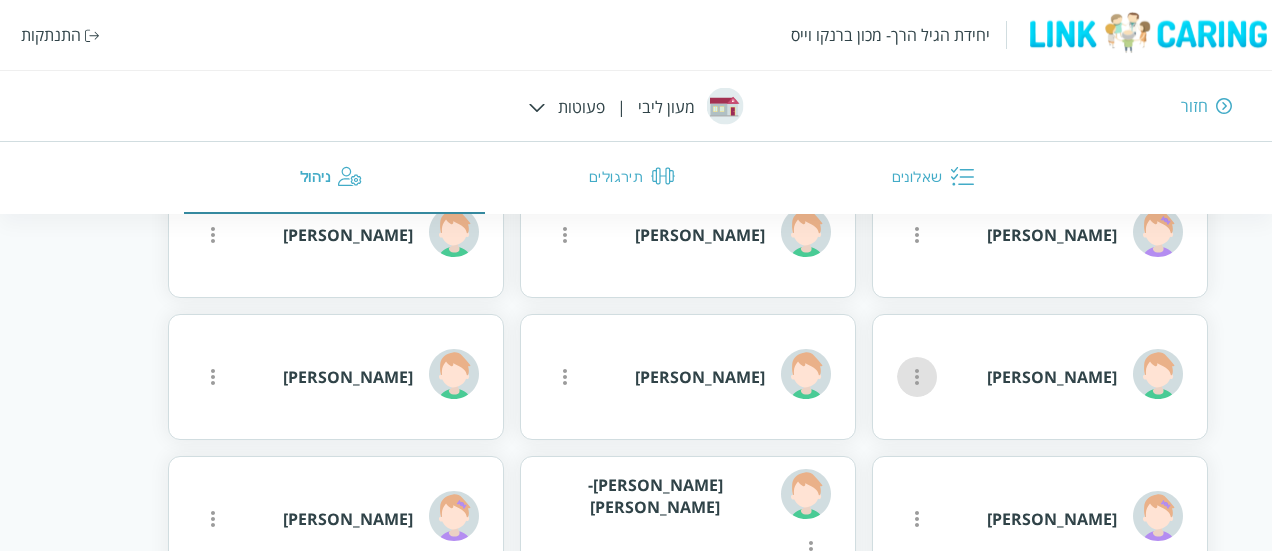 click 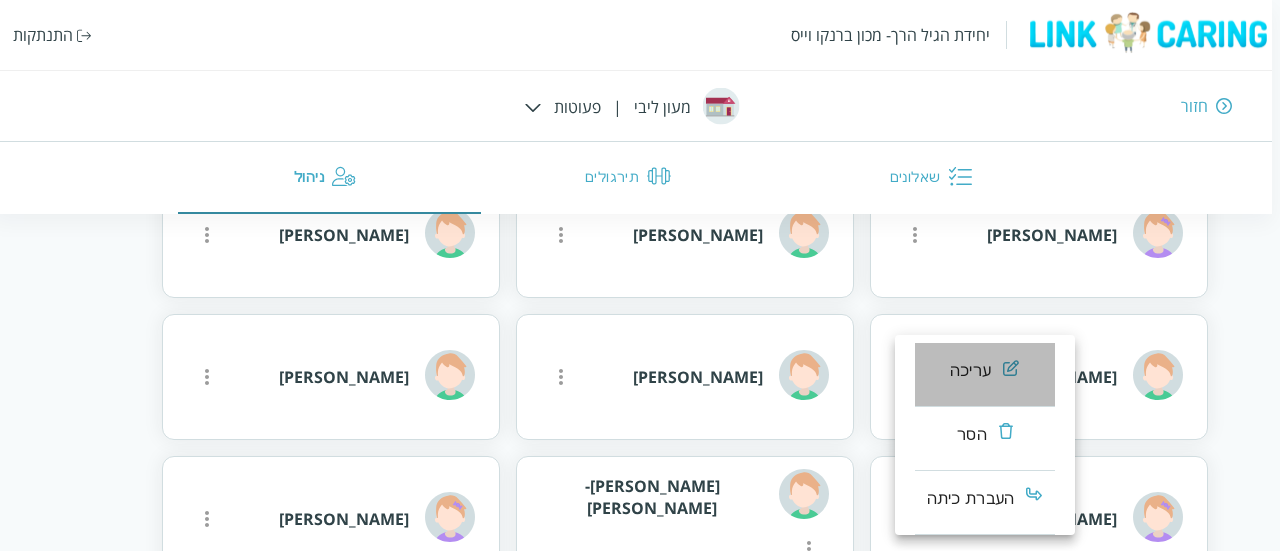 click on "עריכה" at bounding box center [970, 371] 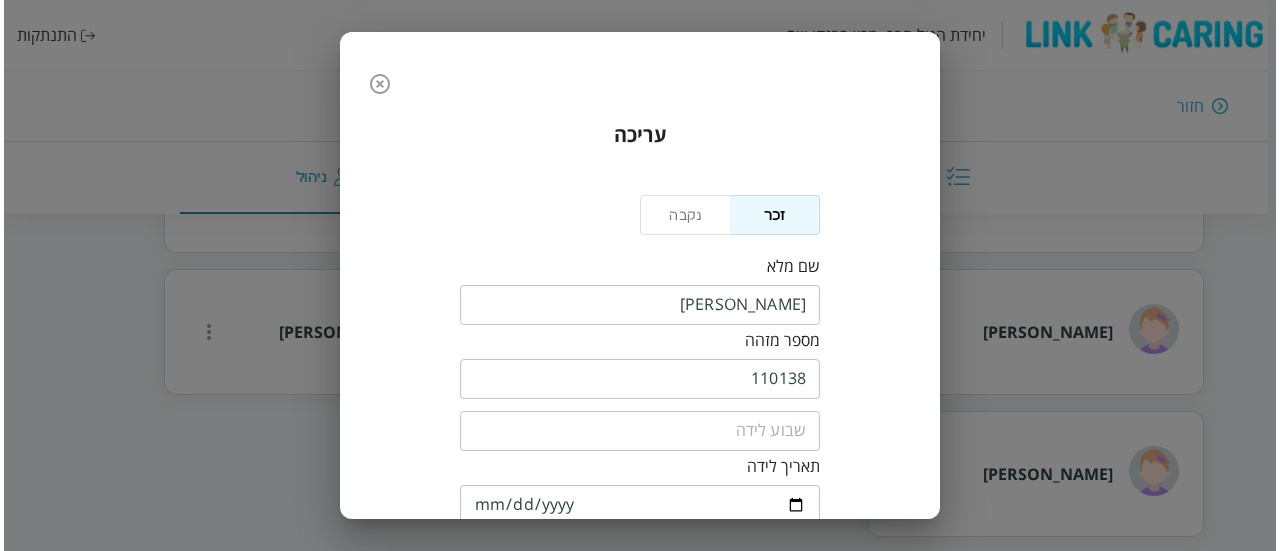 scroll, scrollTop: 1203, scrollLeft: 0, axis: vertical 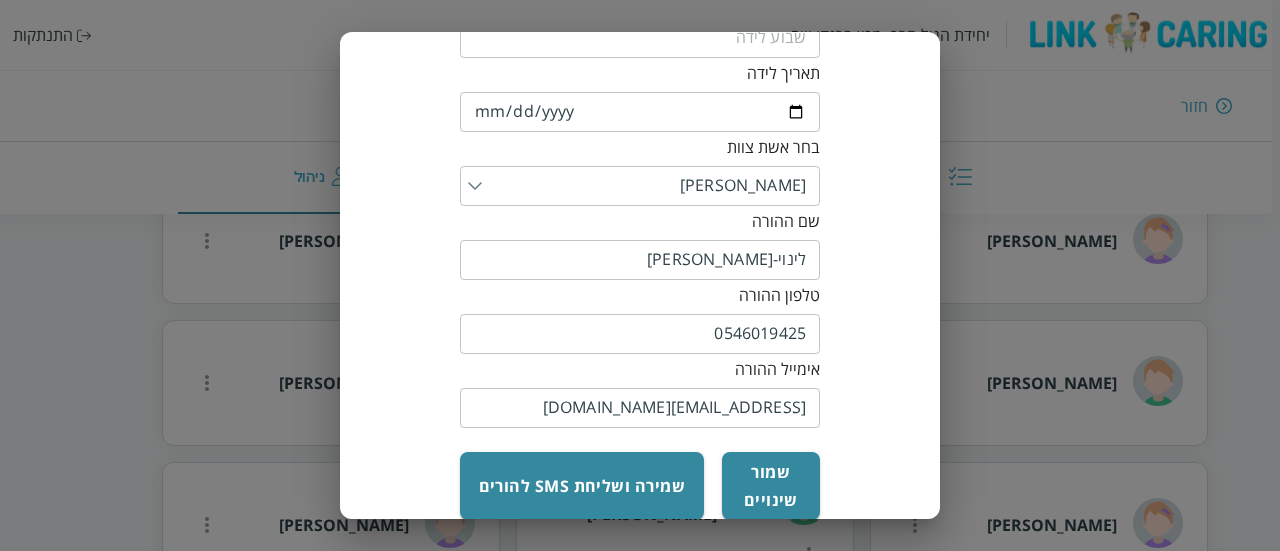 click at bounding box center [644, 186] 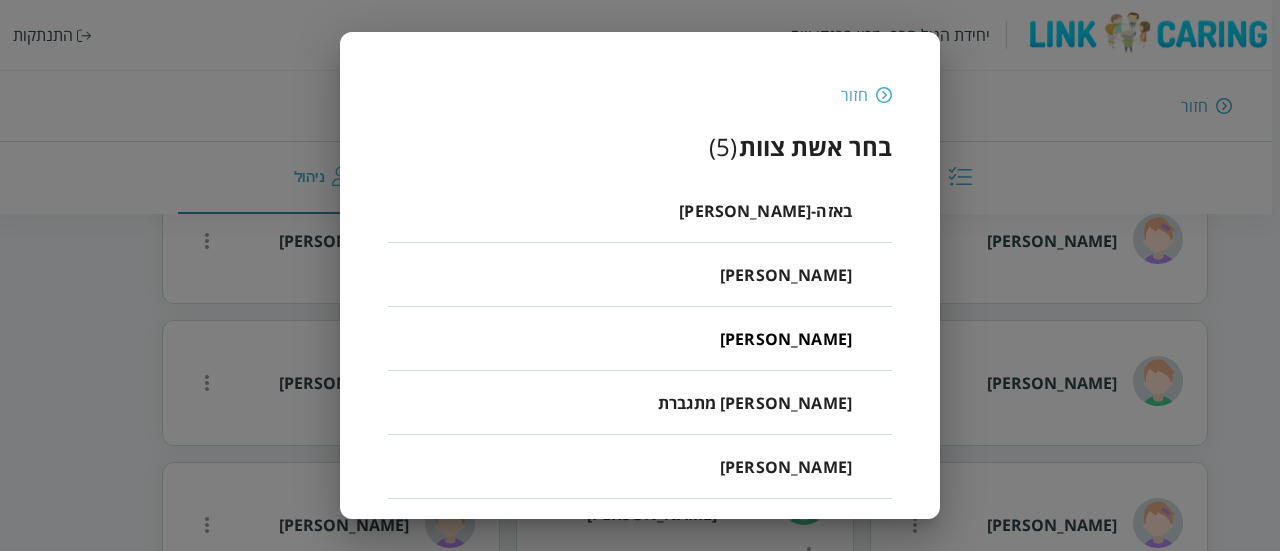 click on "[PERSON_NAME]" at bounding box center (786, 274) 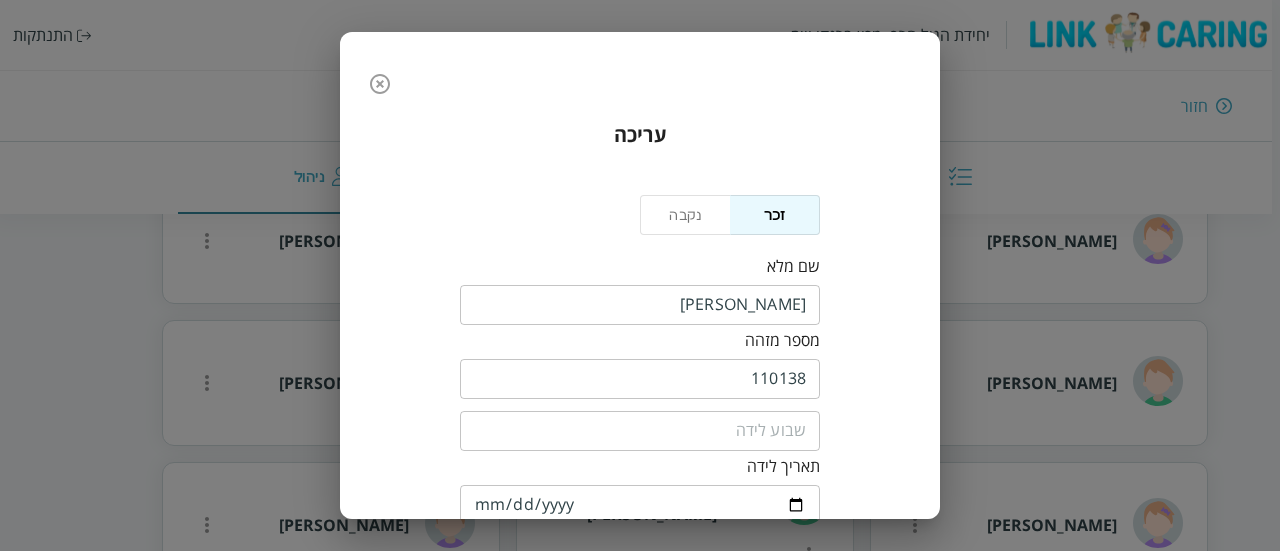 scroll, scrollTop: 430, scrollLeft: 0, axis: vertical 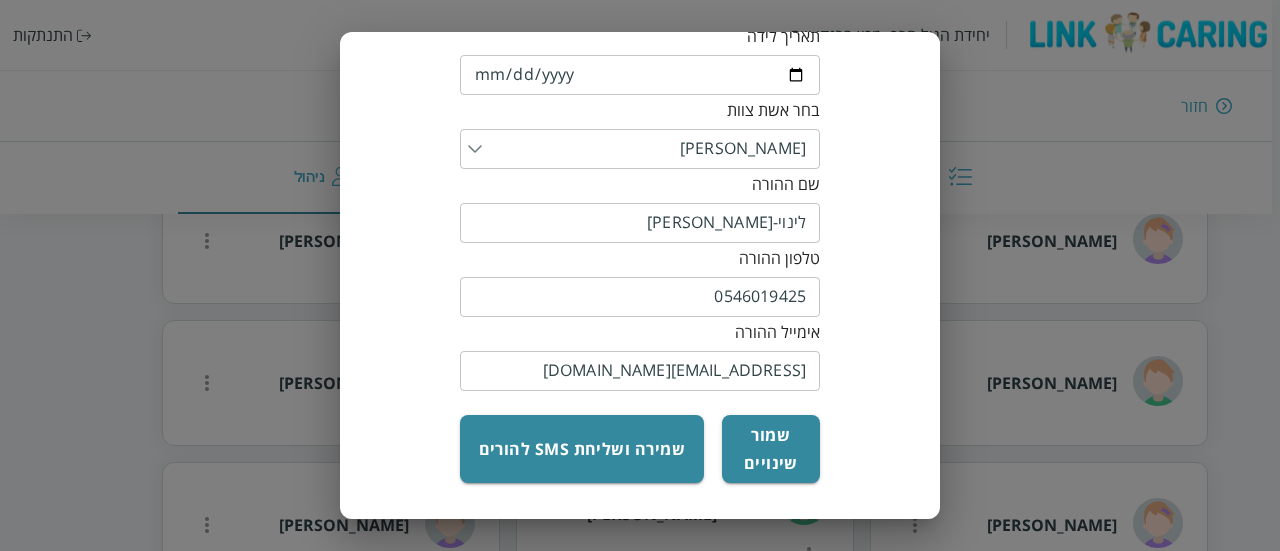 click on "שמור שינויים" at bounding box center (771, 449) 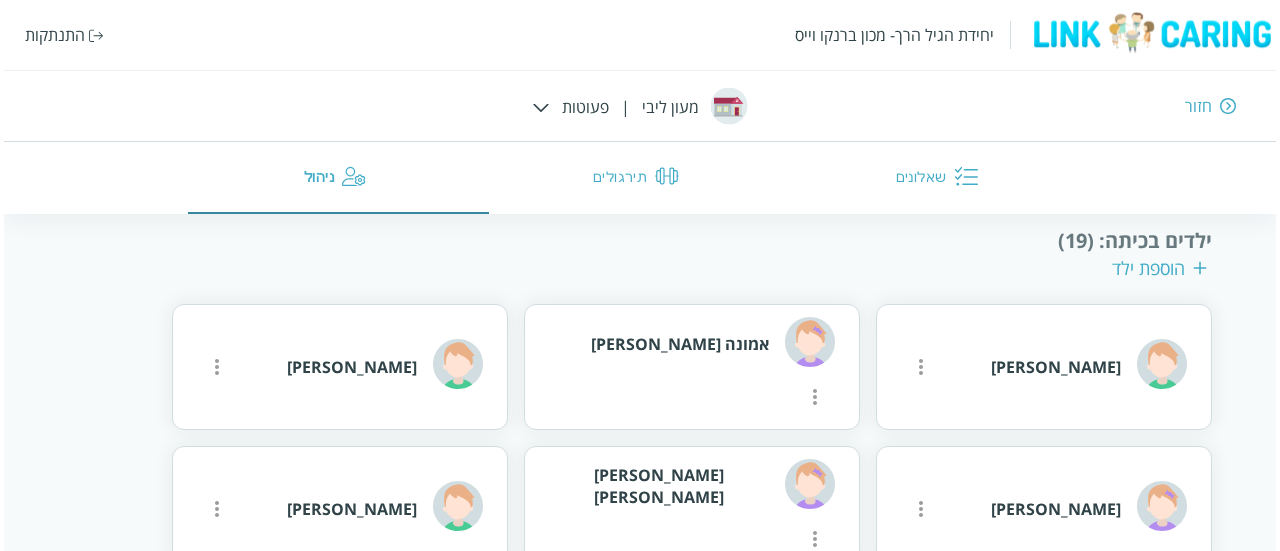 scroll, scrollTop: 844, scrollLeft: 0, axis: vertical 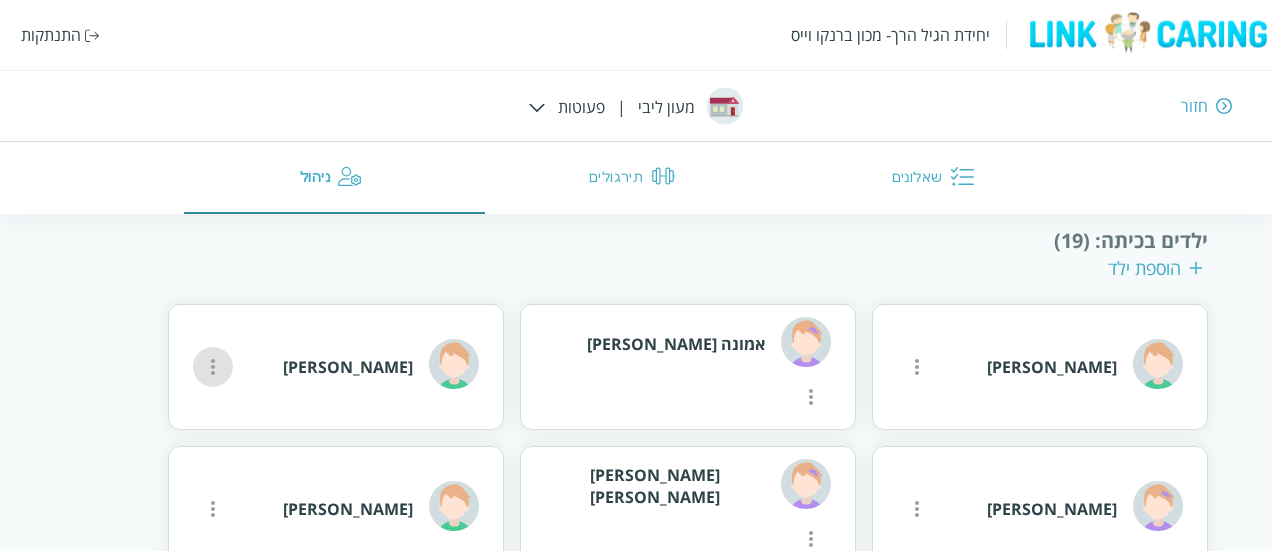click 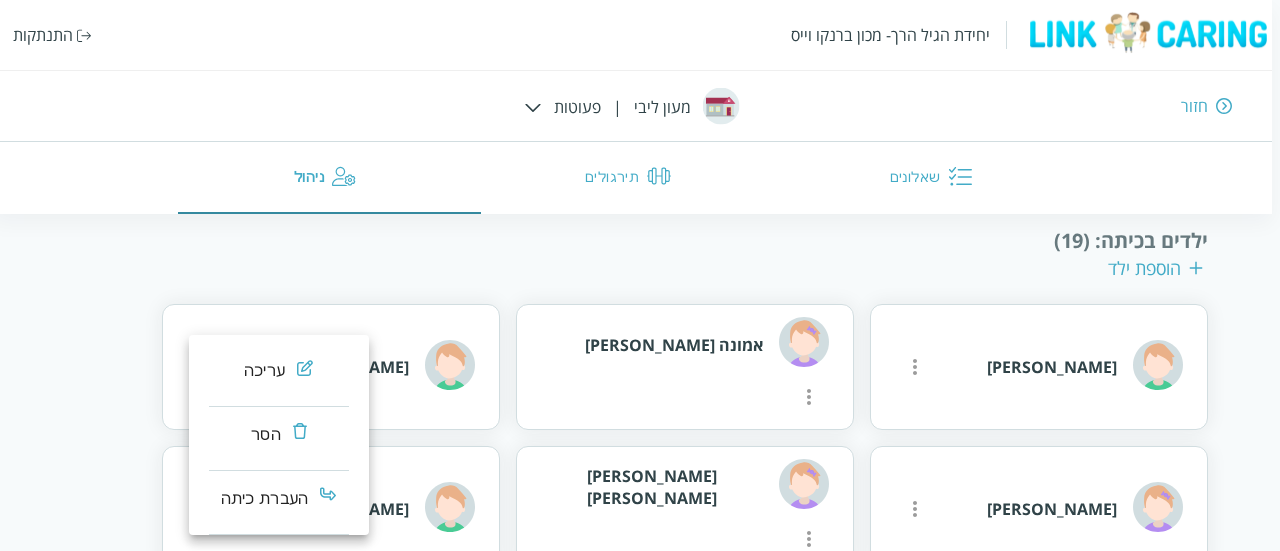 click on "עריכה" at bounding box center (279, 375) 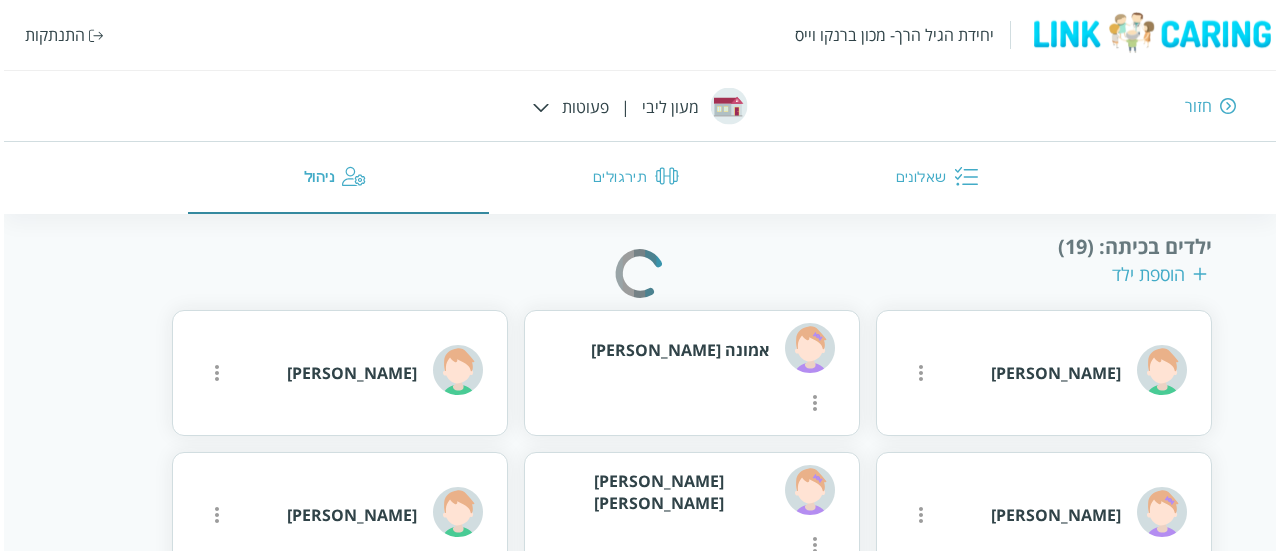 scroll, scrollTop: 645, scrollLeft: 0, axis: vertical 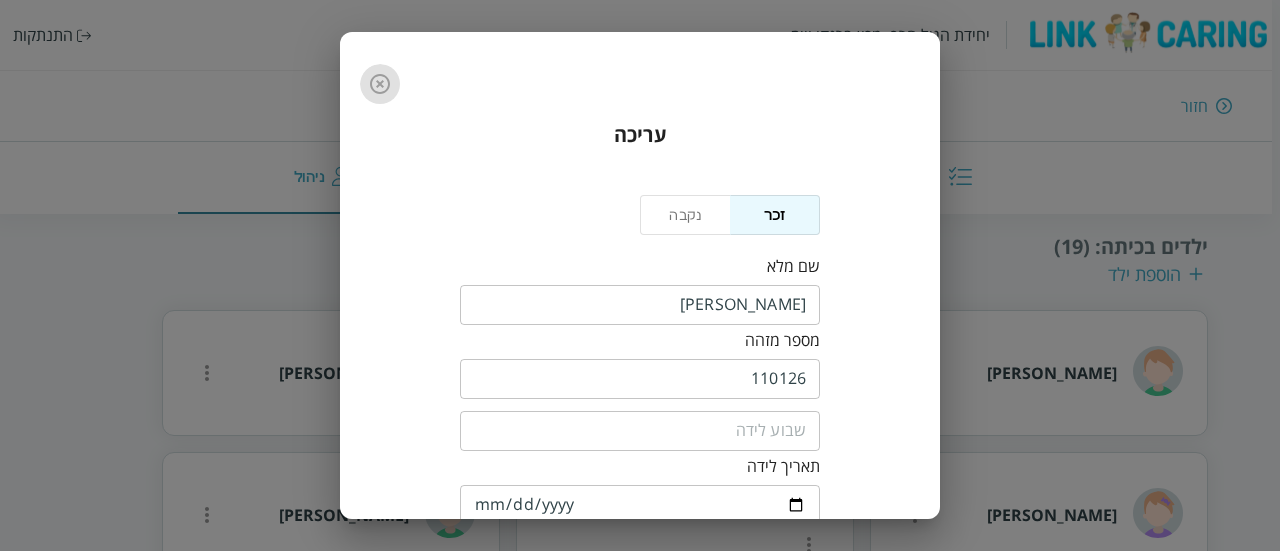click 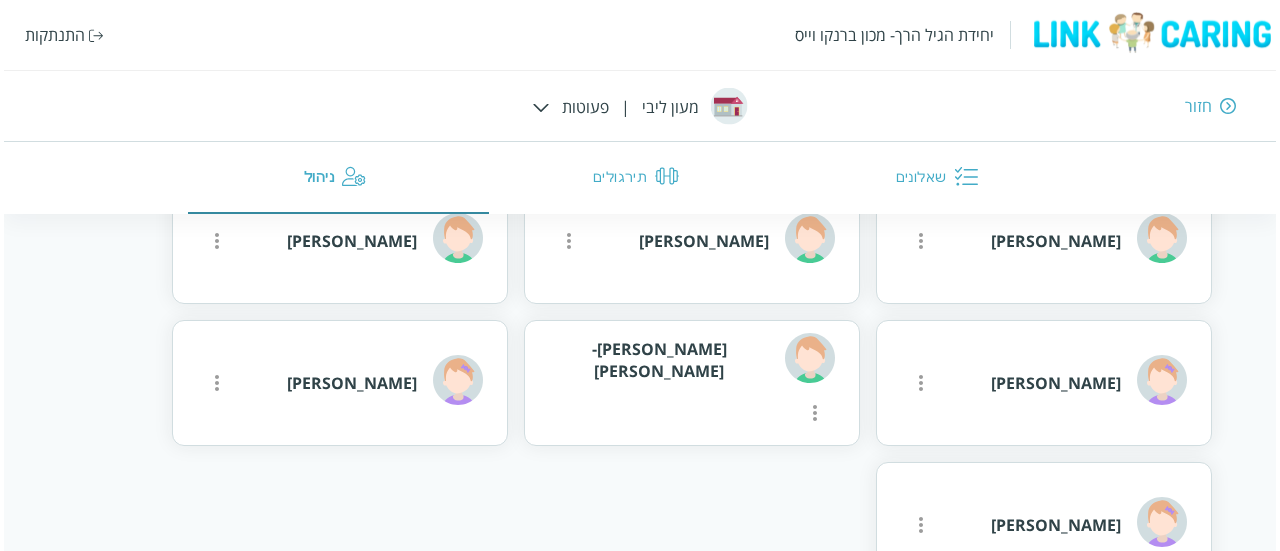 scroll, scrollTop: 1540, scrollLeft: 0, axis: vertical 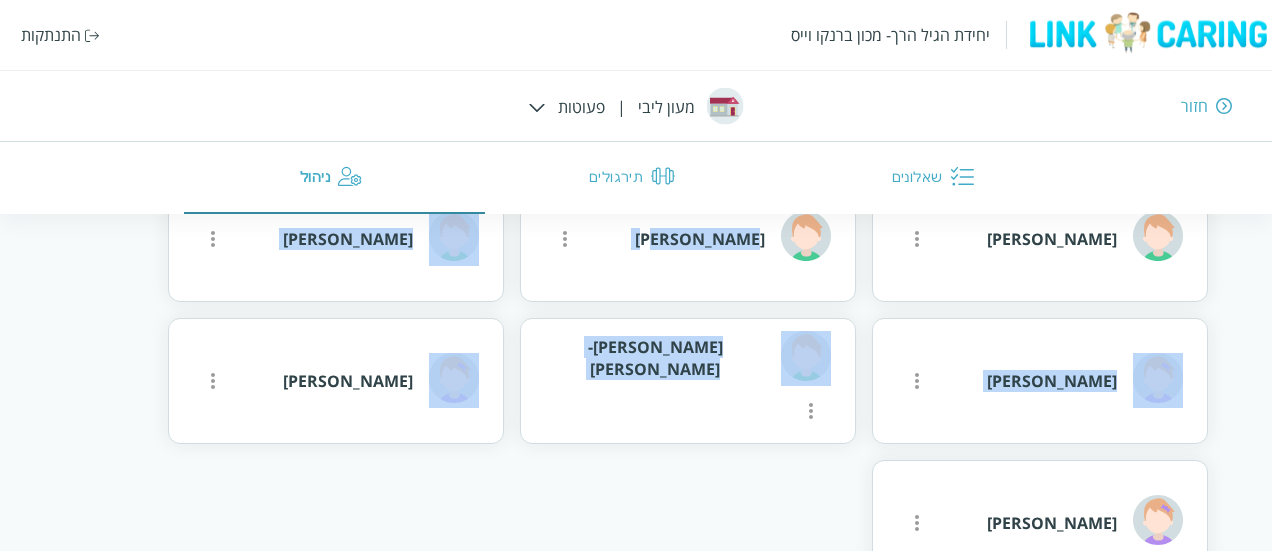drag, startPoint x: 752, startPoint y: 252, endPoint x: 564, endPoint y: 386, distance: 230.86794 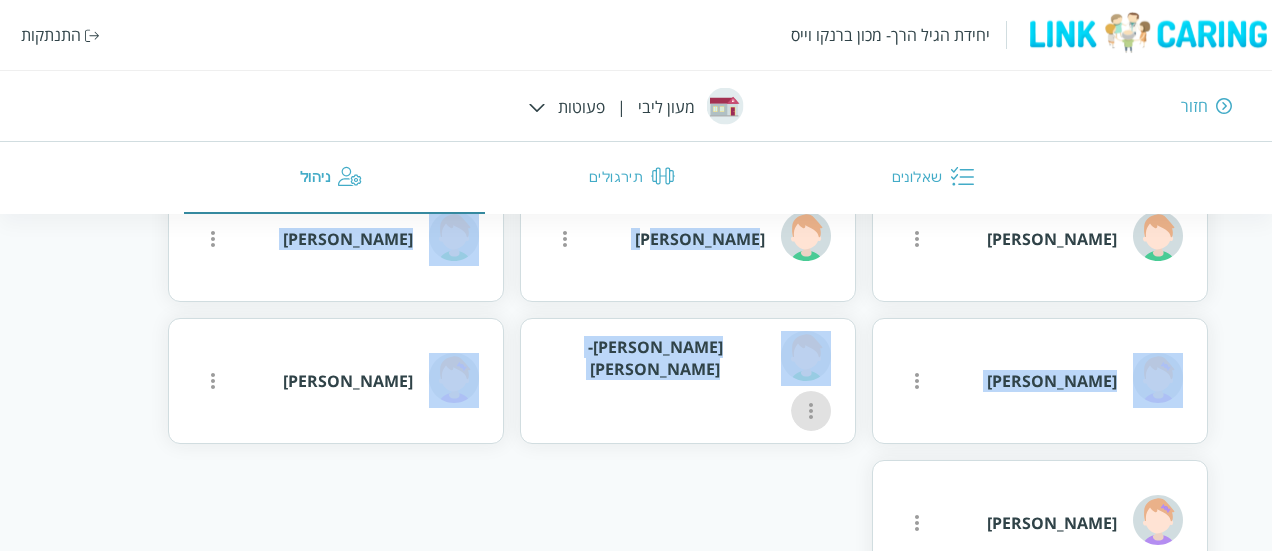 click 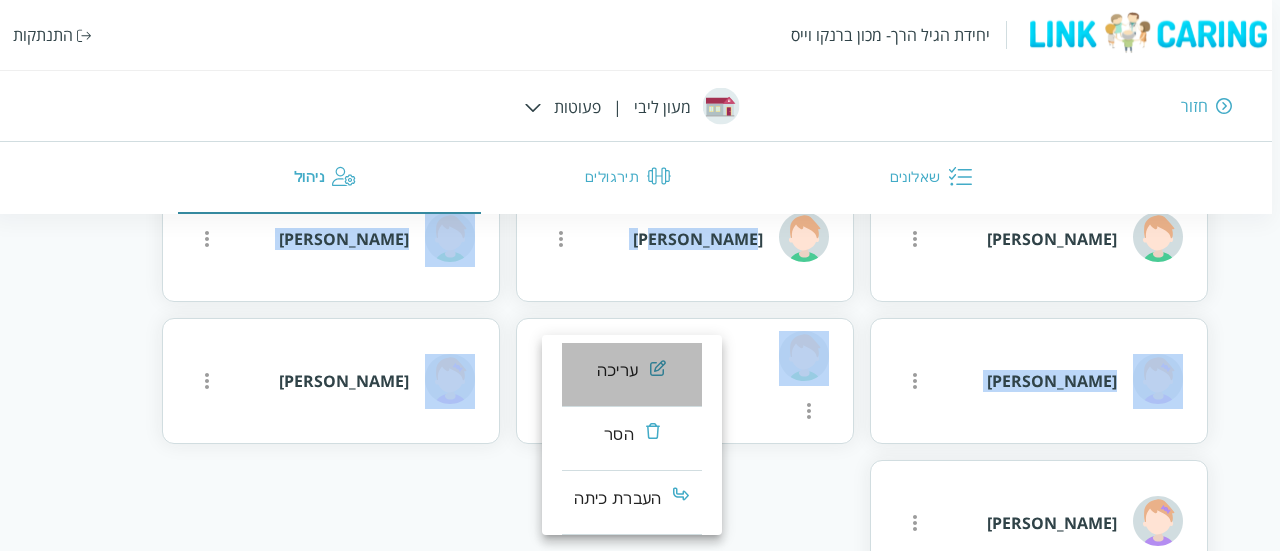 click on "עריכה" at bounding box center (632, 375) 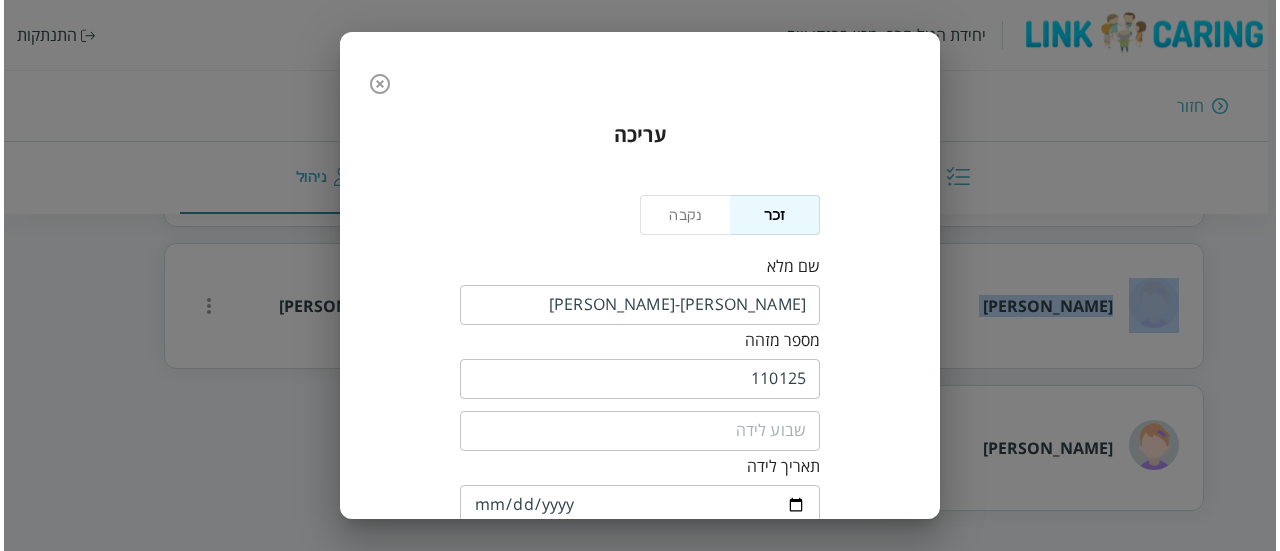 scroll, scrollTop: 1326, scrollLeft: 0, axis: vertical 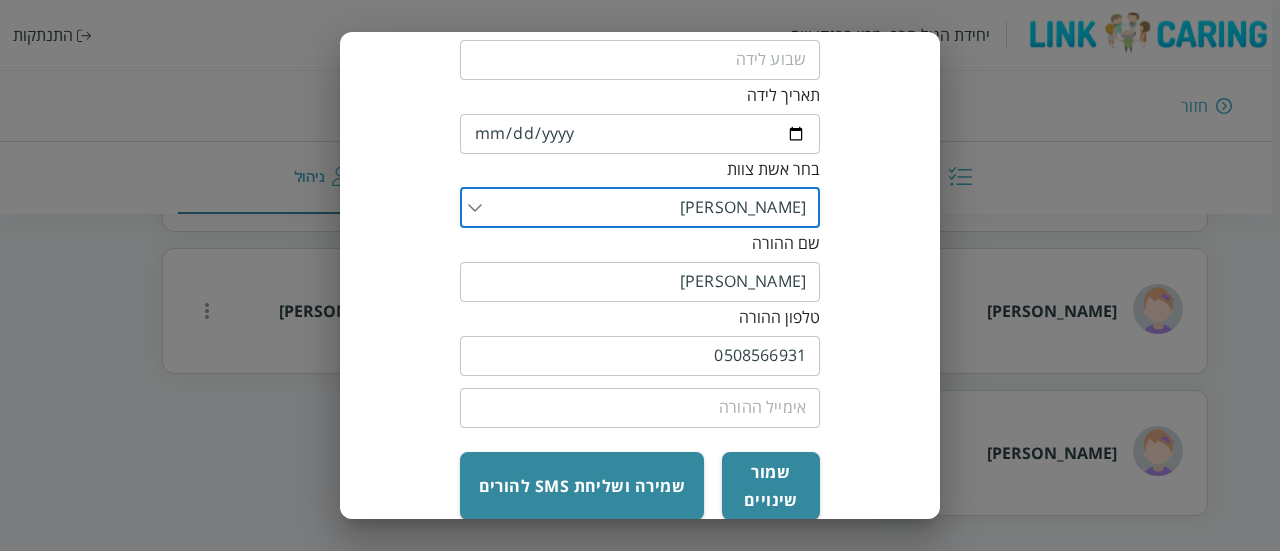 click at bounding box center [644, 208] 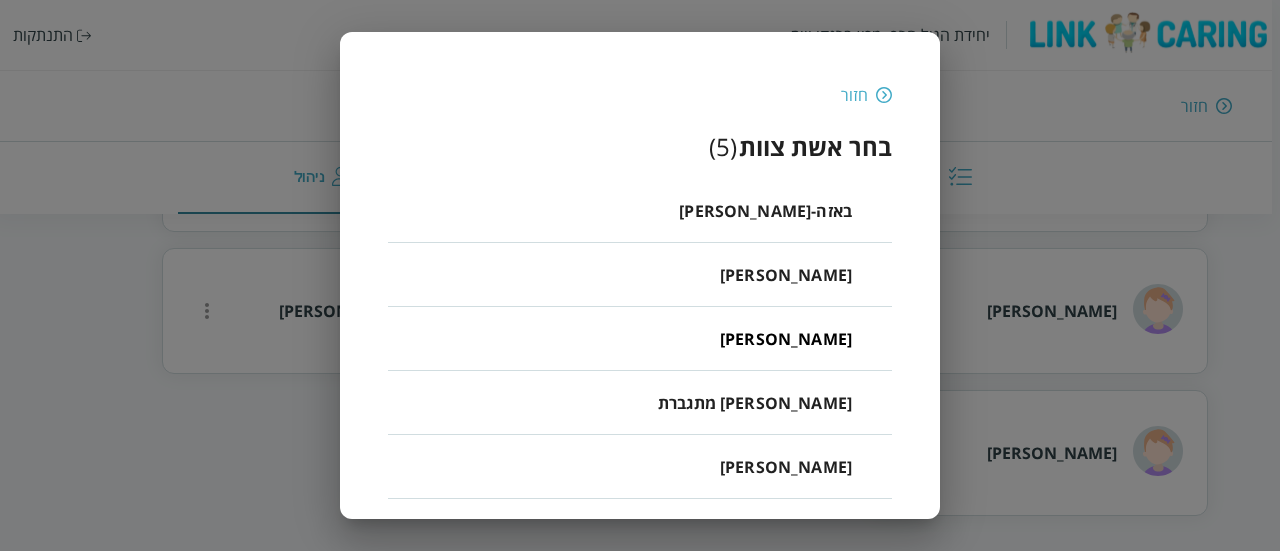 scroll, scrollTop: 0, scrollLeft: 0, axis: both 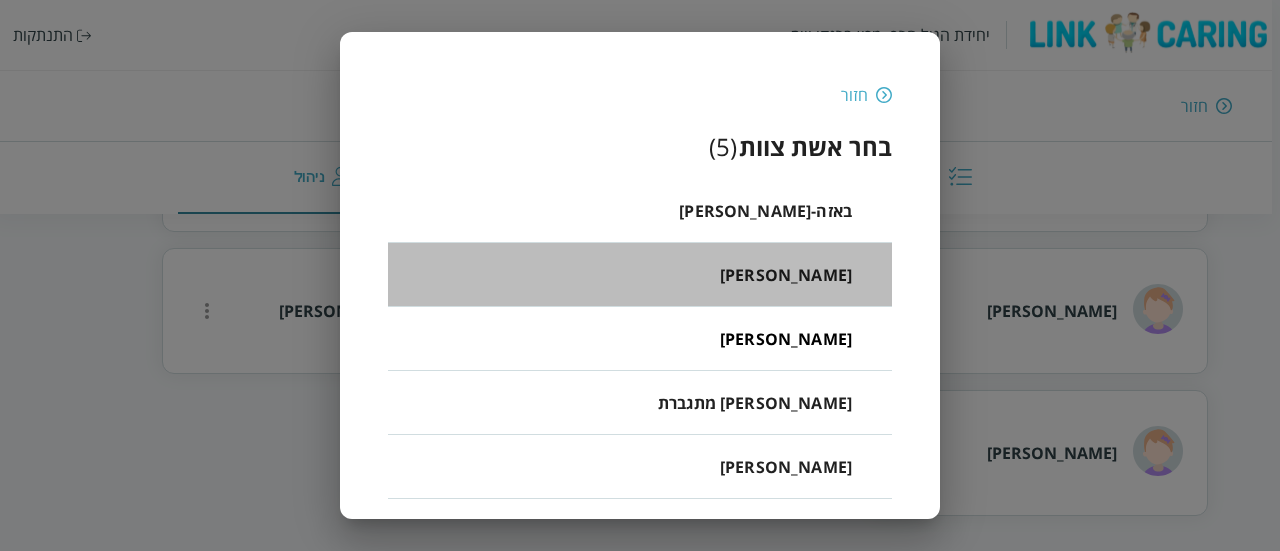 click on "[PERSON_NAME]" at bounding box center [640, 275] 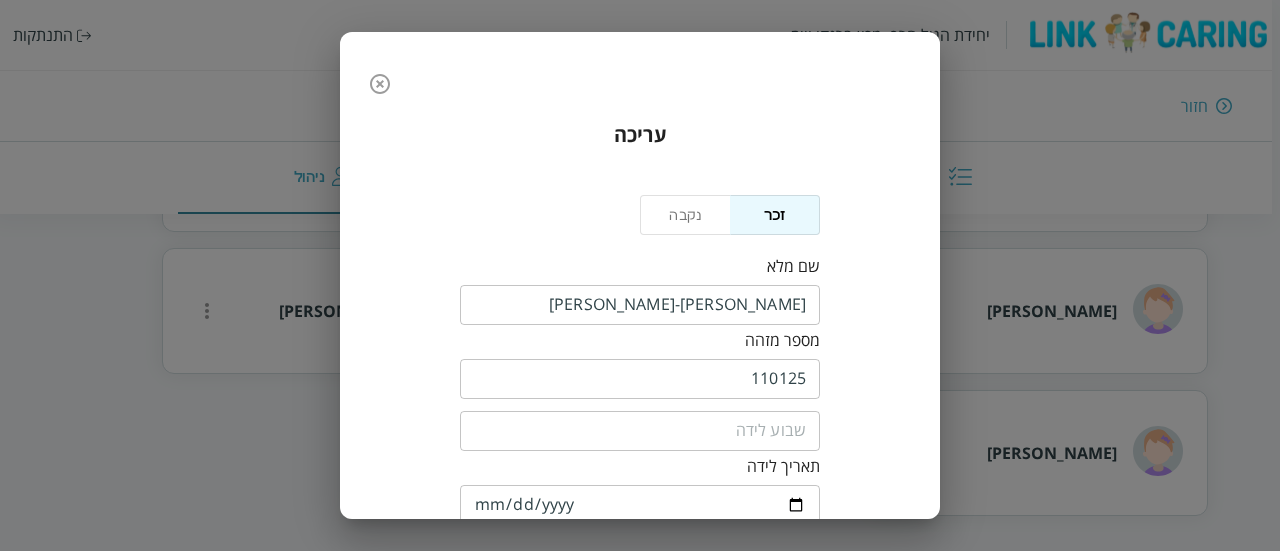 scroll, scrollTop: 408, scrollLeft: 0, axis: vertical 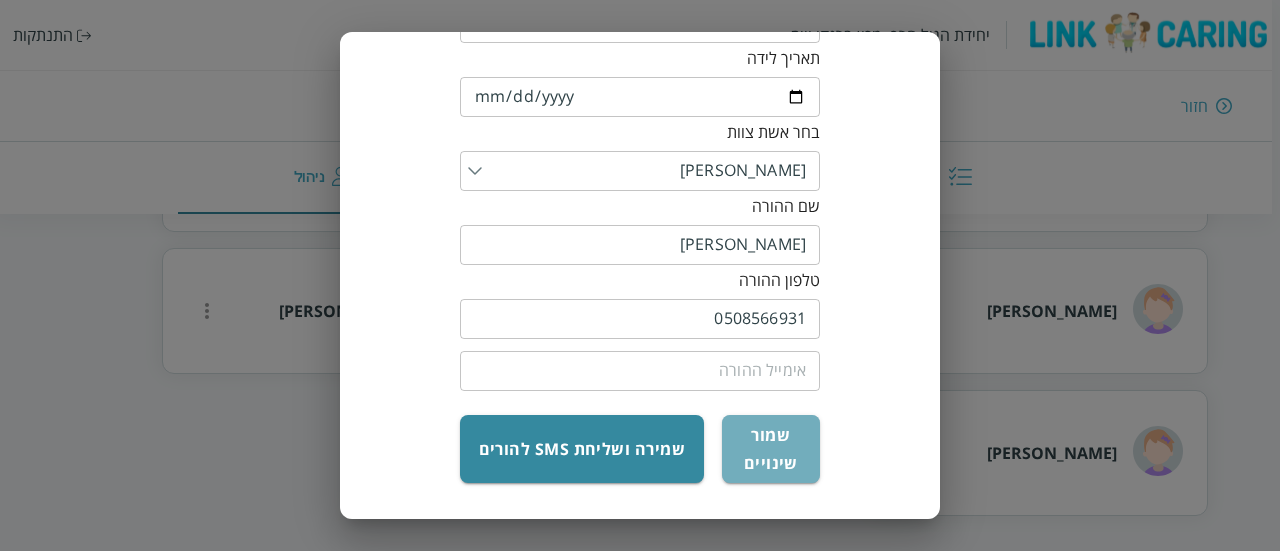 click on "שמור שינויים" at bounding box center (771, 449) 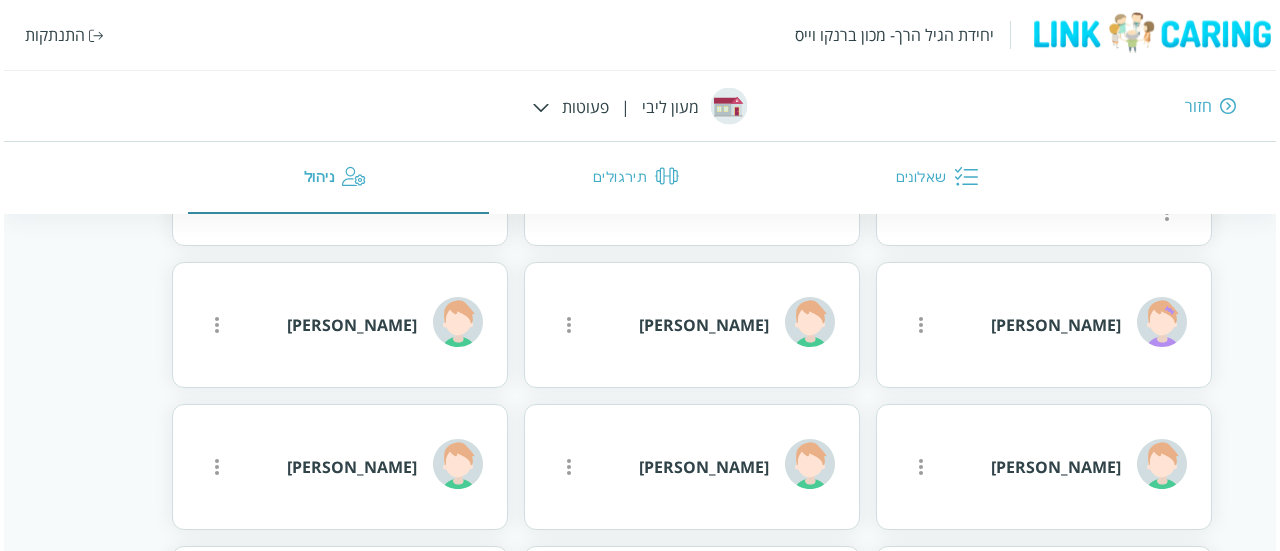 scroll, scrollTop: 1310, scrollLeft: 0, axis: vertical 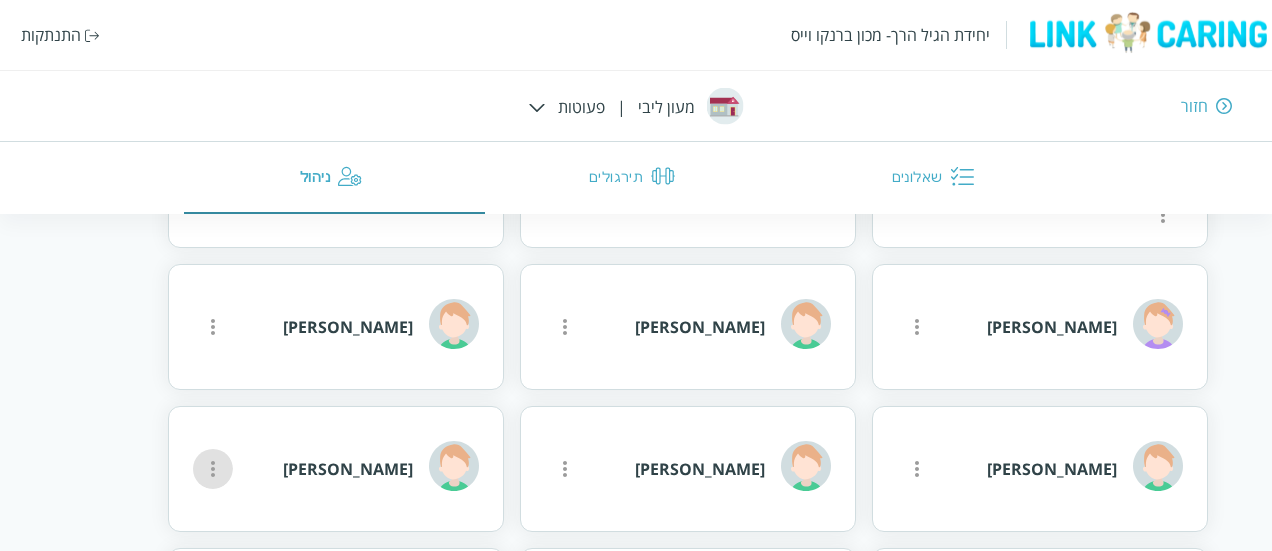 click 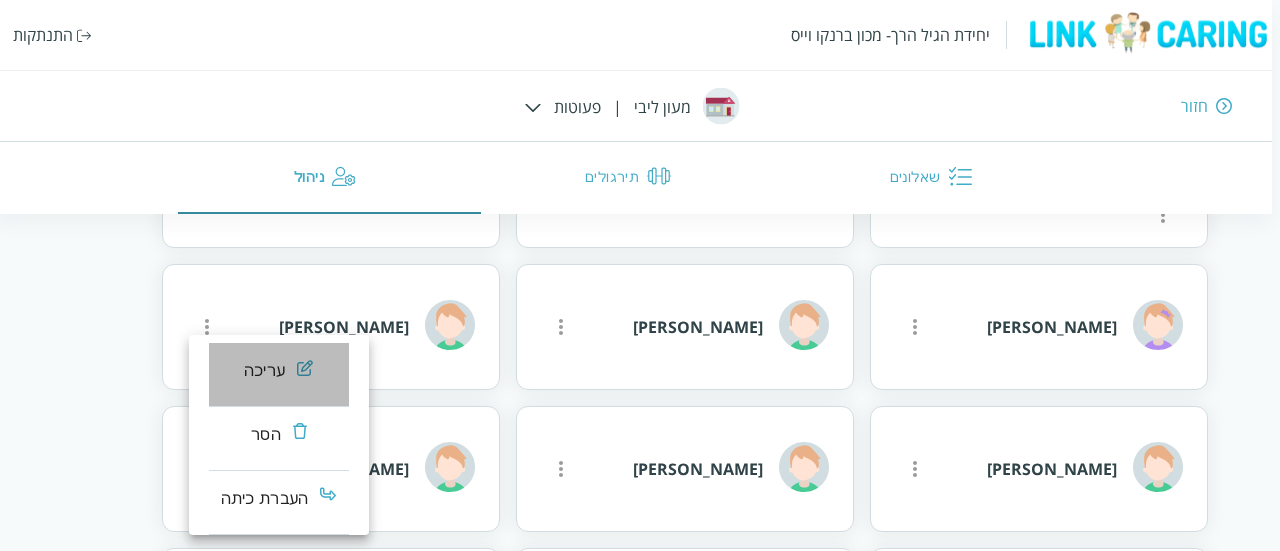 click on "עריכה" at bounding box center (279, 375) 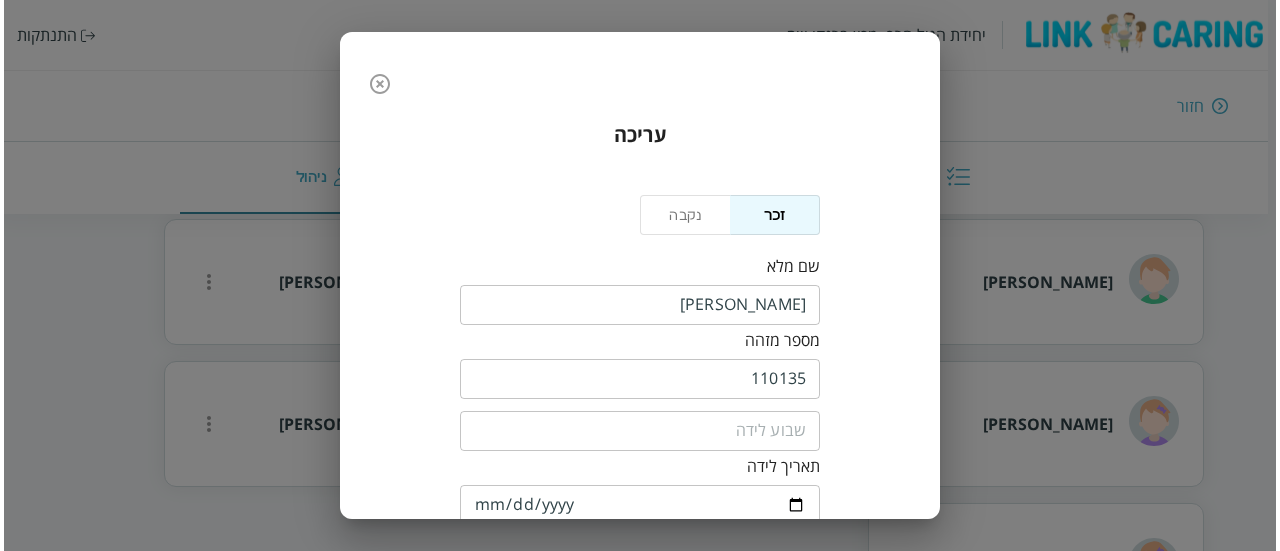 scroll, scrollTop: 1111, scrollLeft: 0, axis: vertical 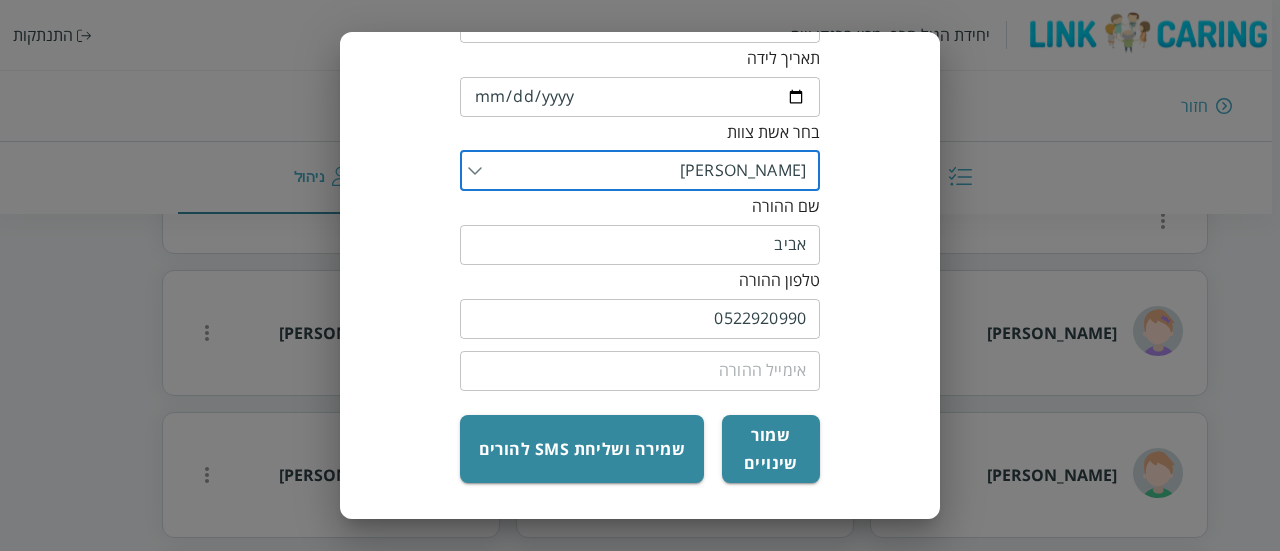 click at bounding box center [644, 171] 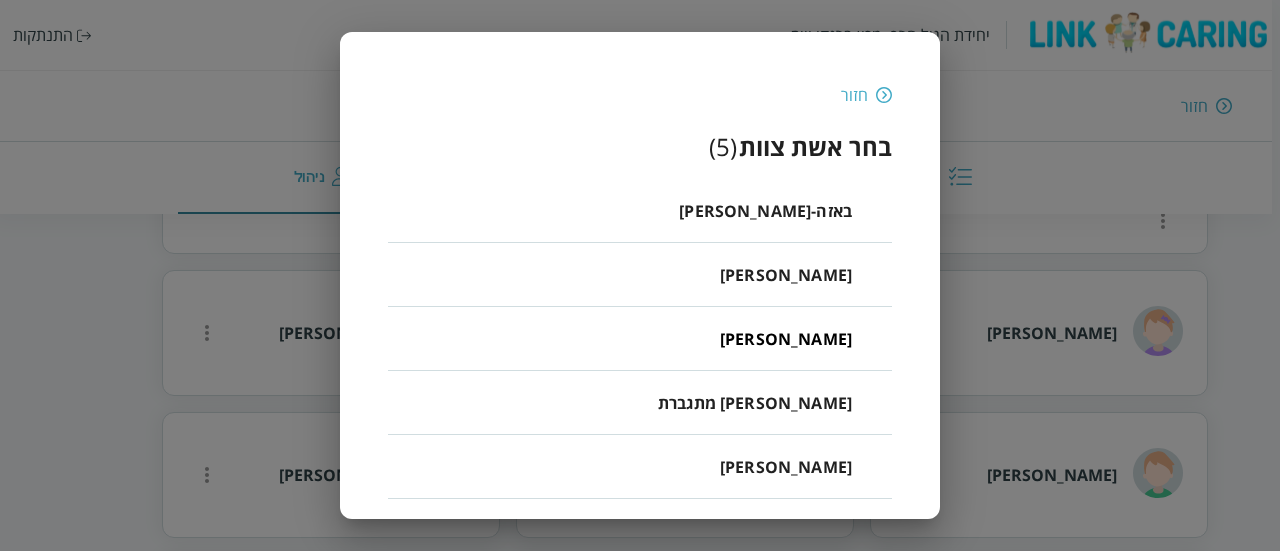 scroll, scrollTop: 0, scrollLeft: 0, axis: both 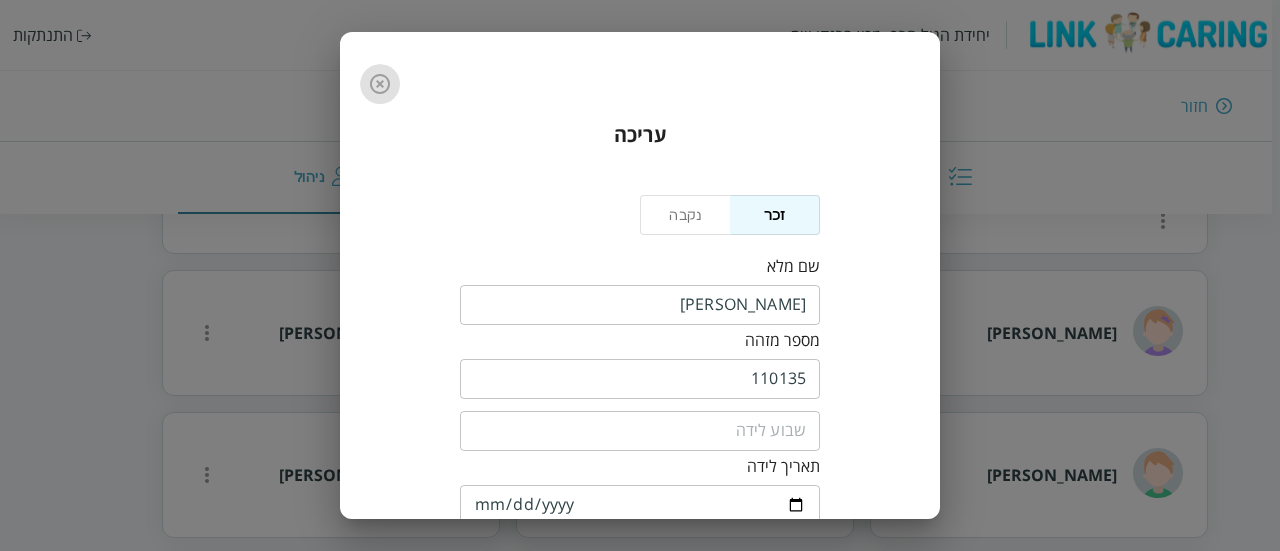 click 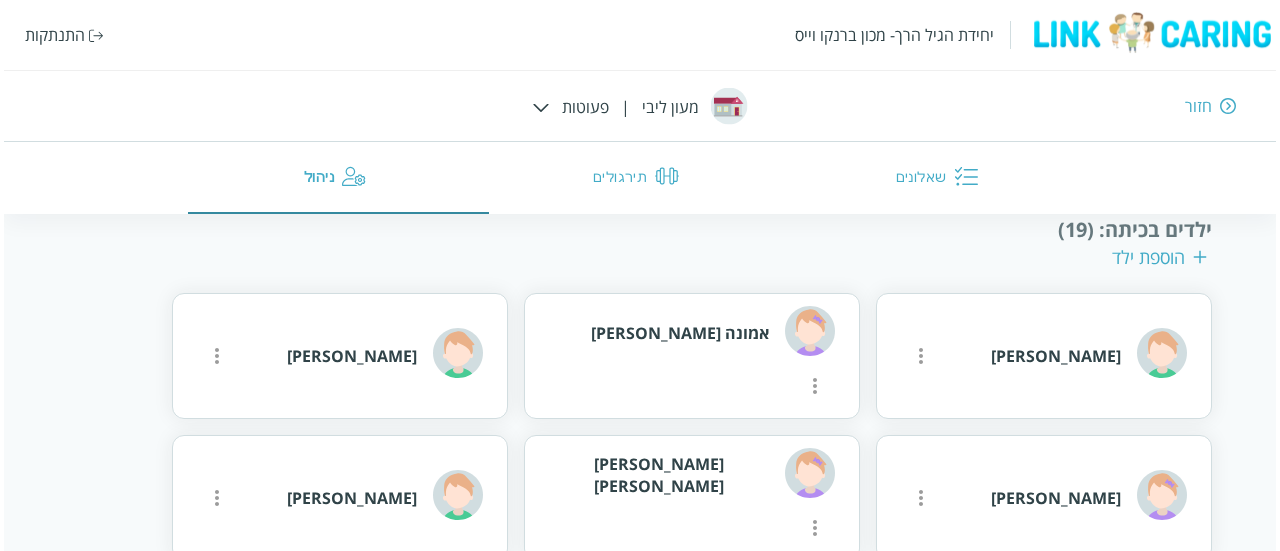 scroll, scrollTop: 854, scrollLeft: 0, axis: vertical 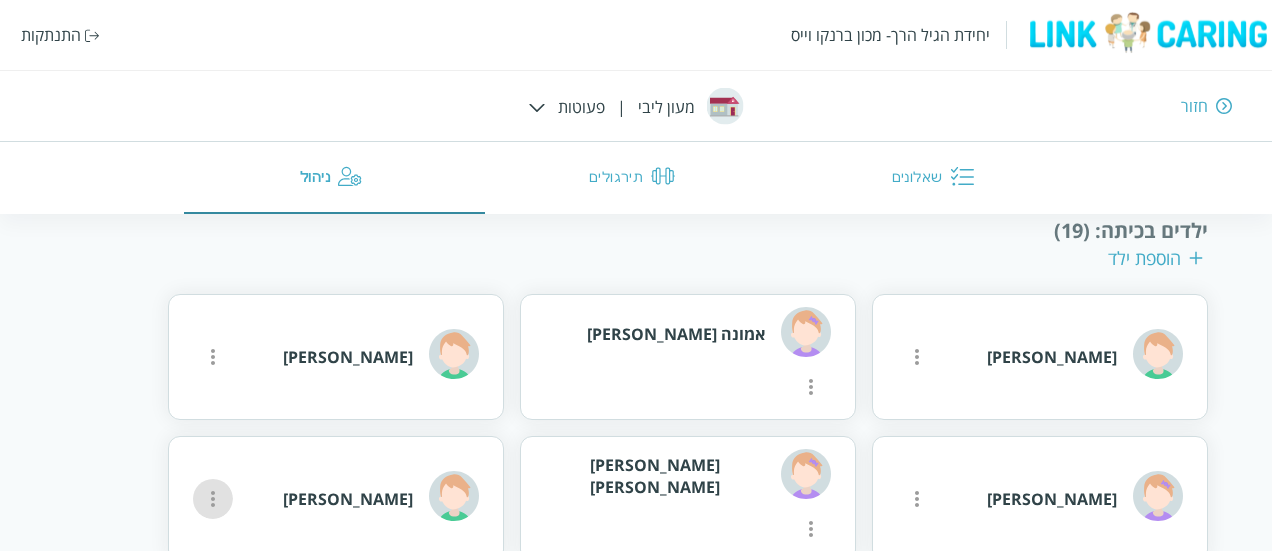 click 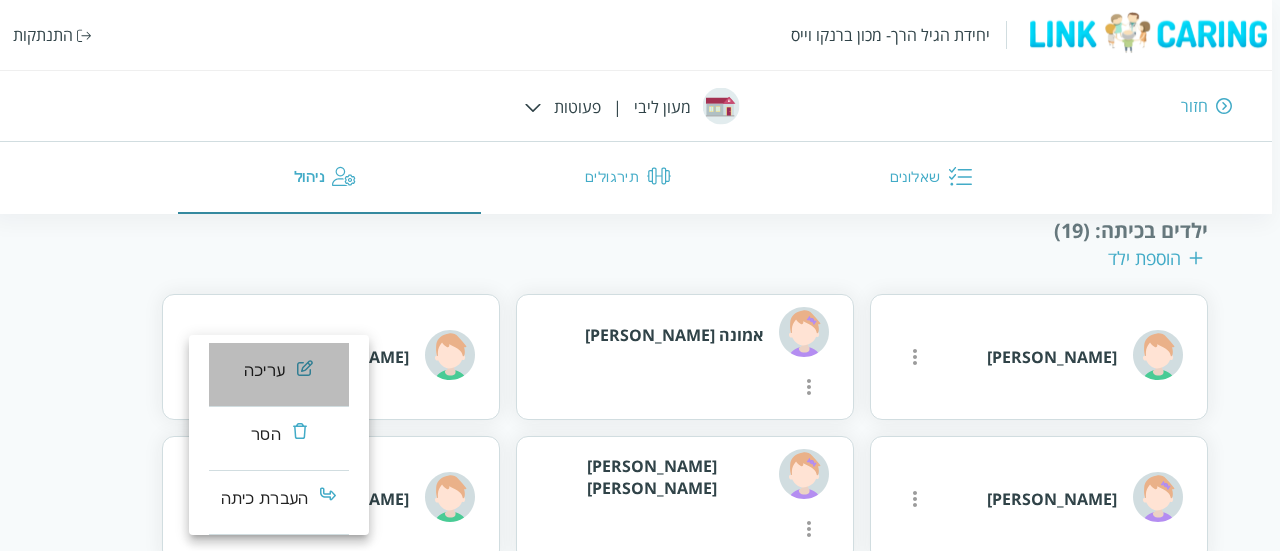 click on "עריכה" at bounding box center (279, 375) 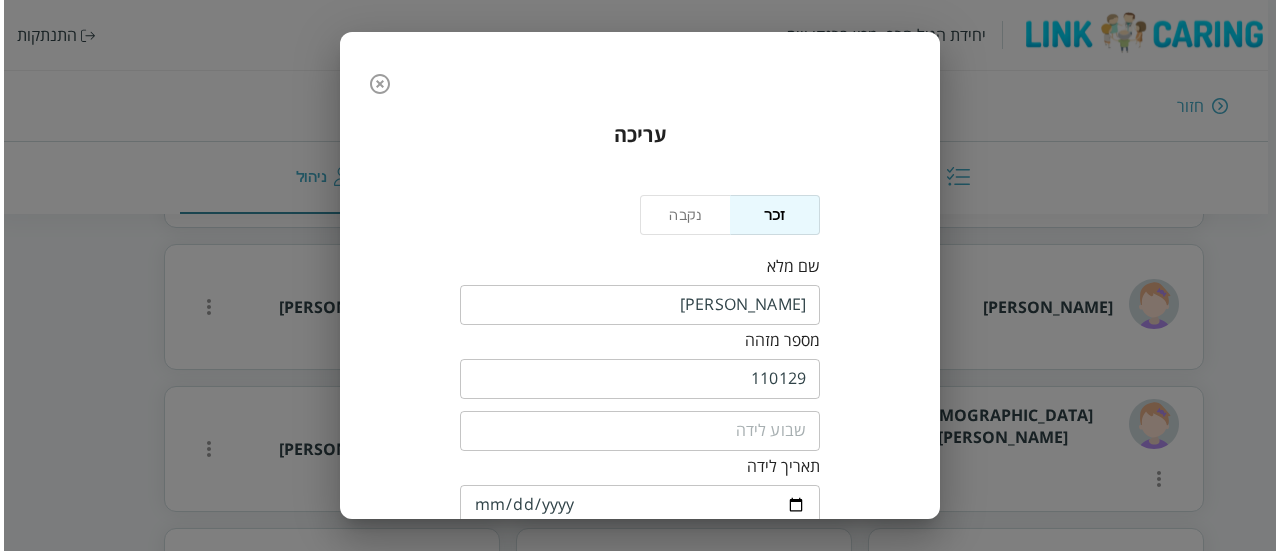 scroll, scrollTop: 655, scrollLeft: 0, axis: vertical 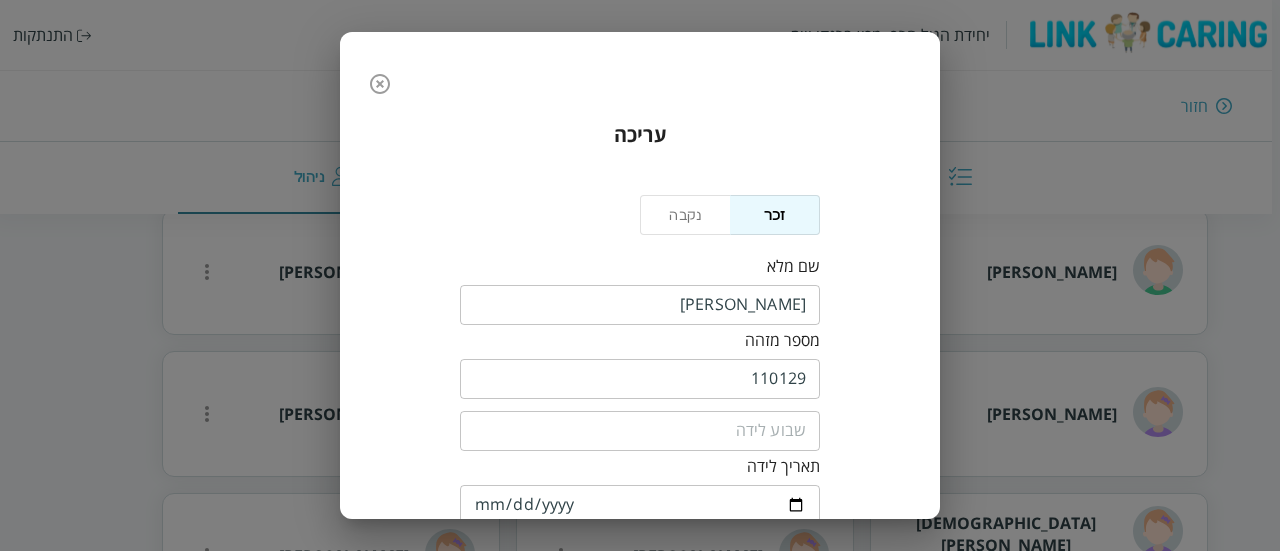 click 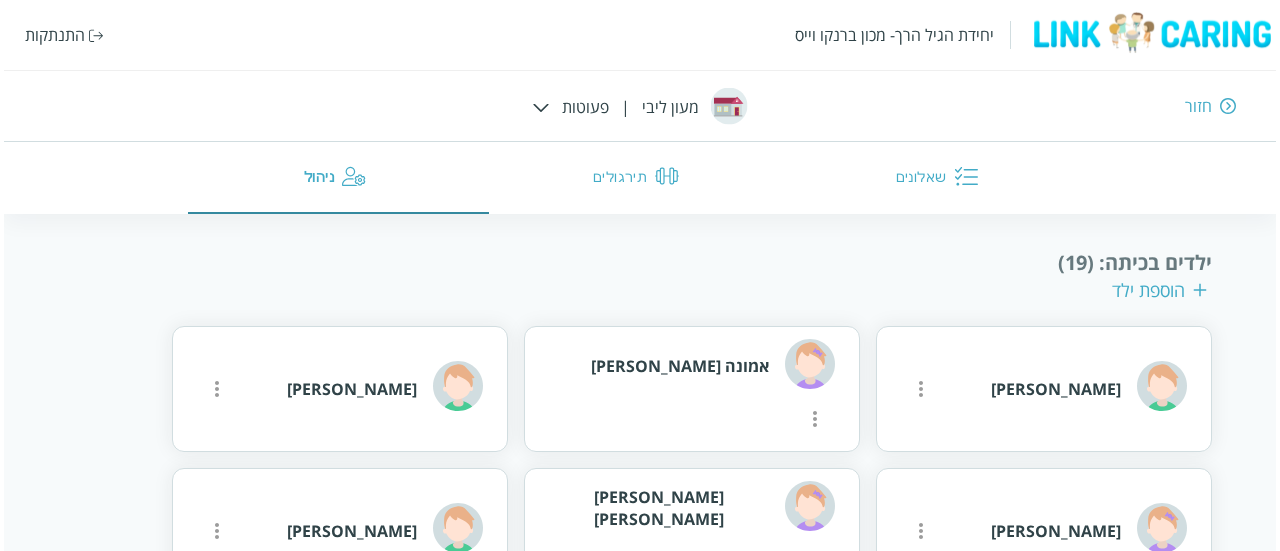 scroll, scrollTop: 821, scrollLeft: 0, axis: vertical 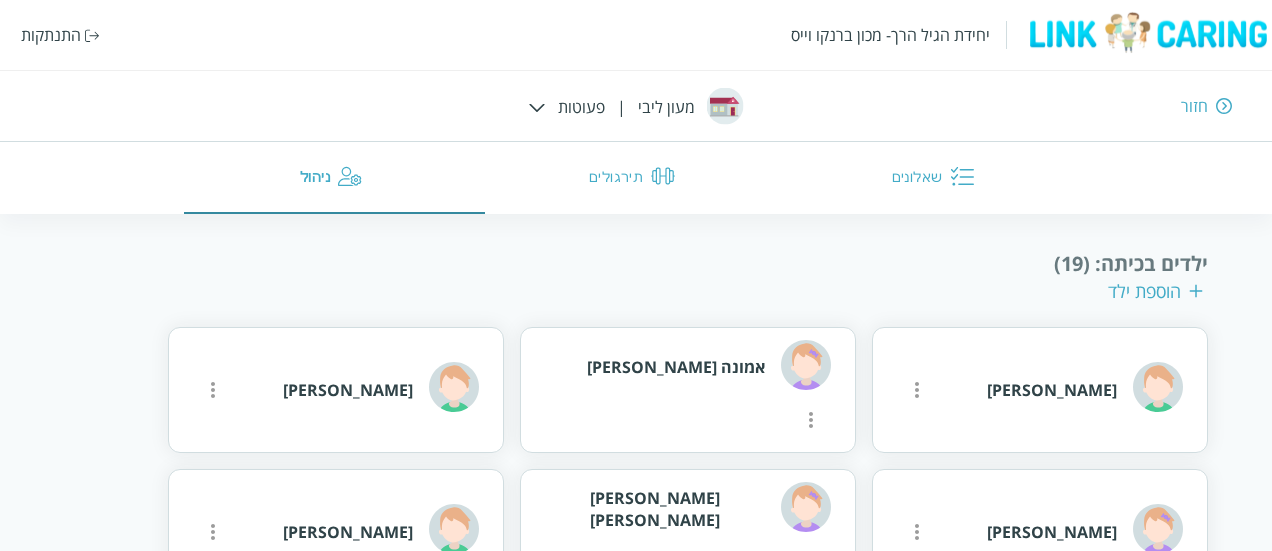 click 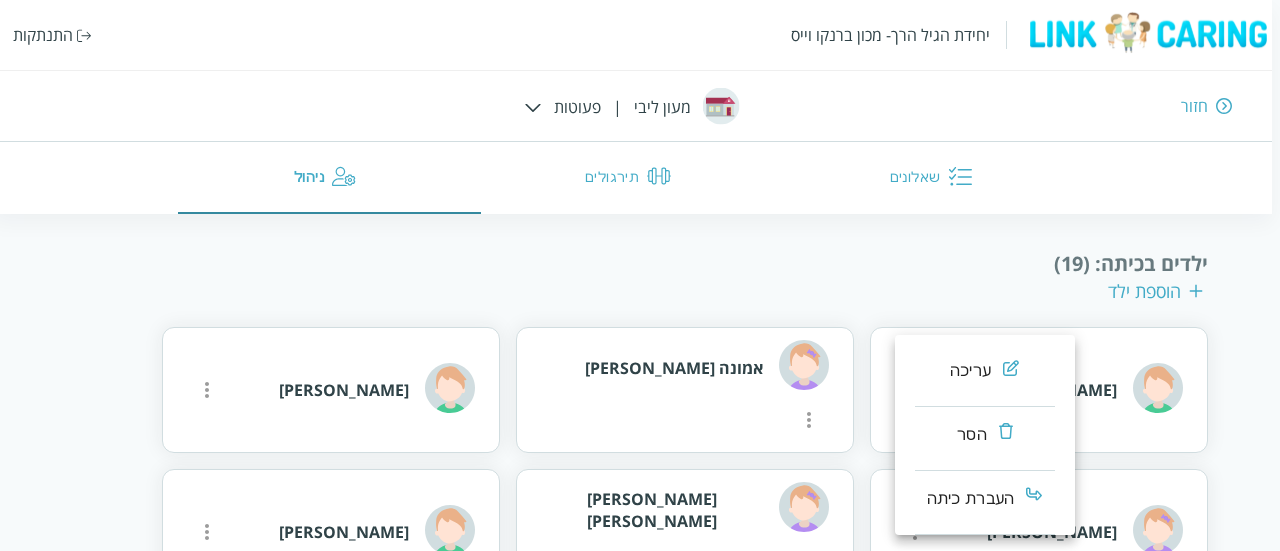 click on "עריכה" at bounding box center [985, 375] 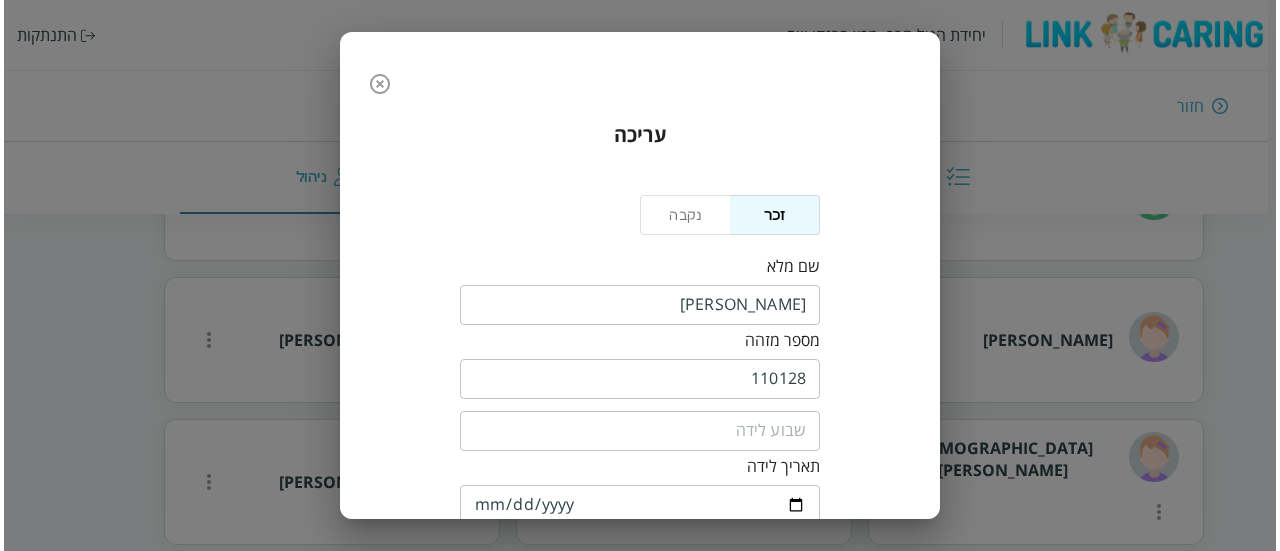 scroll, scrollTop: 622, scrollLeft: 0, axis: vertical 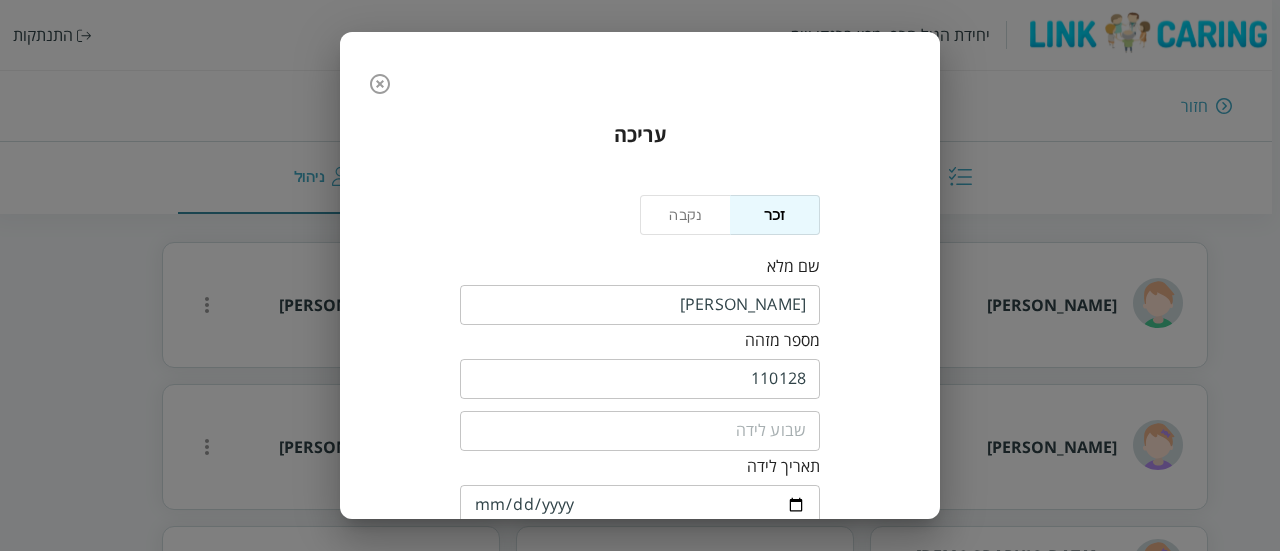 click 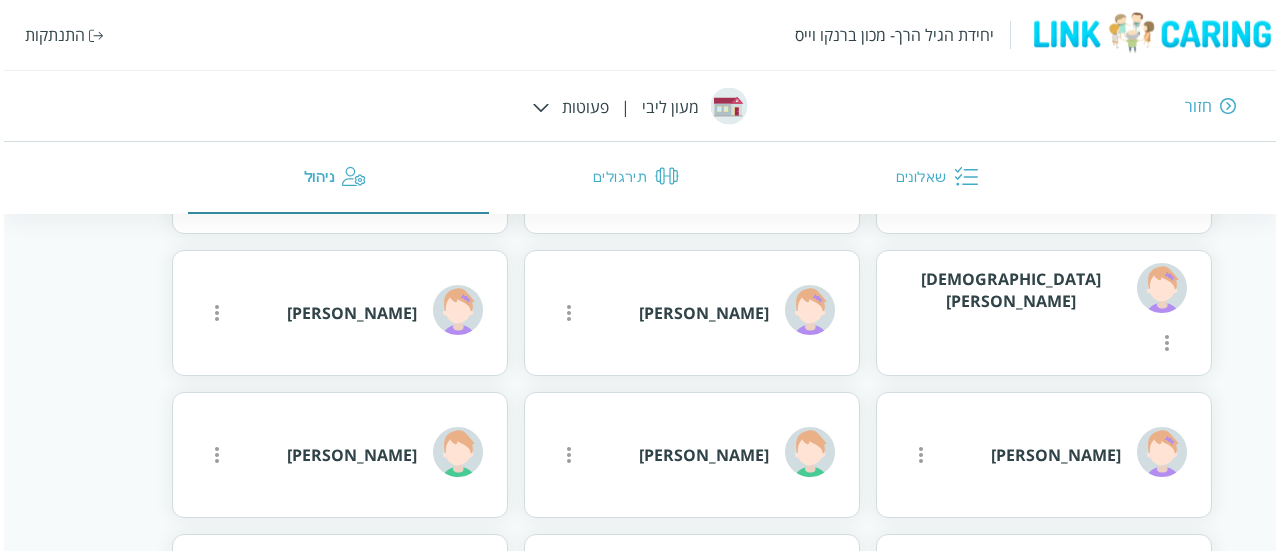 scroll, scrollTop: 1157, scrollLeft: 0, axis: vertical 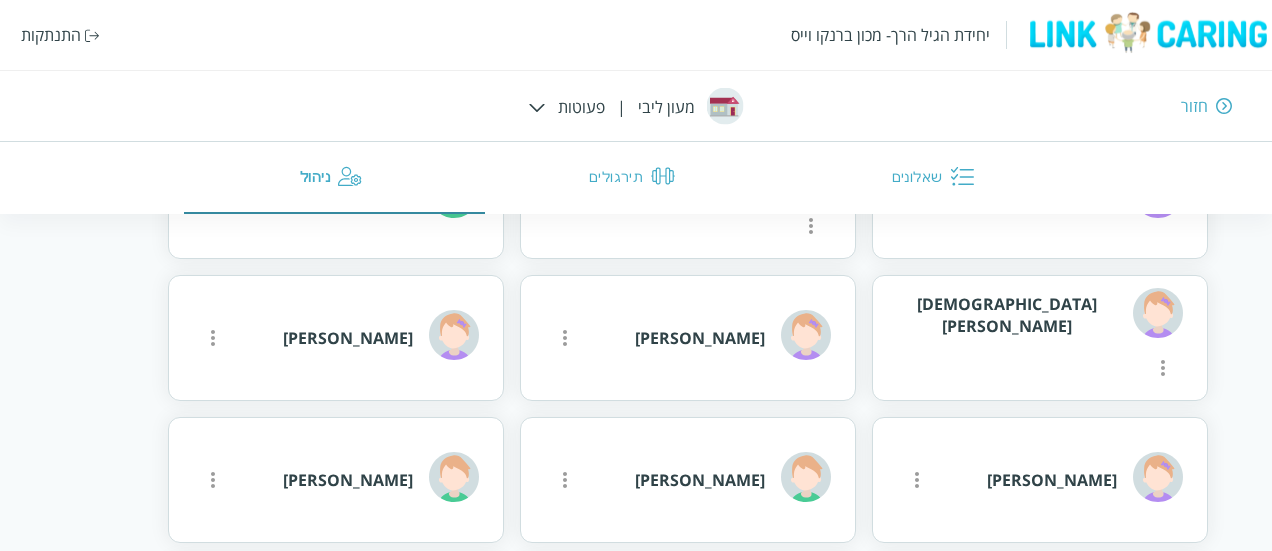 click 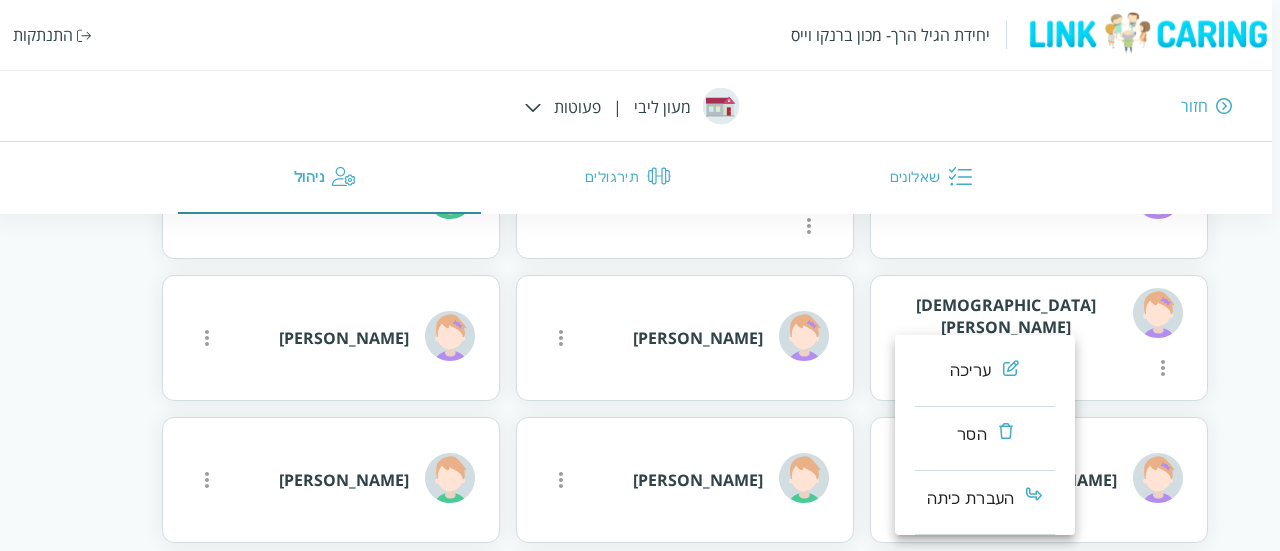 click on "עריכה" at bounding box center [985, 375] 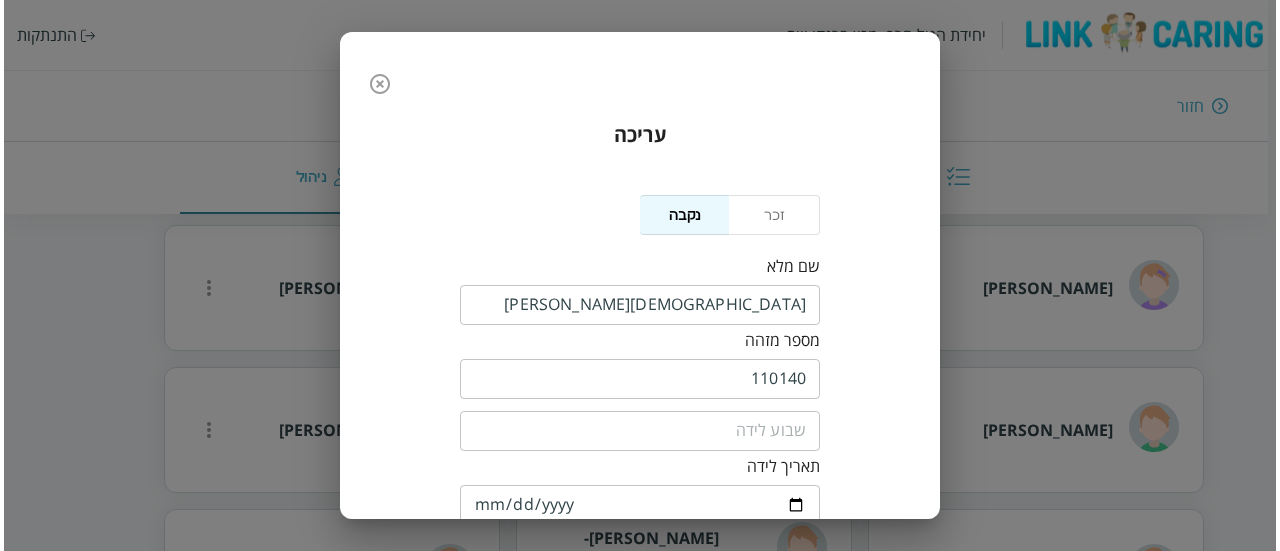 scroll, scrollTop: 958, scrollLeft: 0, axis: vertical 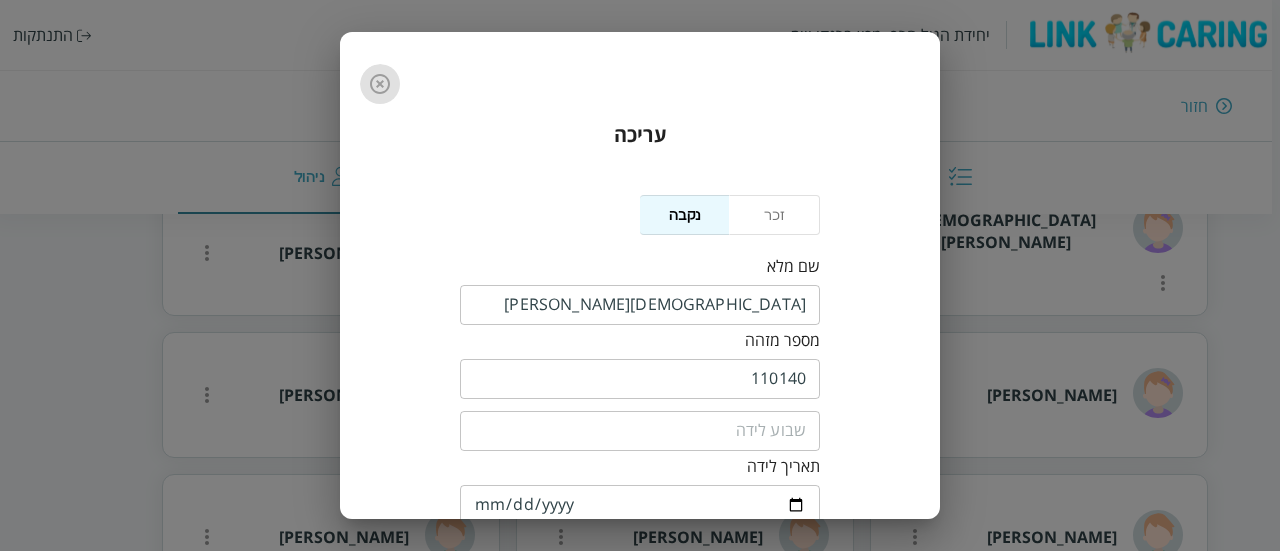 click 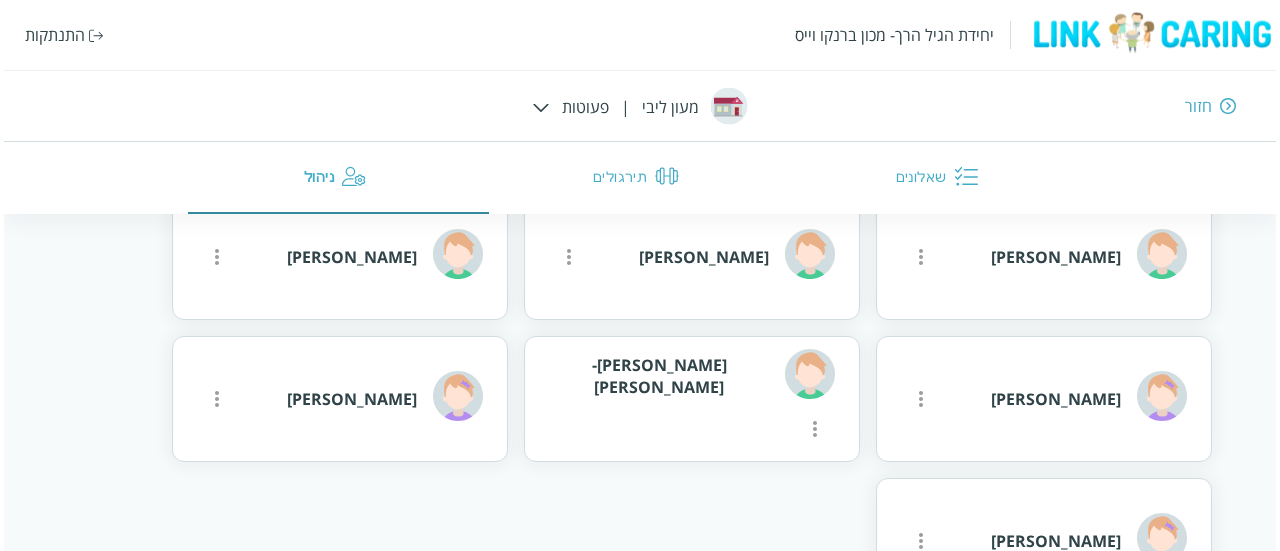 scroll, scrollTop: 1610, scrollLeft: 0, axis: vertical 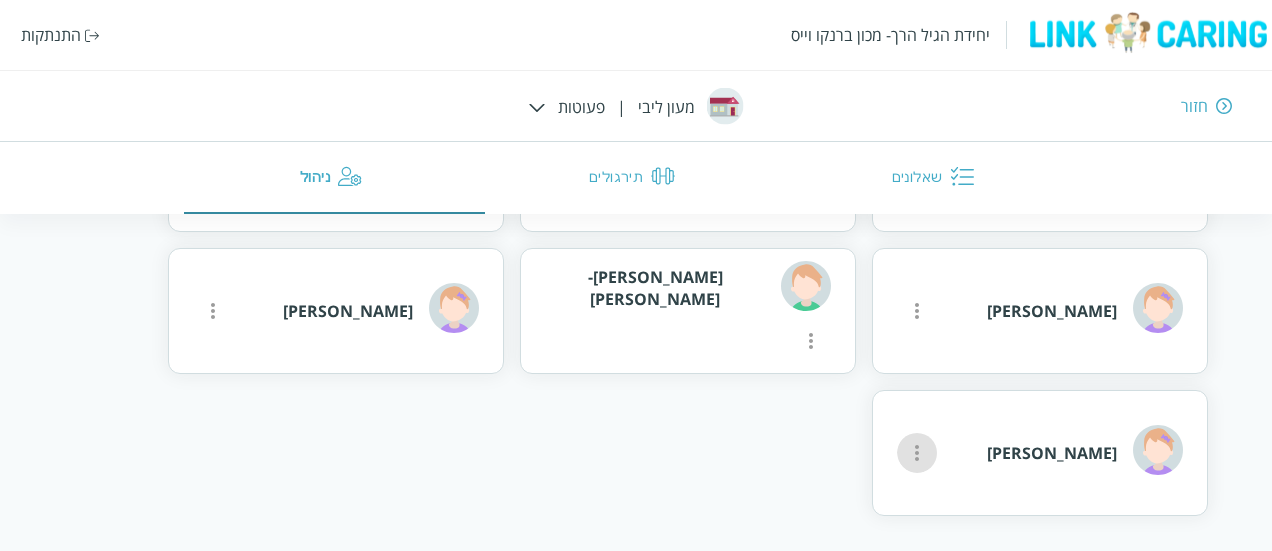 click 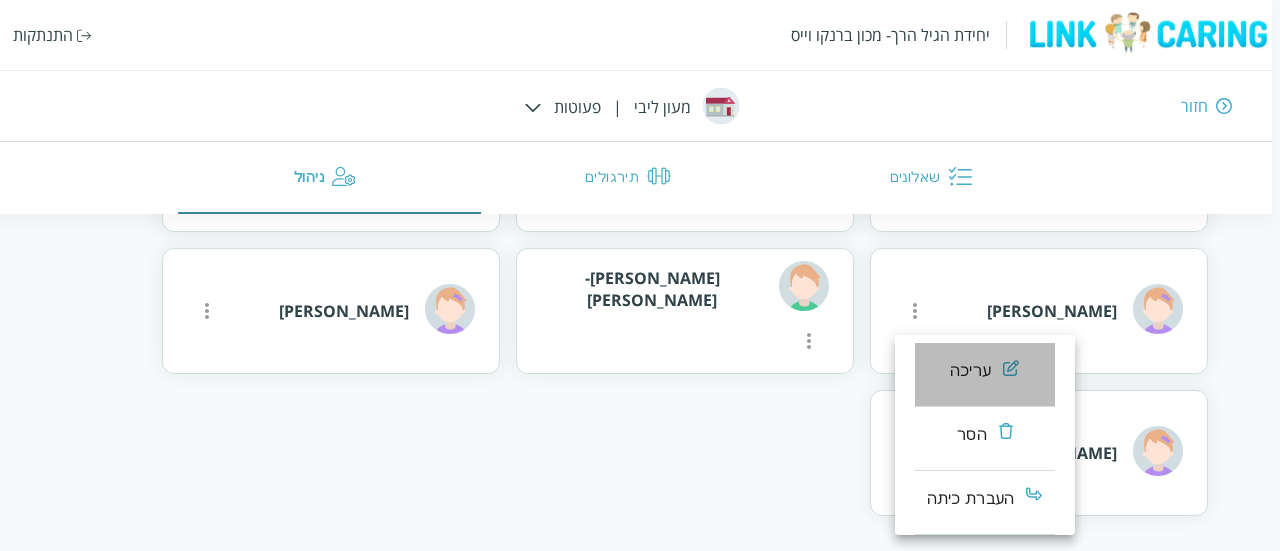 click on "עריכה" at bounding box center (970, 371) 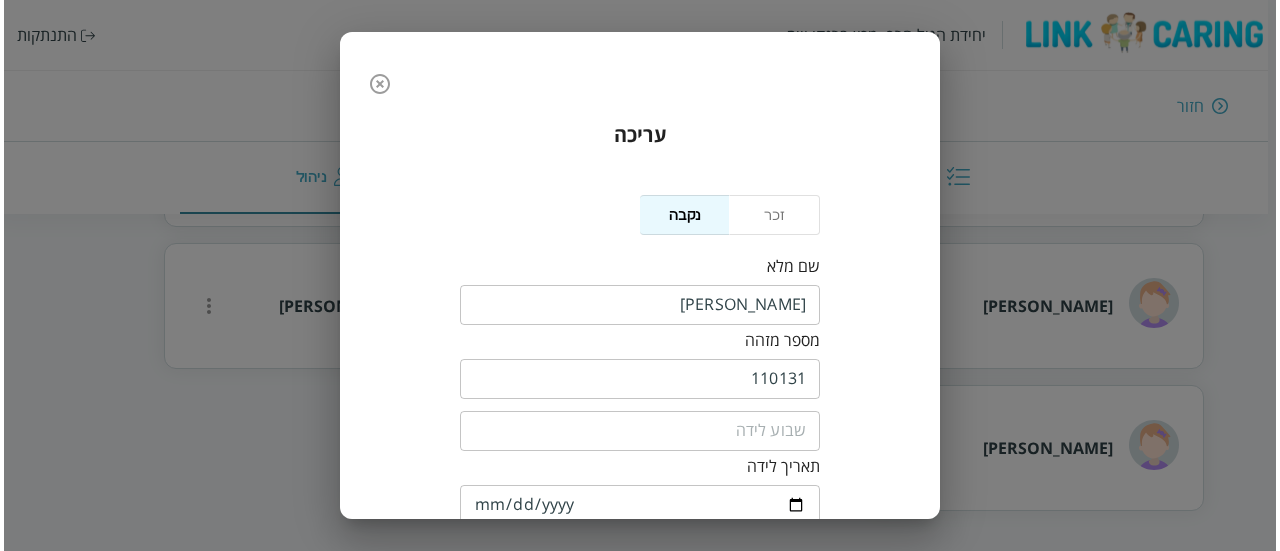 scroll, scrollTop: 1326, scrollLeft: 0, axis: vertical 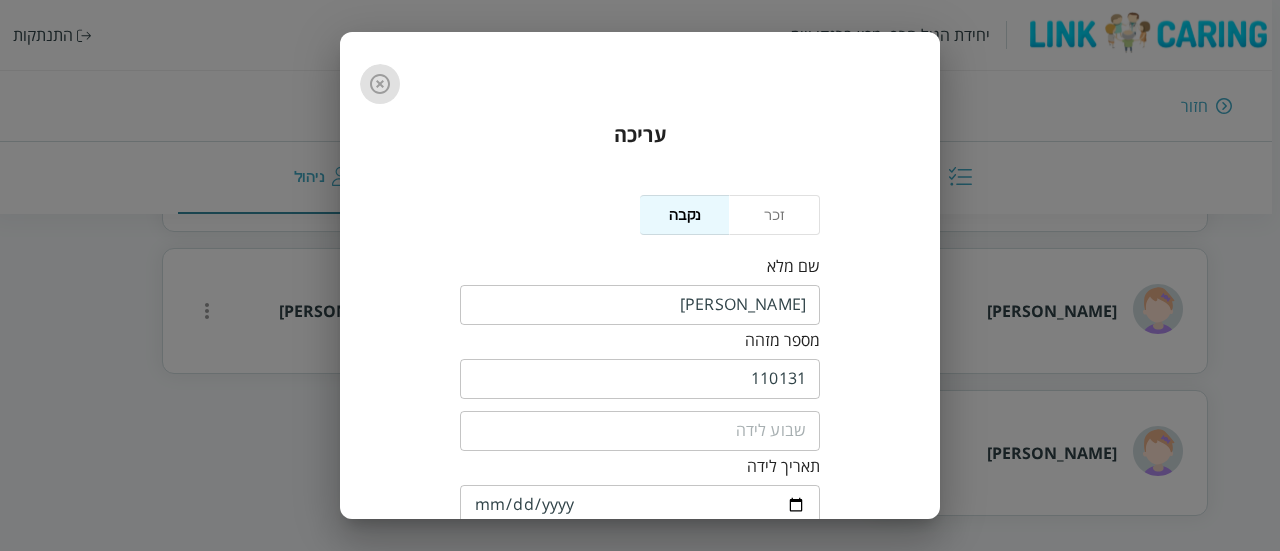 click 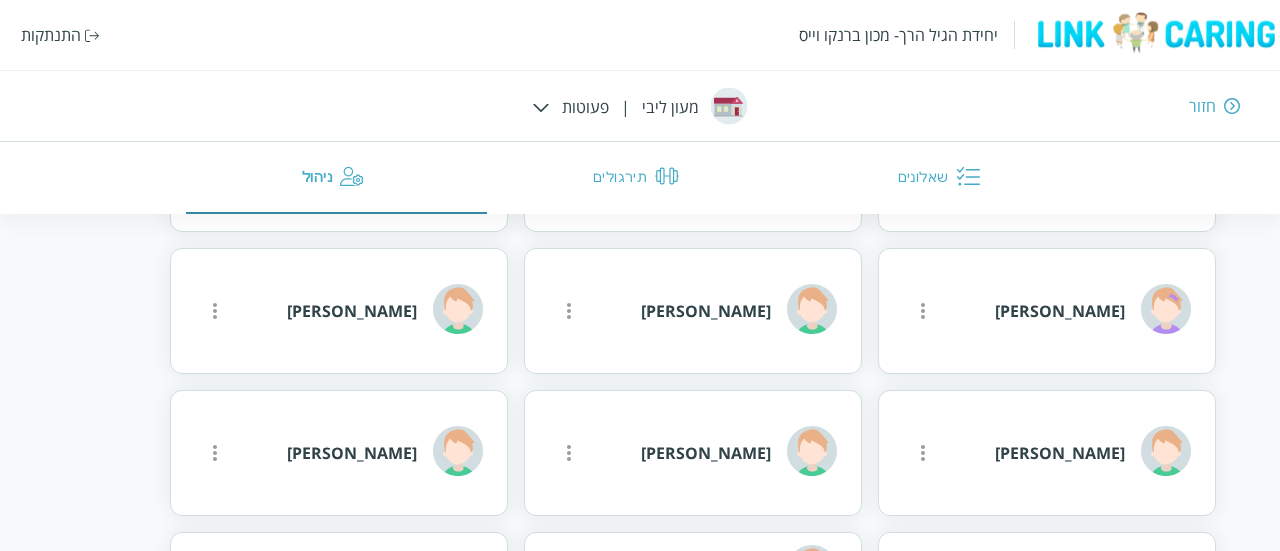 scroll, scrollTop: 1610, scrollLeft: 0, axis: vertical 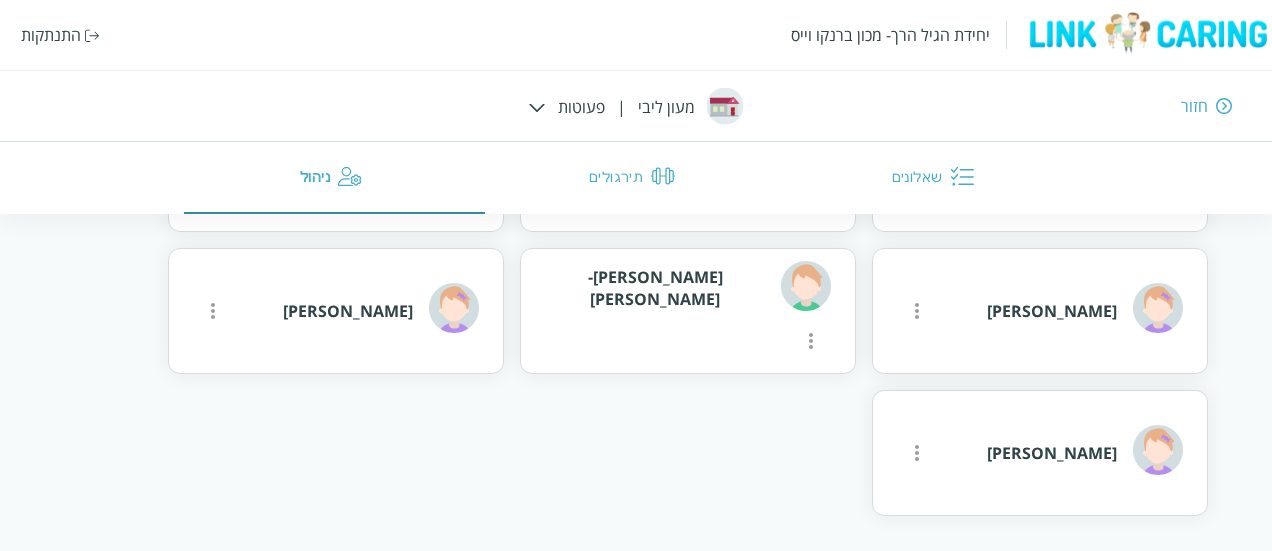 click 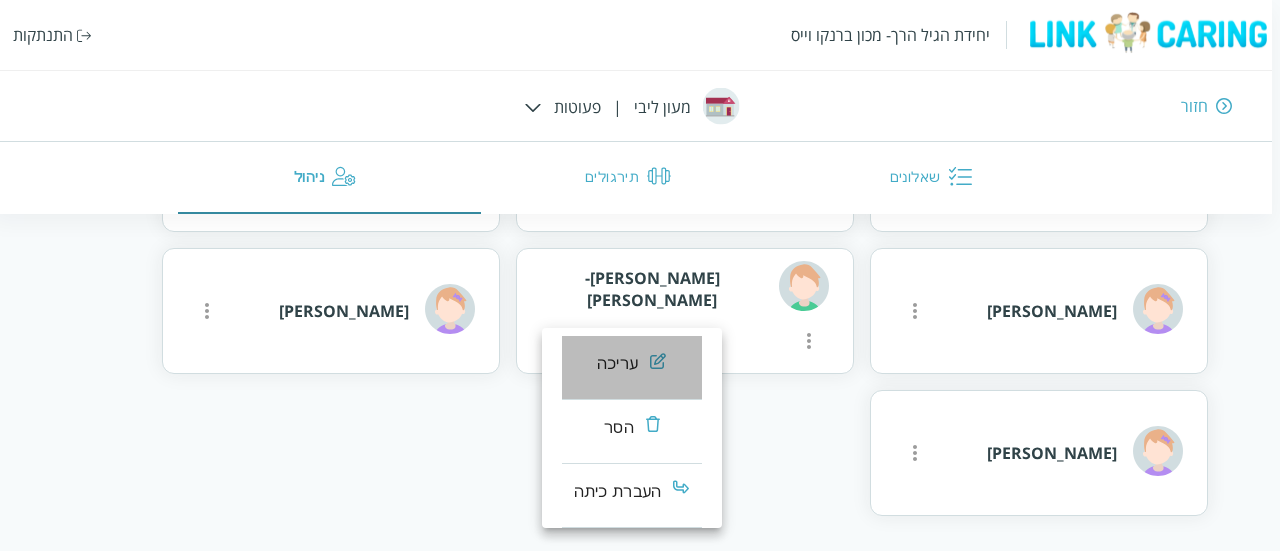 click on "עריכה" at bounding box center [617, 364] 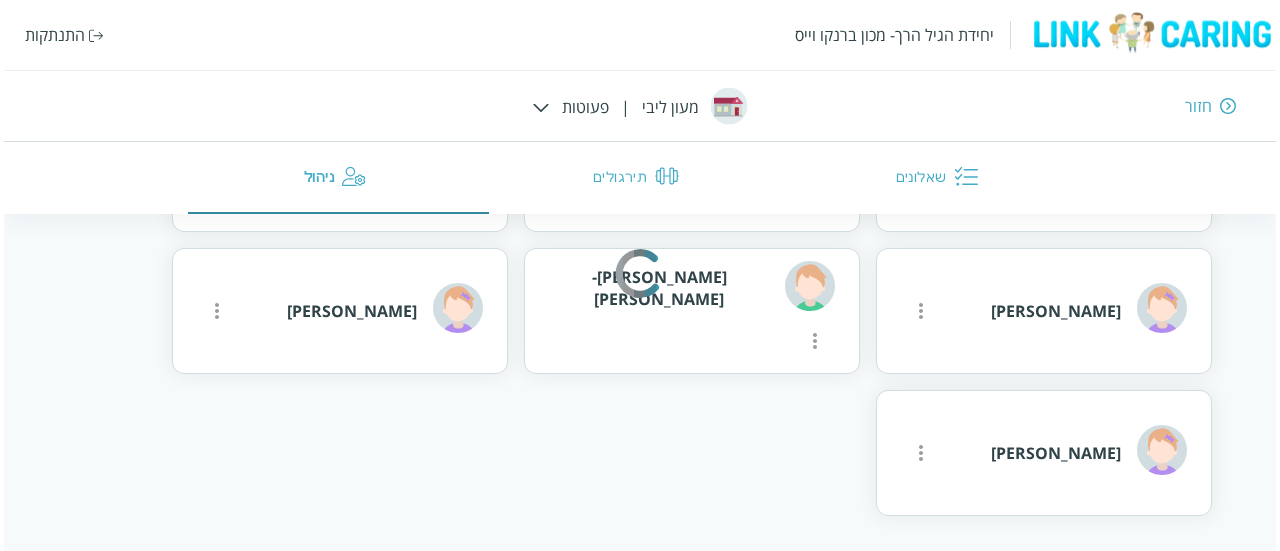 scroll, scrollTop: 1326, scrollLeft: 0, axis: vertical 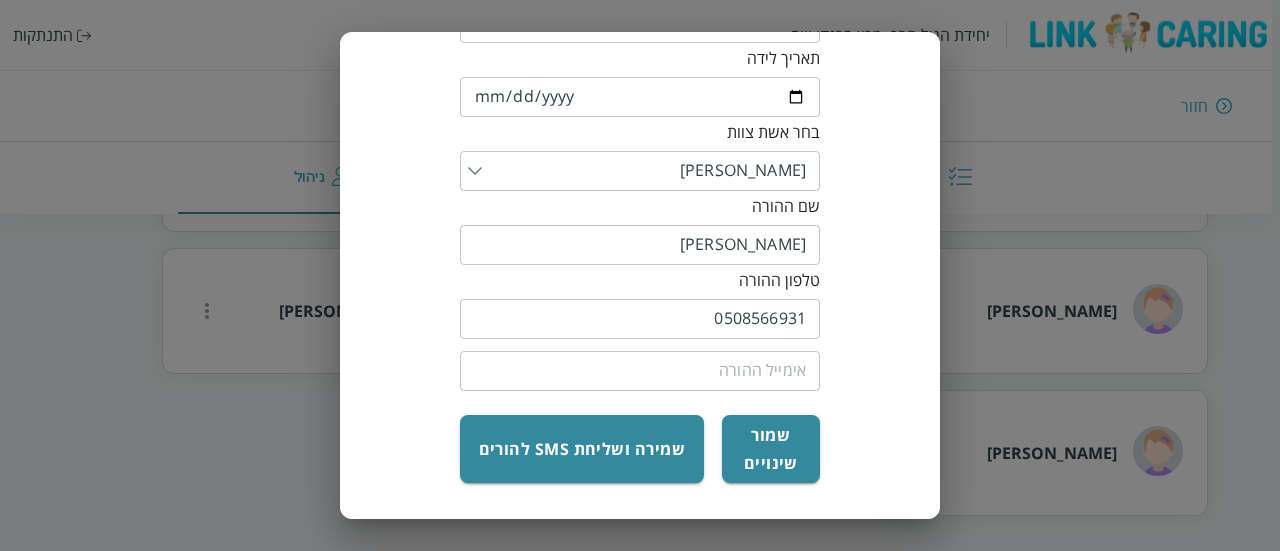 click on "שמור שינויים" at bounding box center (771, 449) 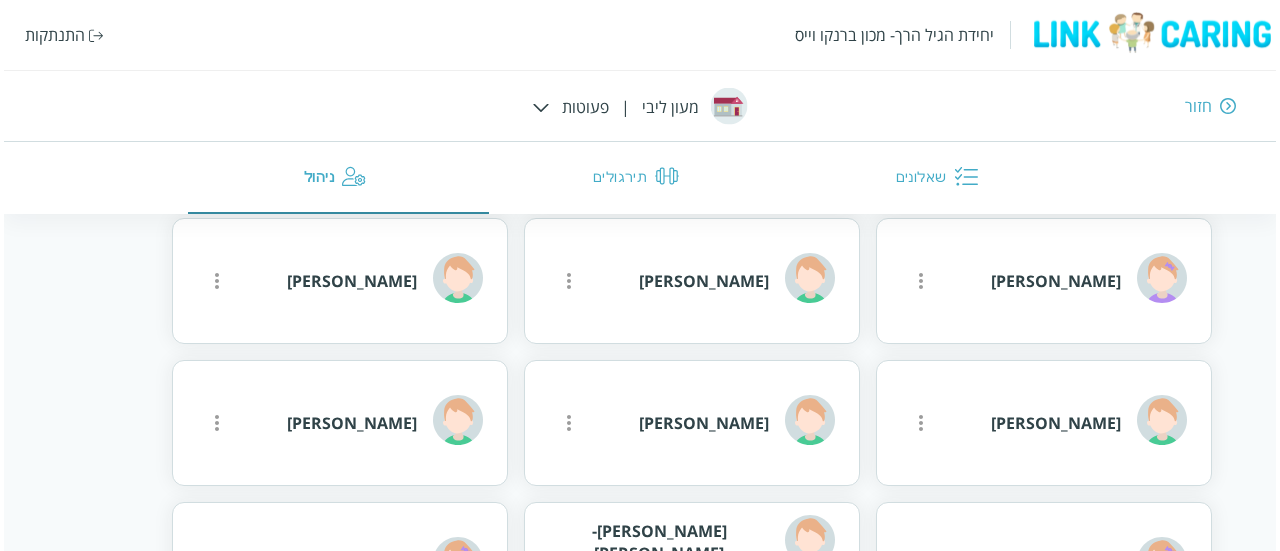 scroll, scrollTop: 1362, scrollLeft: 0, axis: vertical 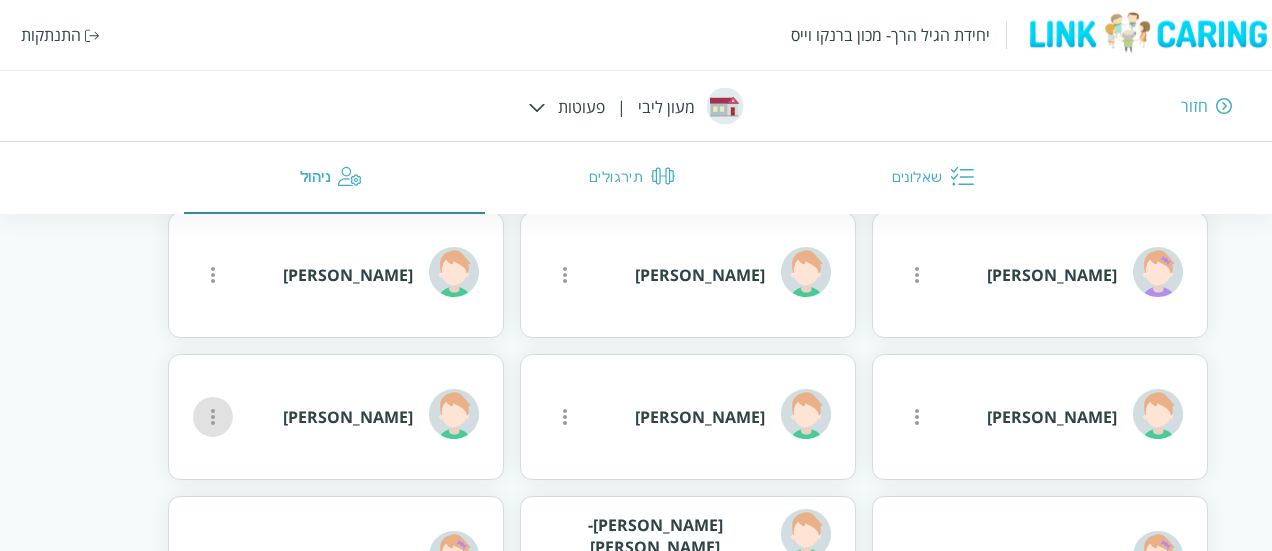 click 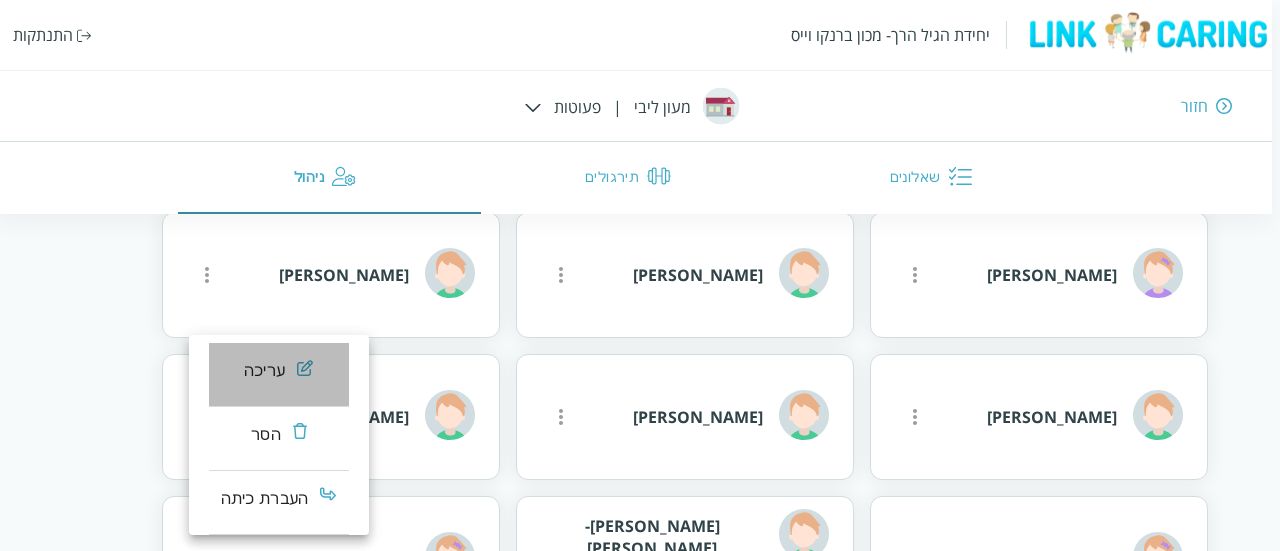 click on "עריכה" at bounding box center (279, 375) 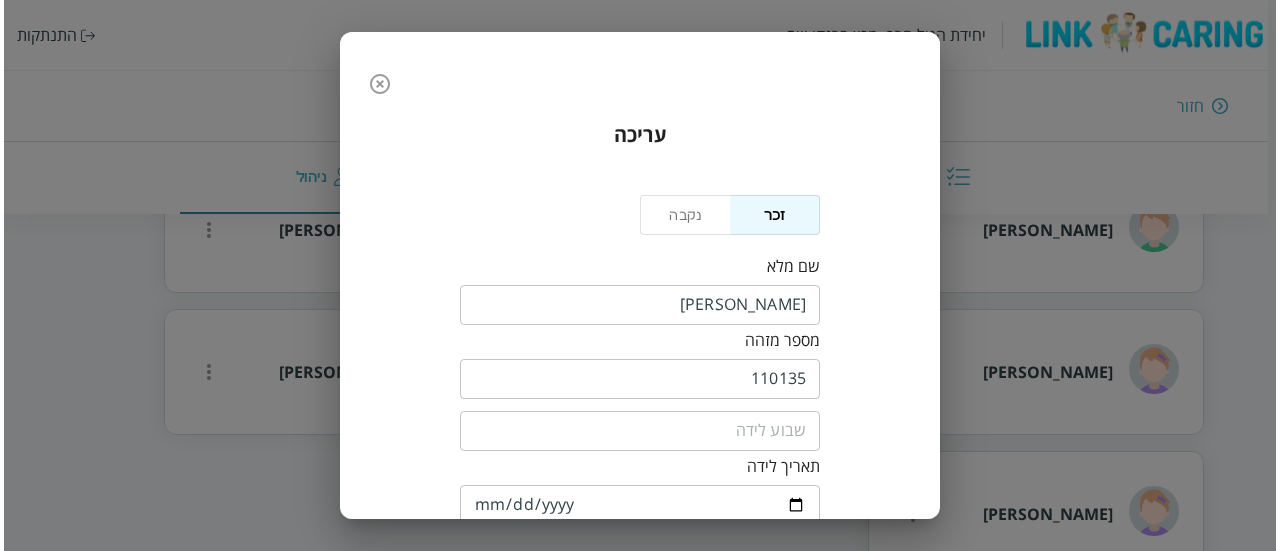 scroll, scrollTop: 1163, scrollLeft: 0, axis: vertical 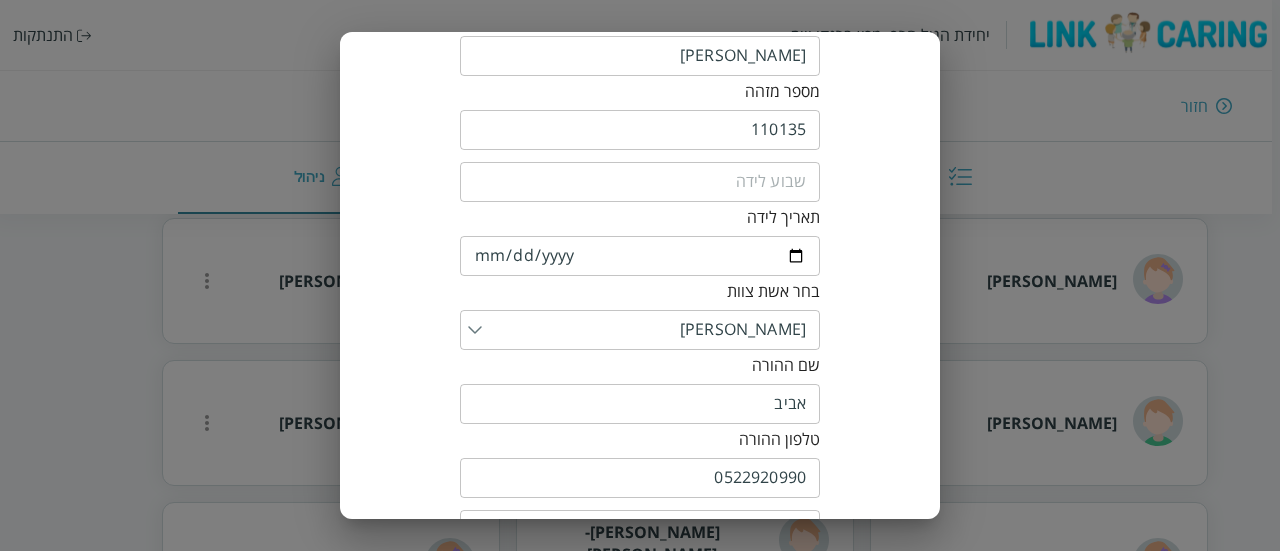 click at bounding box center (644, 330) 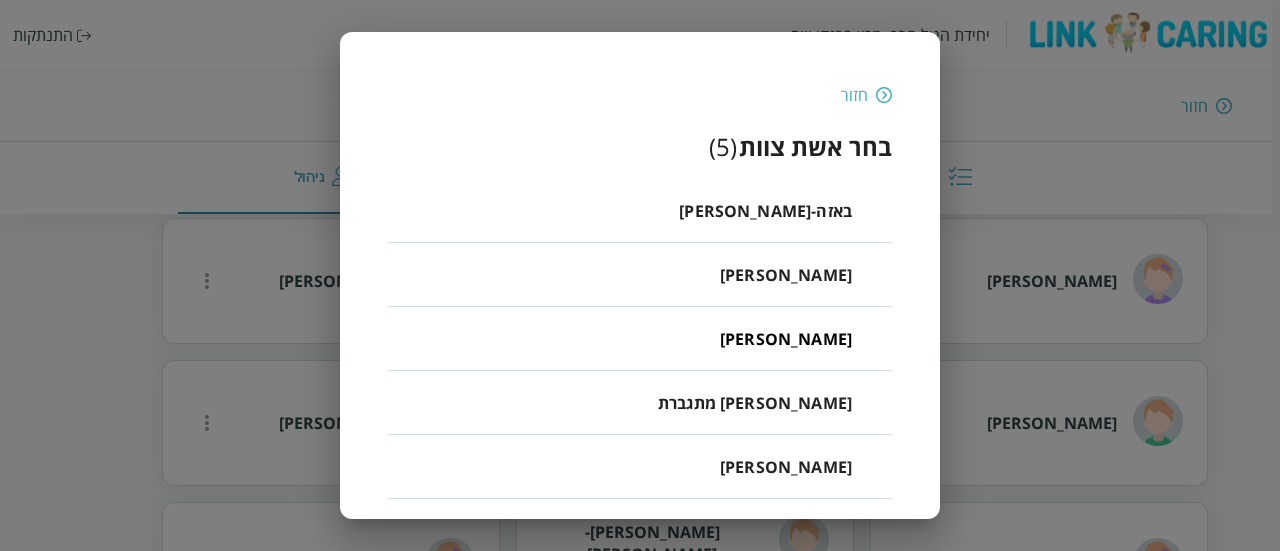 scroll, scrollTop: 0, scrollLeft: 0, axis: both 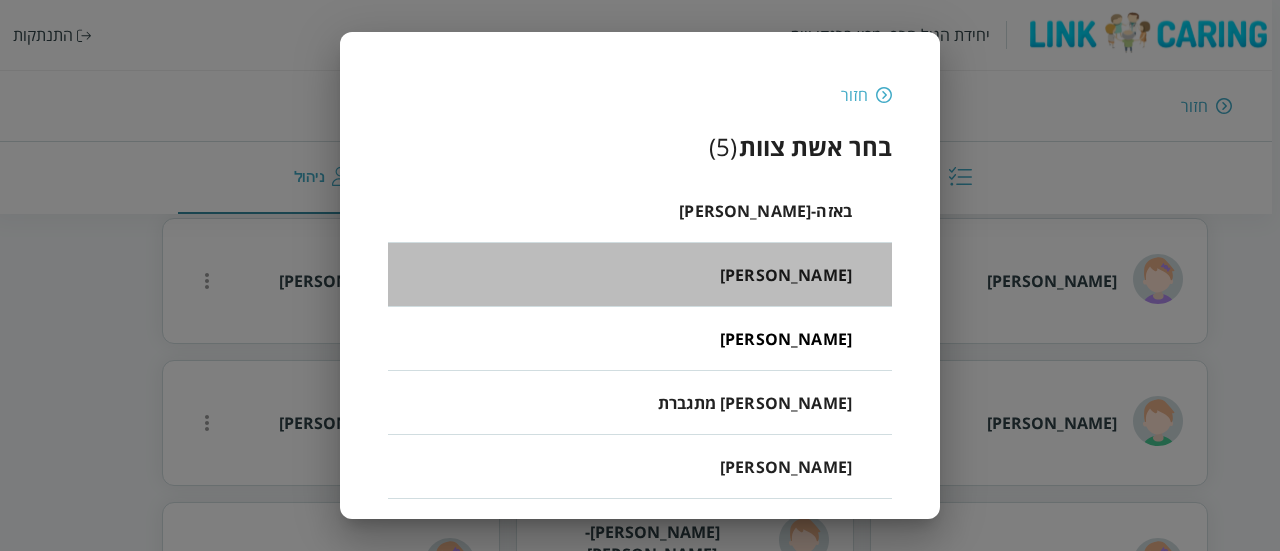 click on "[PERSON_NAME]" at bounding box center [786, 275] 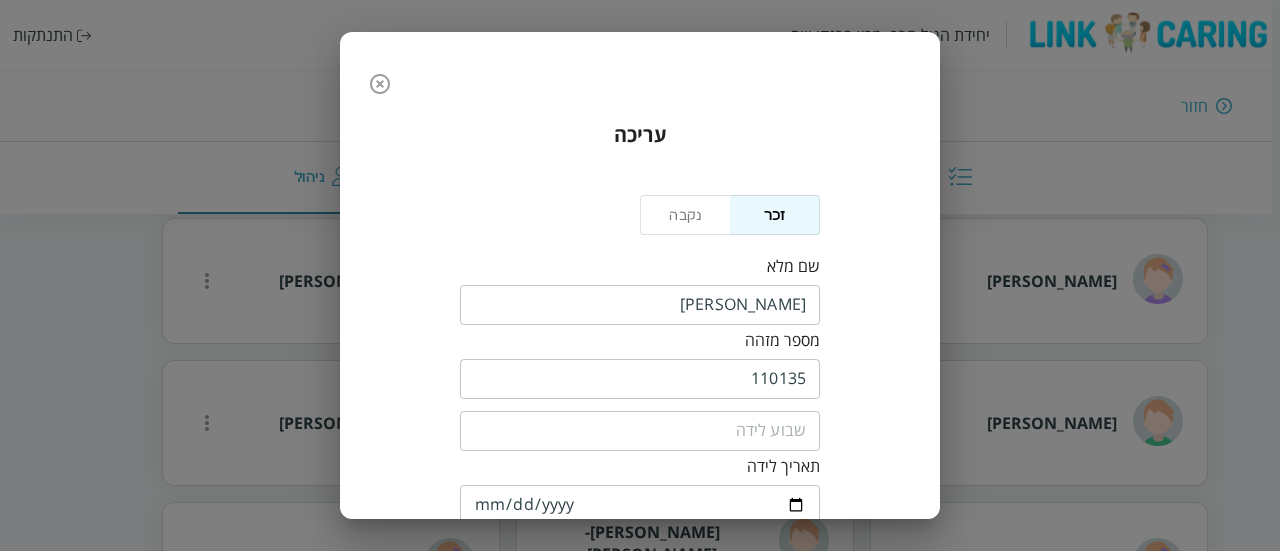 scroll 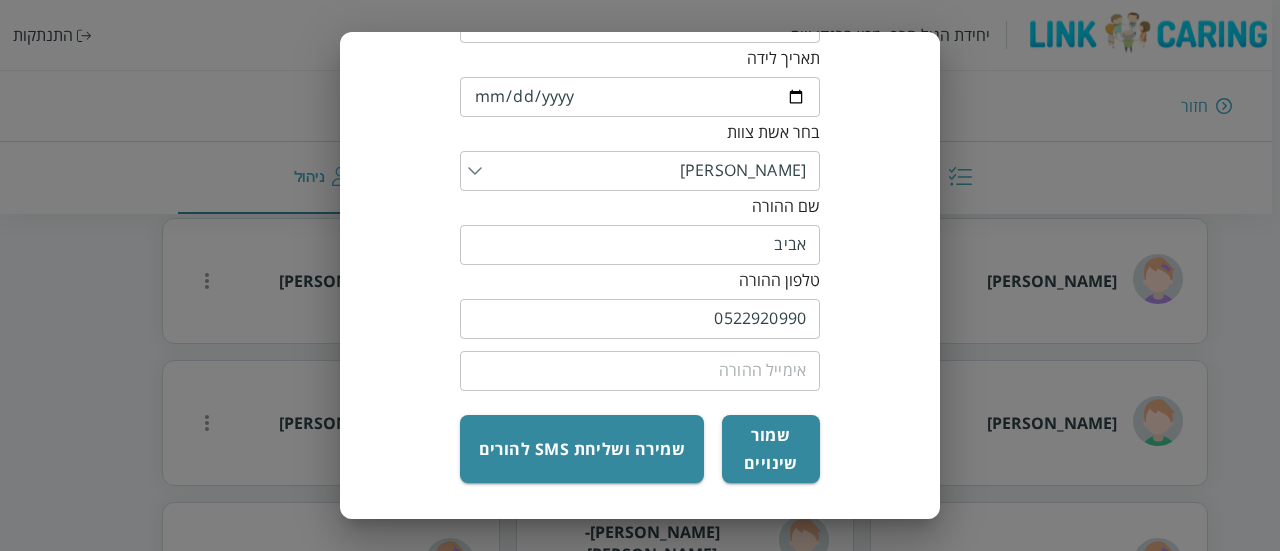 click on "שמור שינויים" at bounding box center [771, 449] 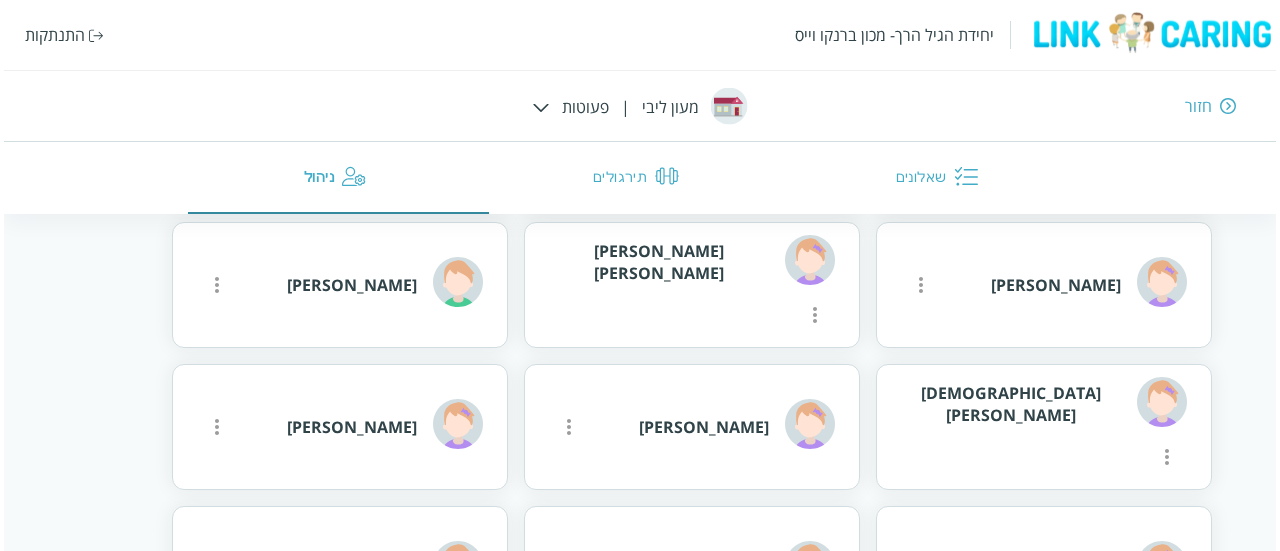 scroll, scrollTop: 1018, scrollLeft: 0, axis: vertical 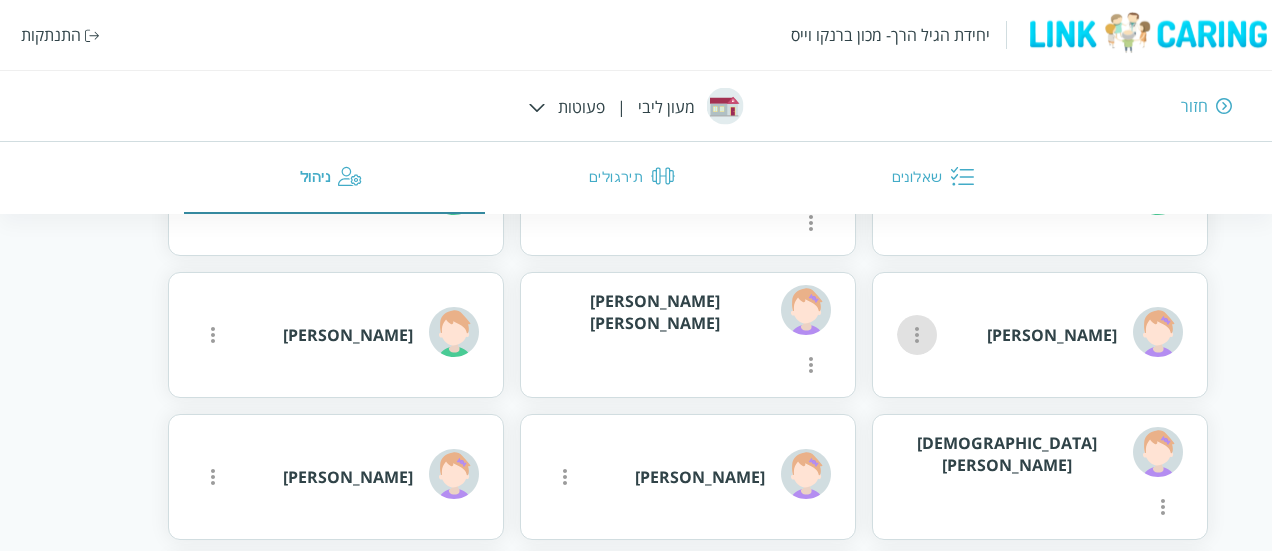 click 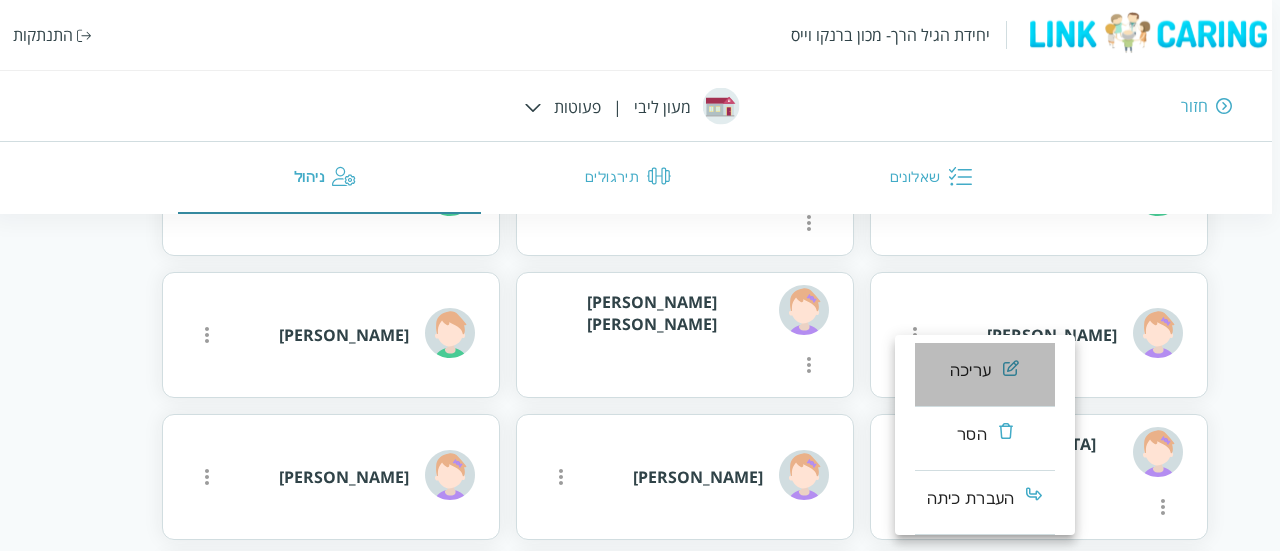 click on "עריכה" at bounding box center (985, 375) 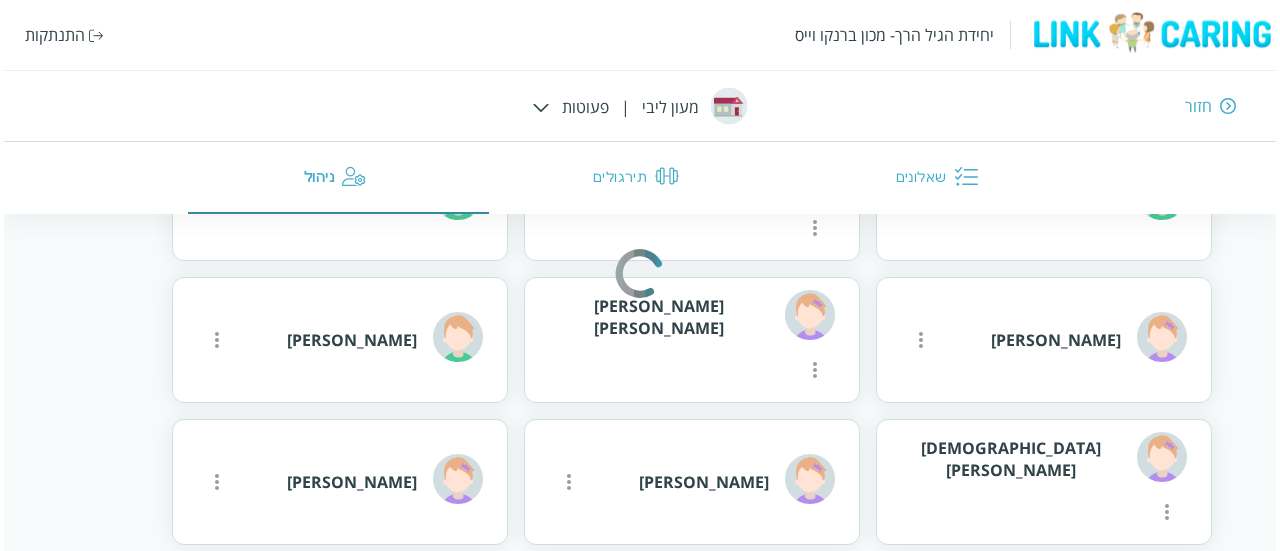 scroll, scrollTop: 820, scrollLeft: 0, axis: vertical 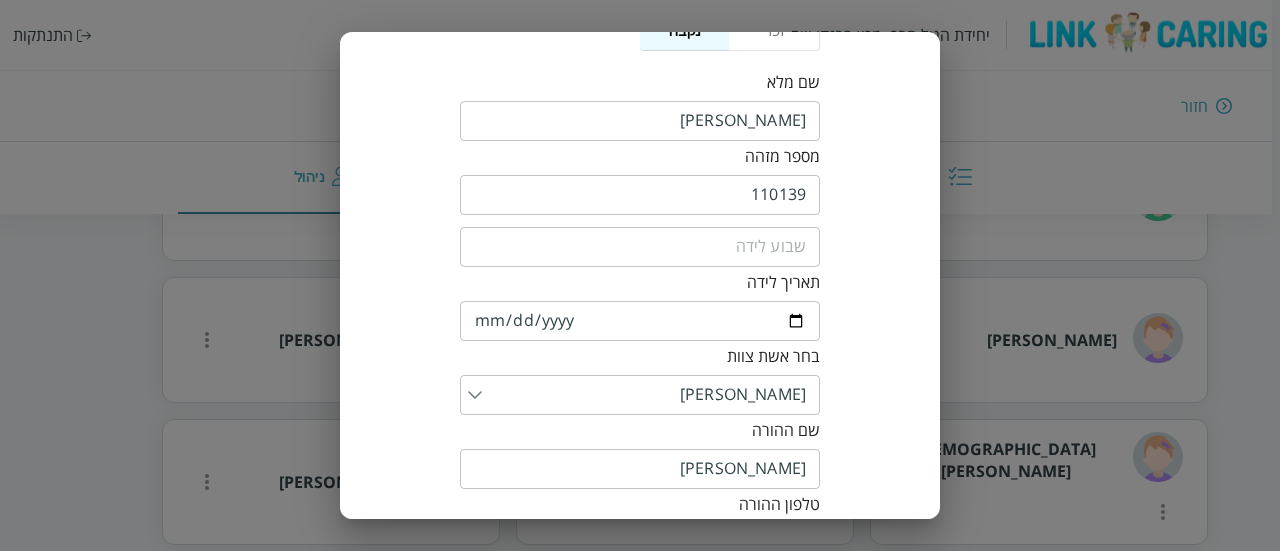 click at bounding box center (644, 395) 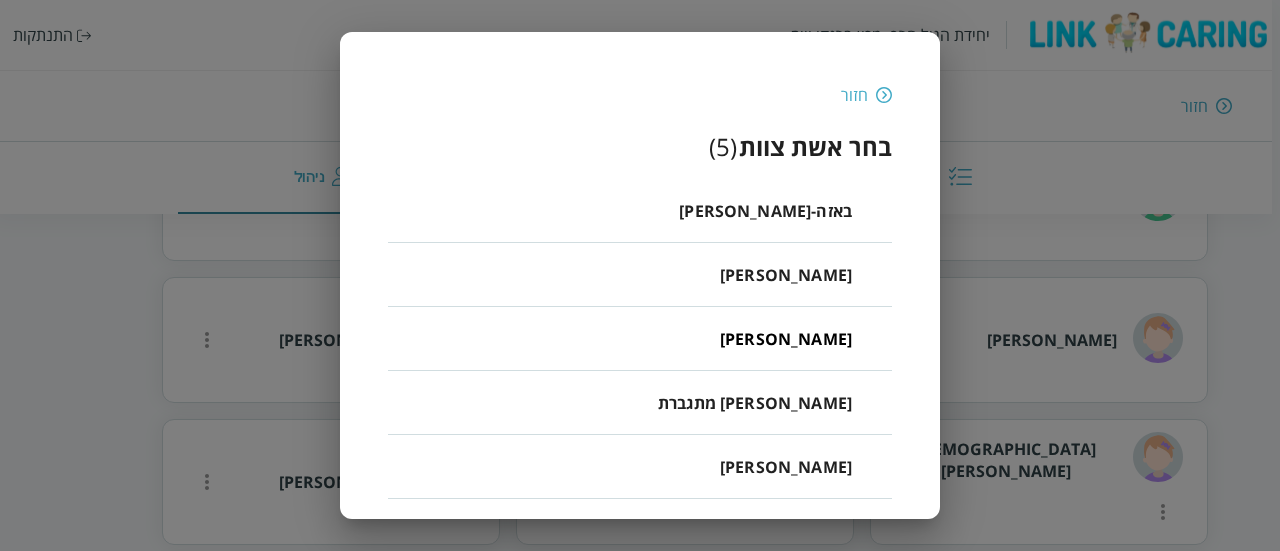 click on "[PERSON_NAME]" at bounding box center (786, 275) 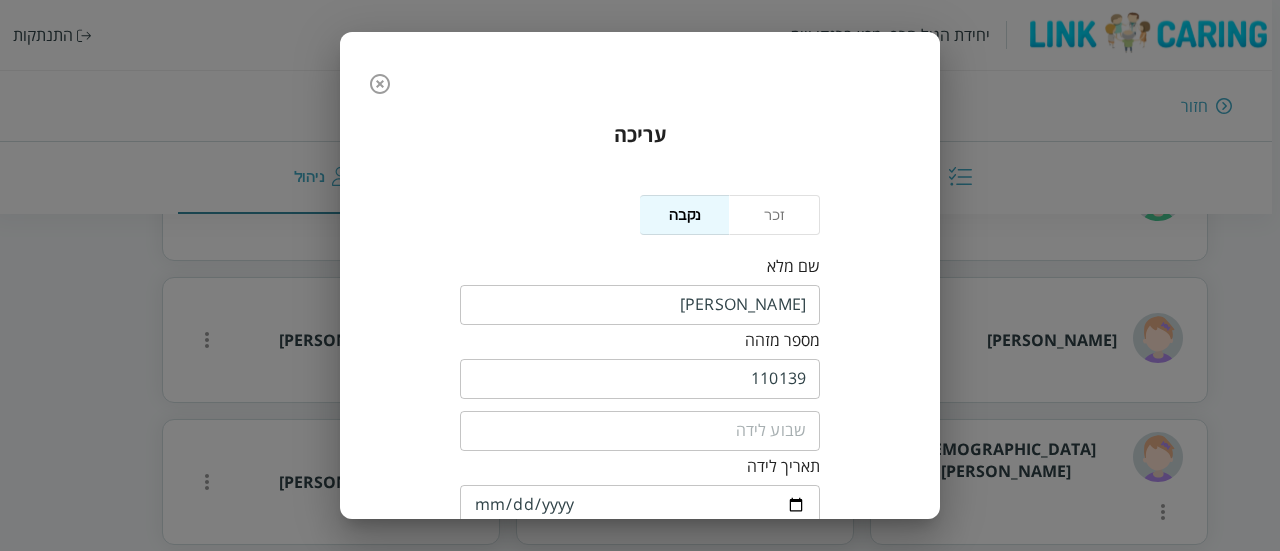 scroll, scrollTop: 430, scrollLeft: 0, axis: vertical 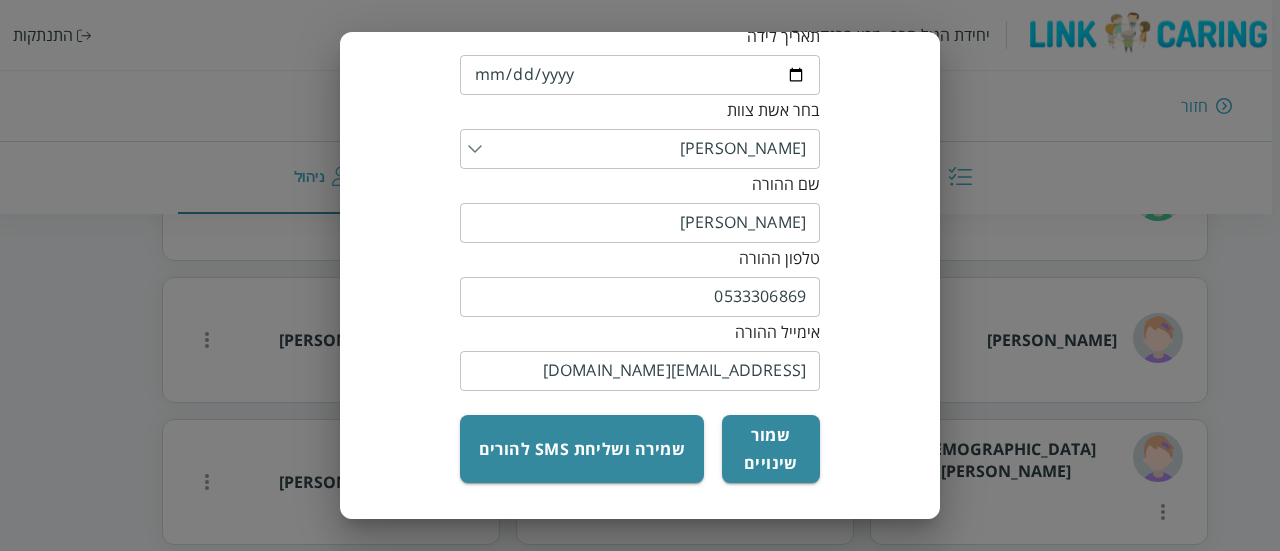 click on "שמור שינויים" at bounding box center (771, 449) 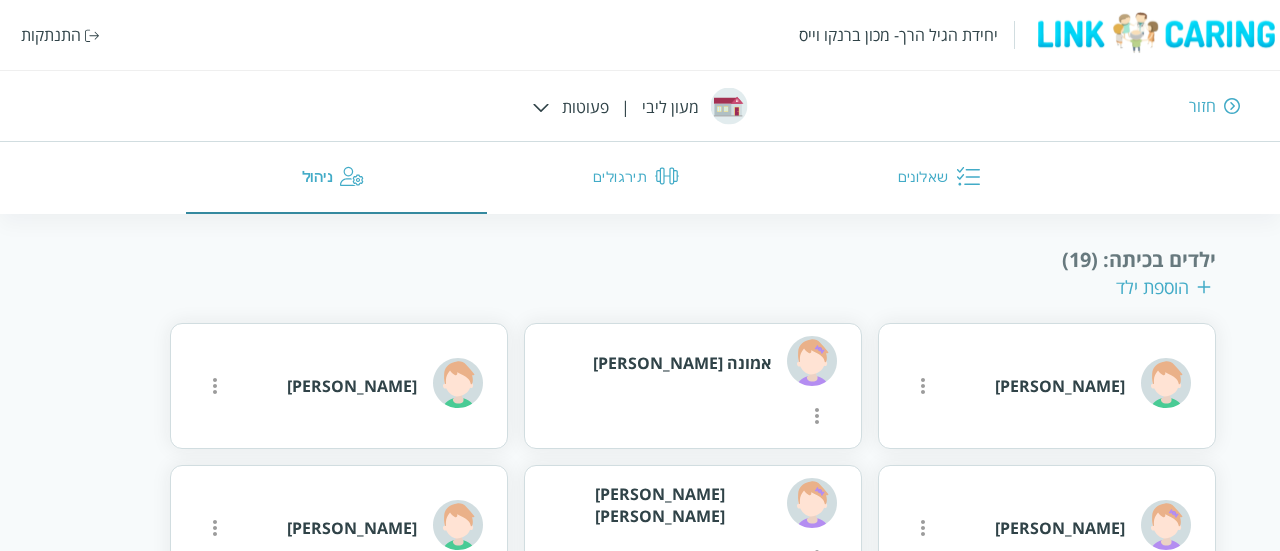 scroll, scrollTop: 1077, scrollLeft: 0, axis: vertical 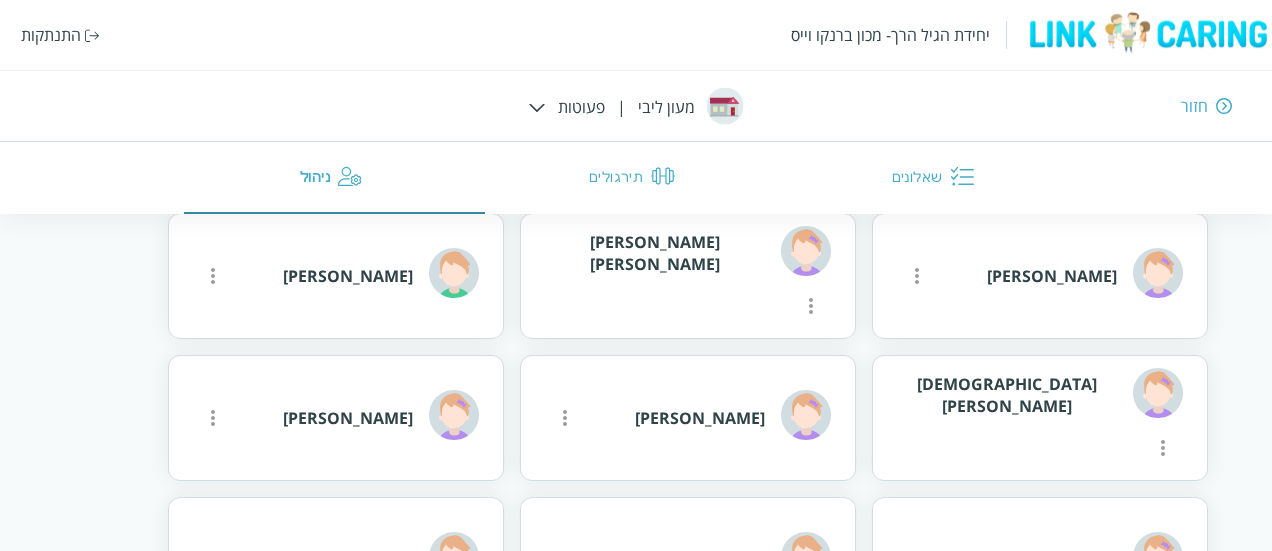 click 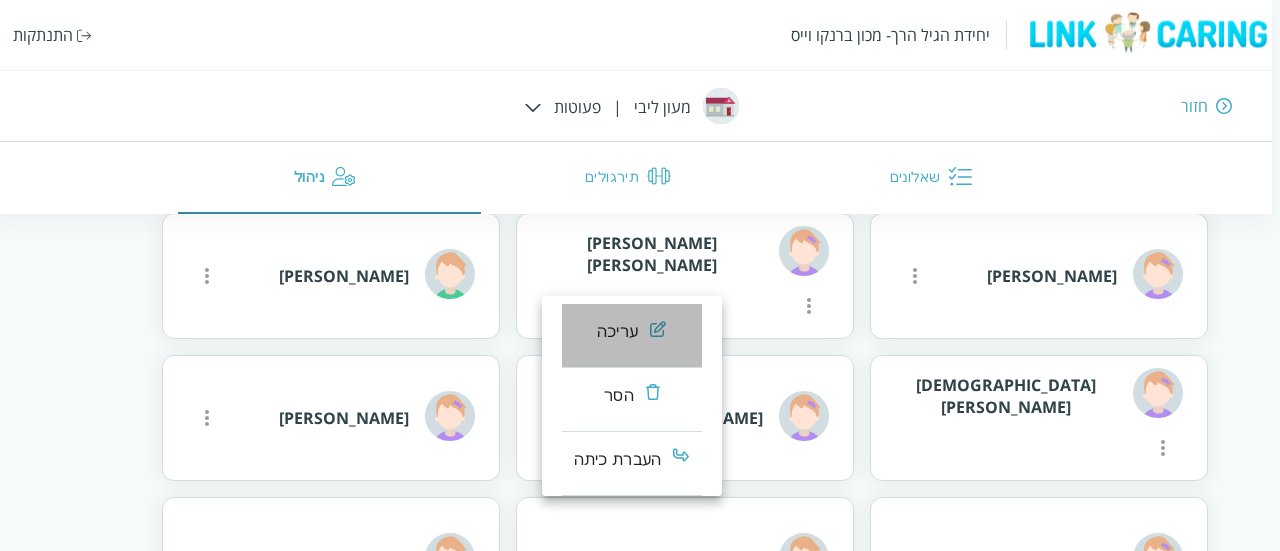 click on "עריכה" at bounding box center [617, 332] 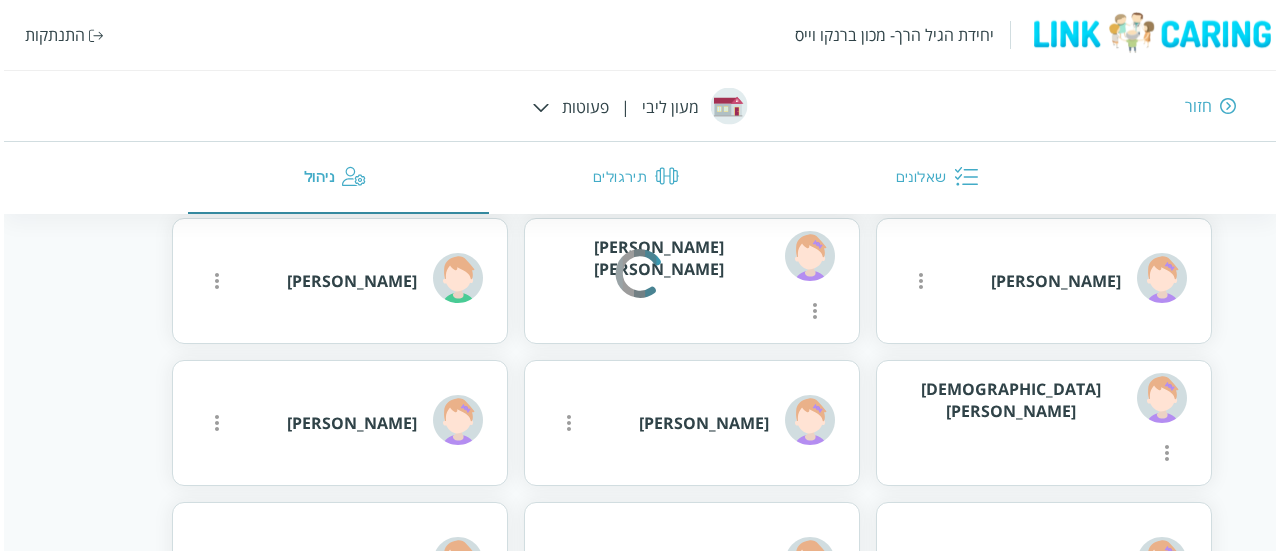 scroll, scrollTop: 878, scrollLeft: 0, axis: vertical 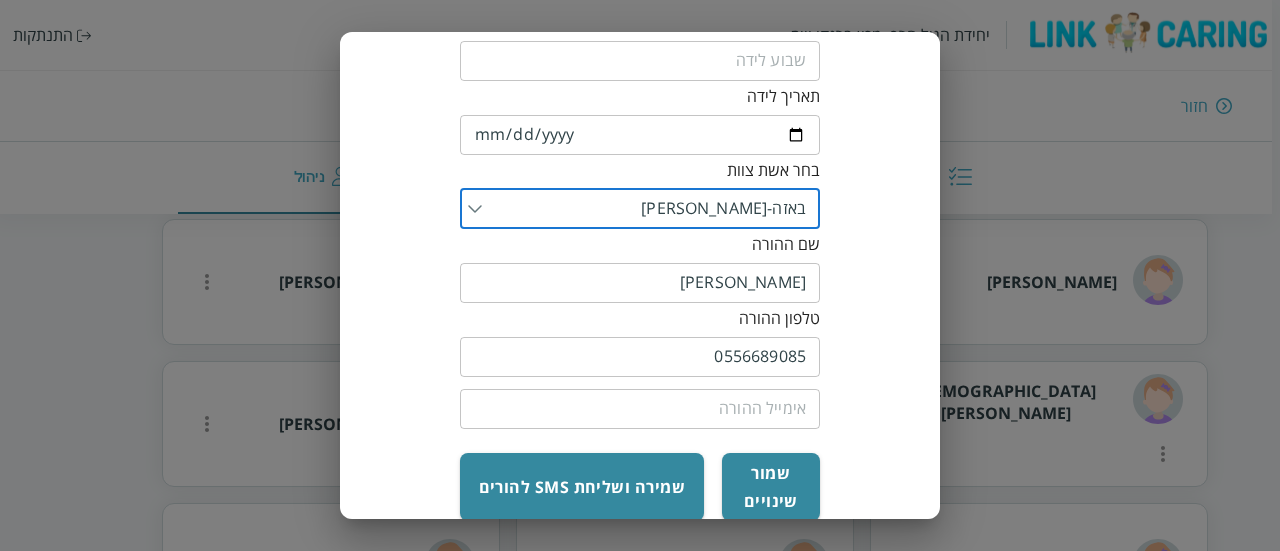 click at bounding box center [644, 209] 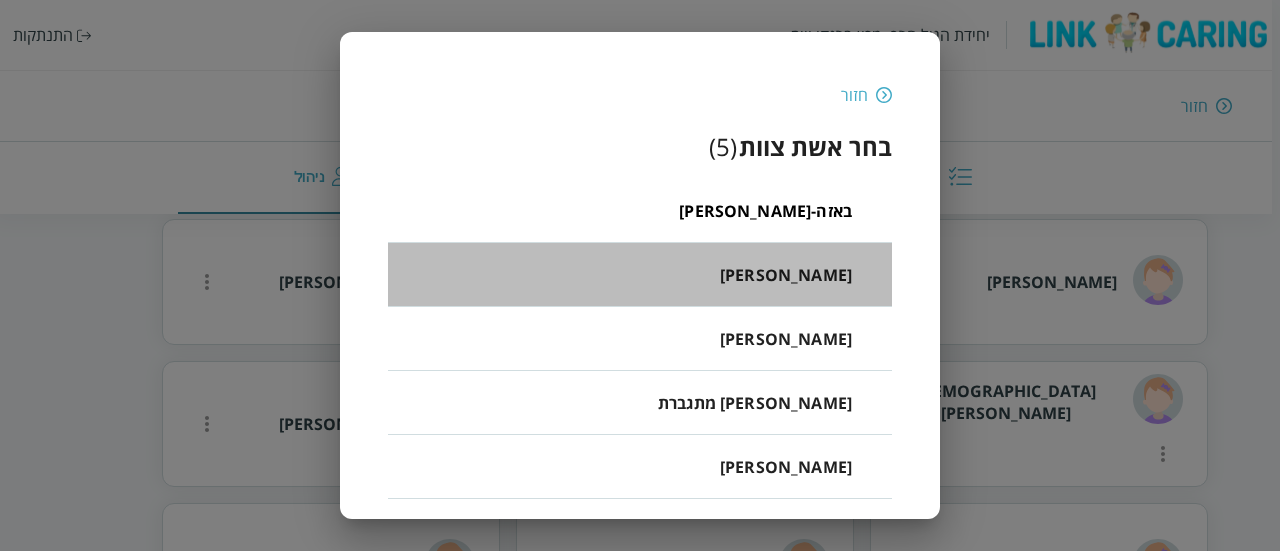 click on "[PERSON_NAME]" at bounding box center [786, 274] 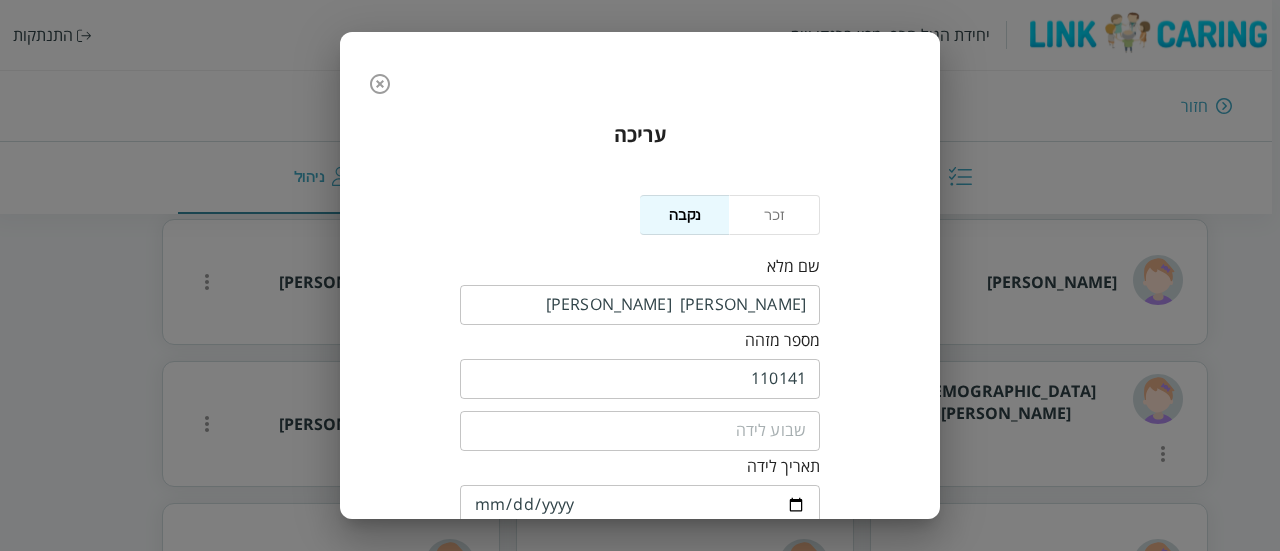 scroll, scrollTop: 408, scrollLeft: 0, axis: vertical 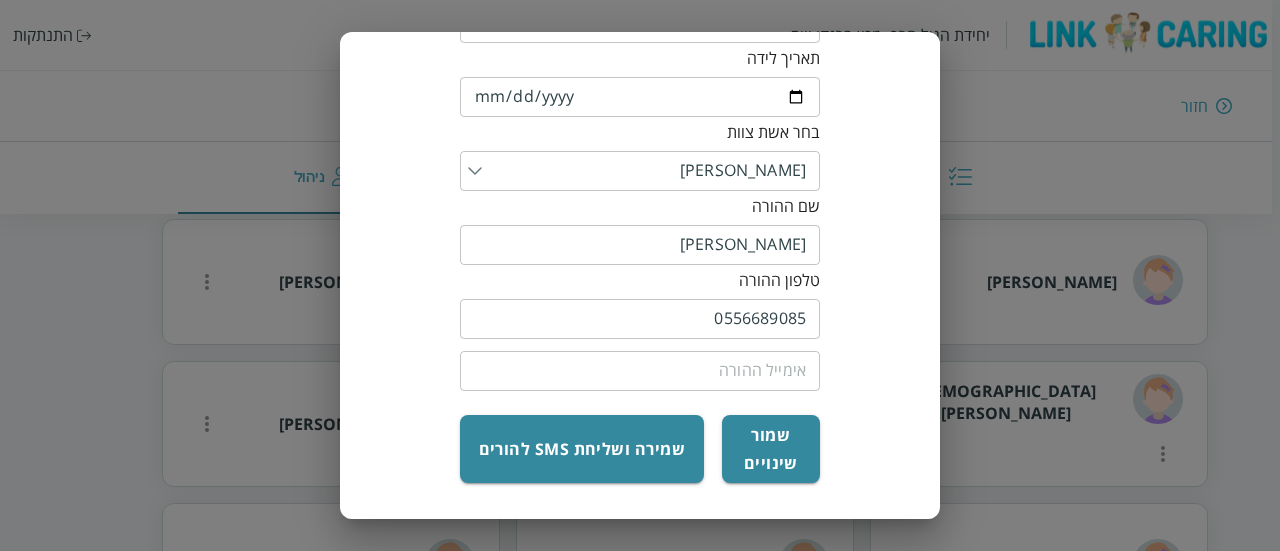 click on "שמור שינויים" at bounding box center (771, 449) 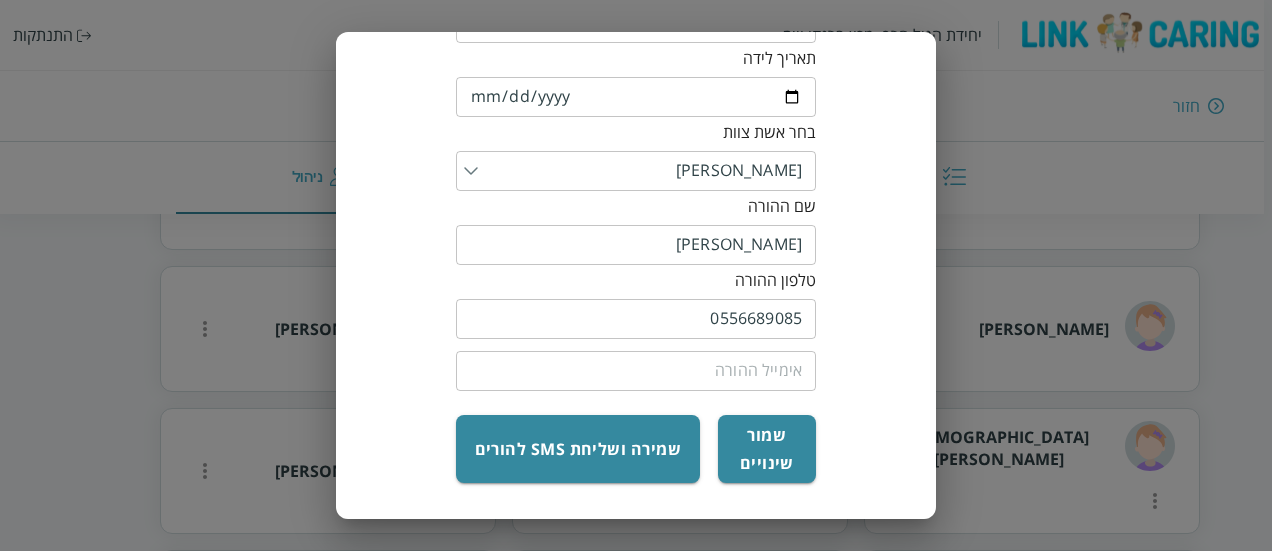 scroll, scrollTop: 836, scrollLeft: 0, axis: vertical 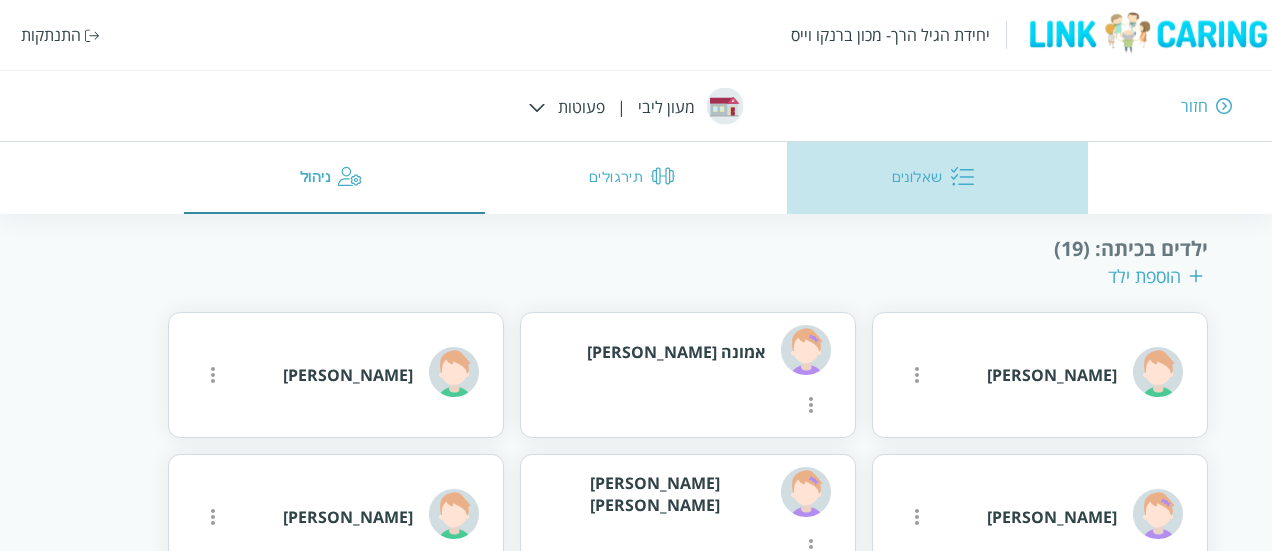click on "שאלונים" at bounding box center [937, 178] 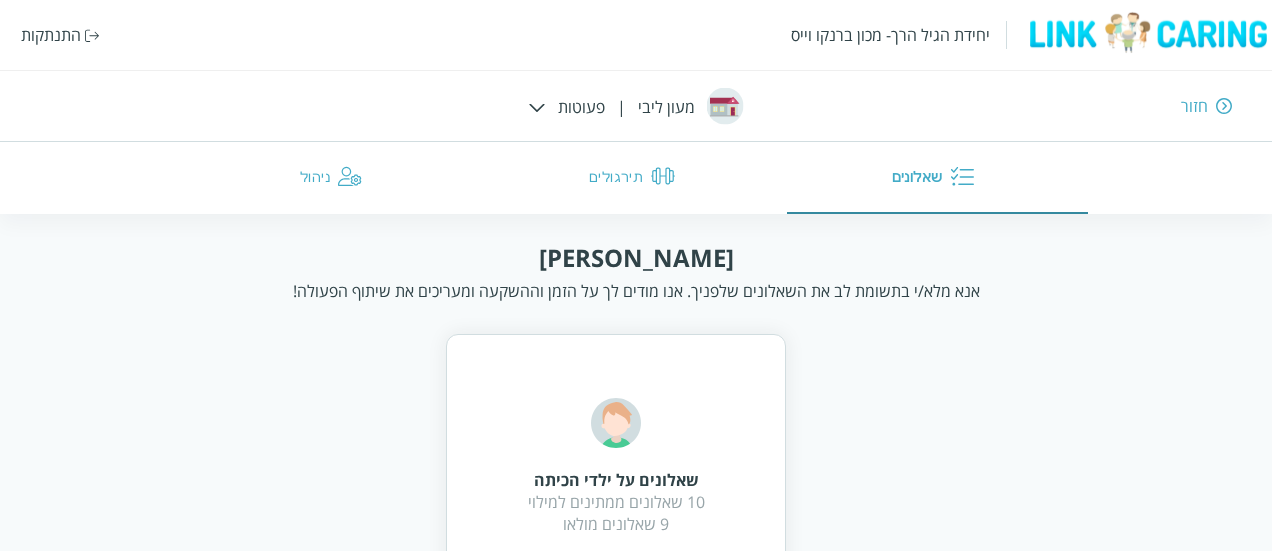 scroll, scrollTop: 87, scrollLeft: 0, axis: vertical 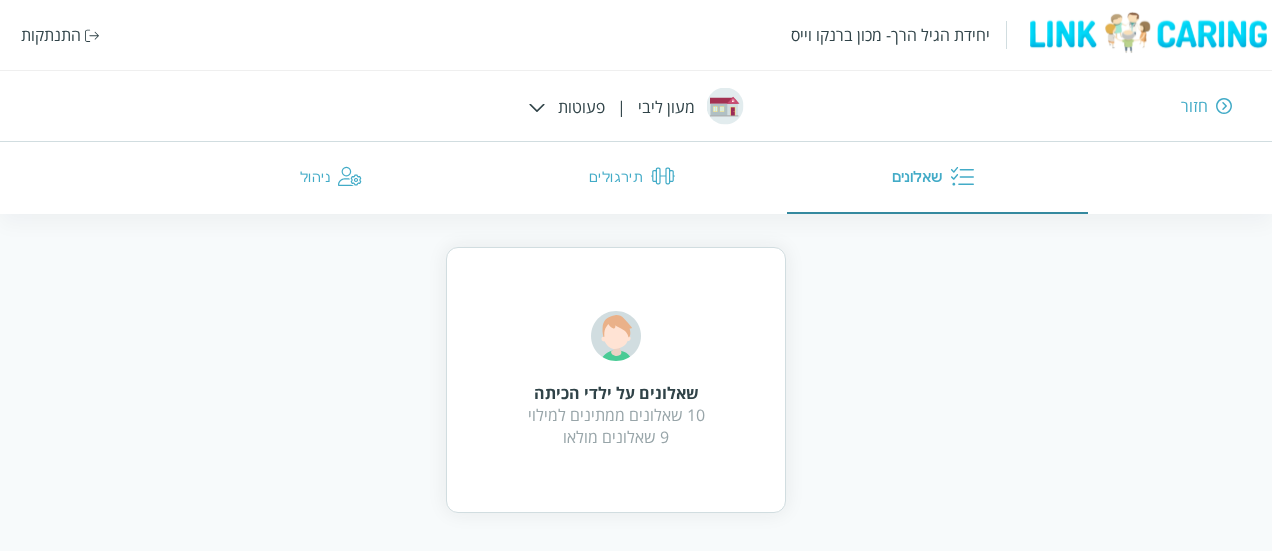 click on "שאלונים על ילדי הכיתה 10 שאלונים  ממתינים למילוי 9 שאלונים מולאו" at bounding box center (616, 380) 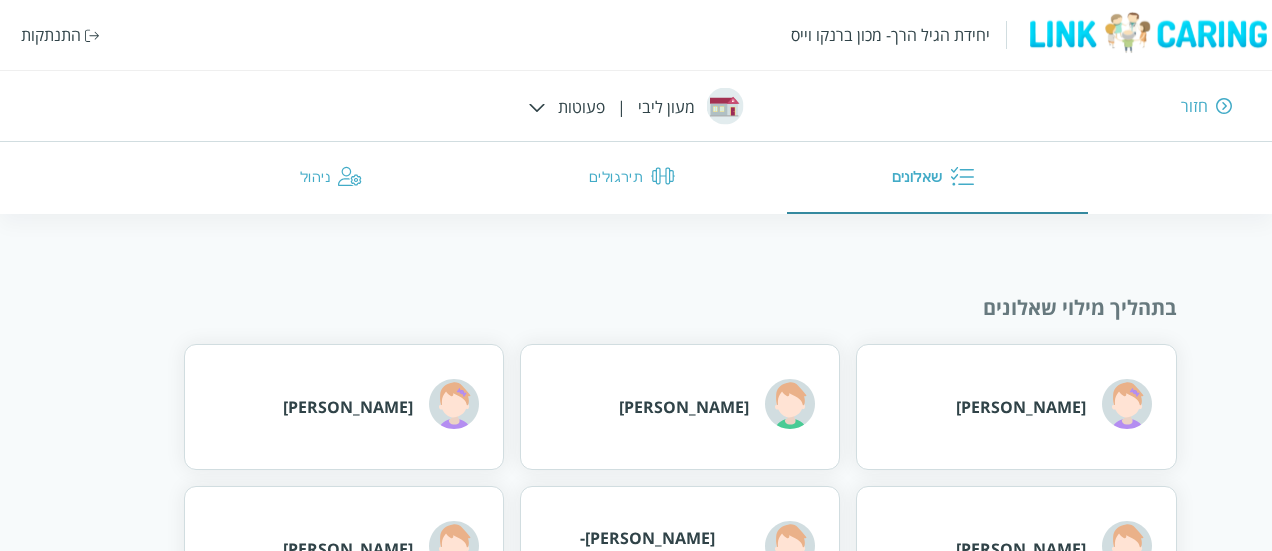 scroll, scrollTop: 79, scrollLeft: 0, axis: vertical 